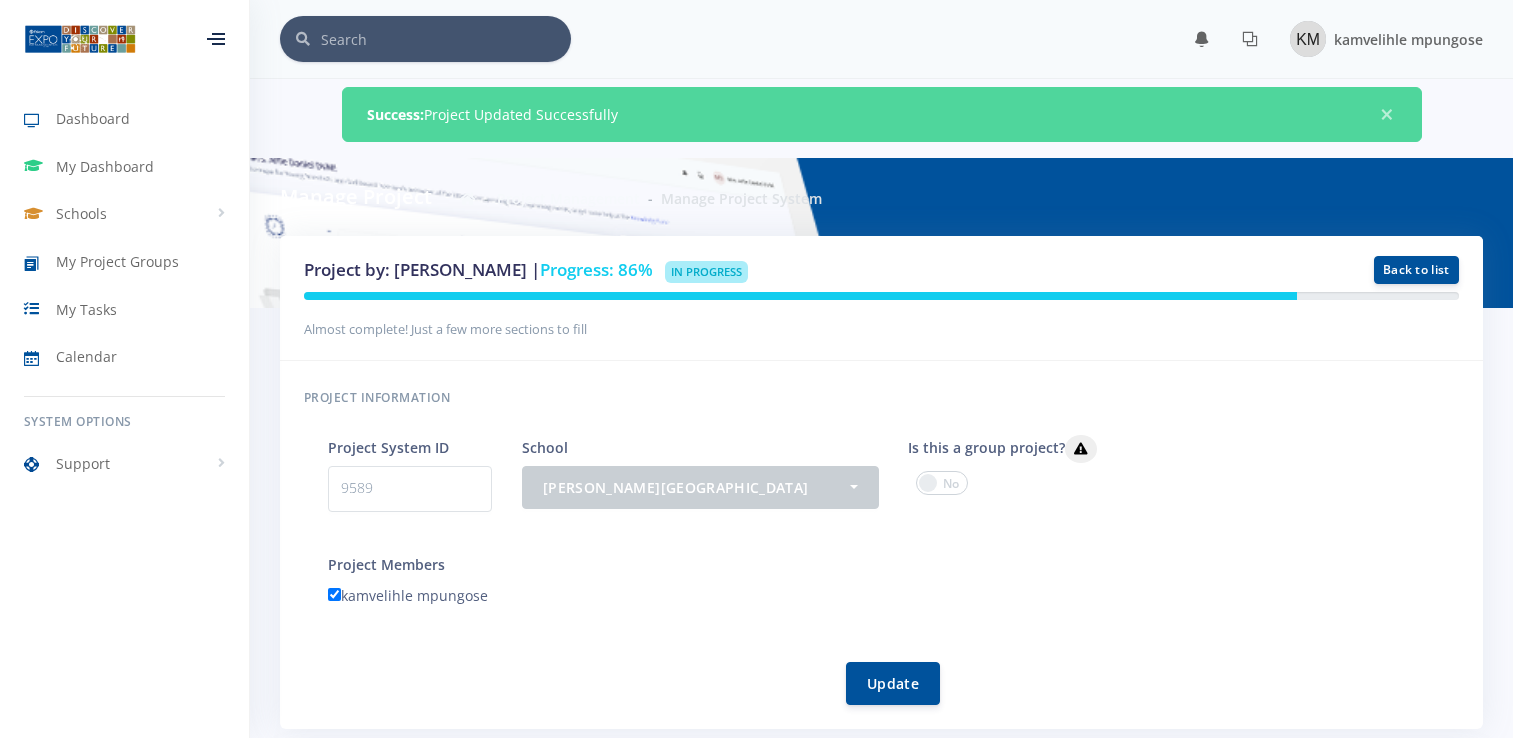 scroll, scrollTop: 1941, scrollLeft: 0, axis: vertical 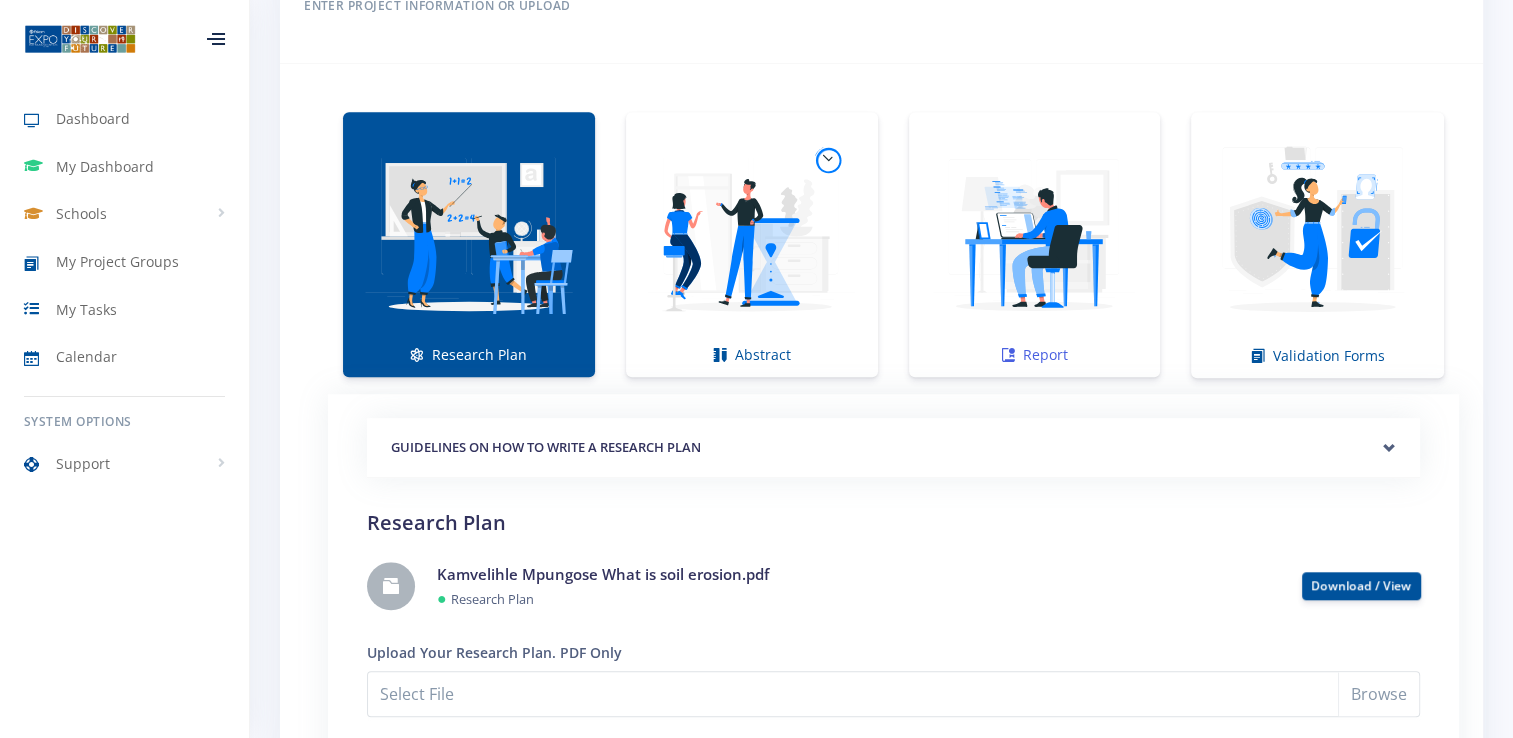 click at bounding box center (1008, 355) 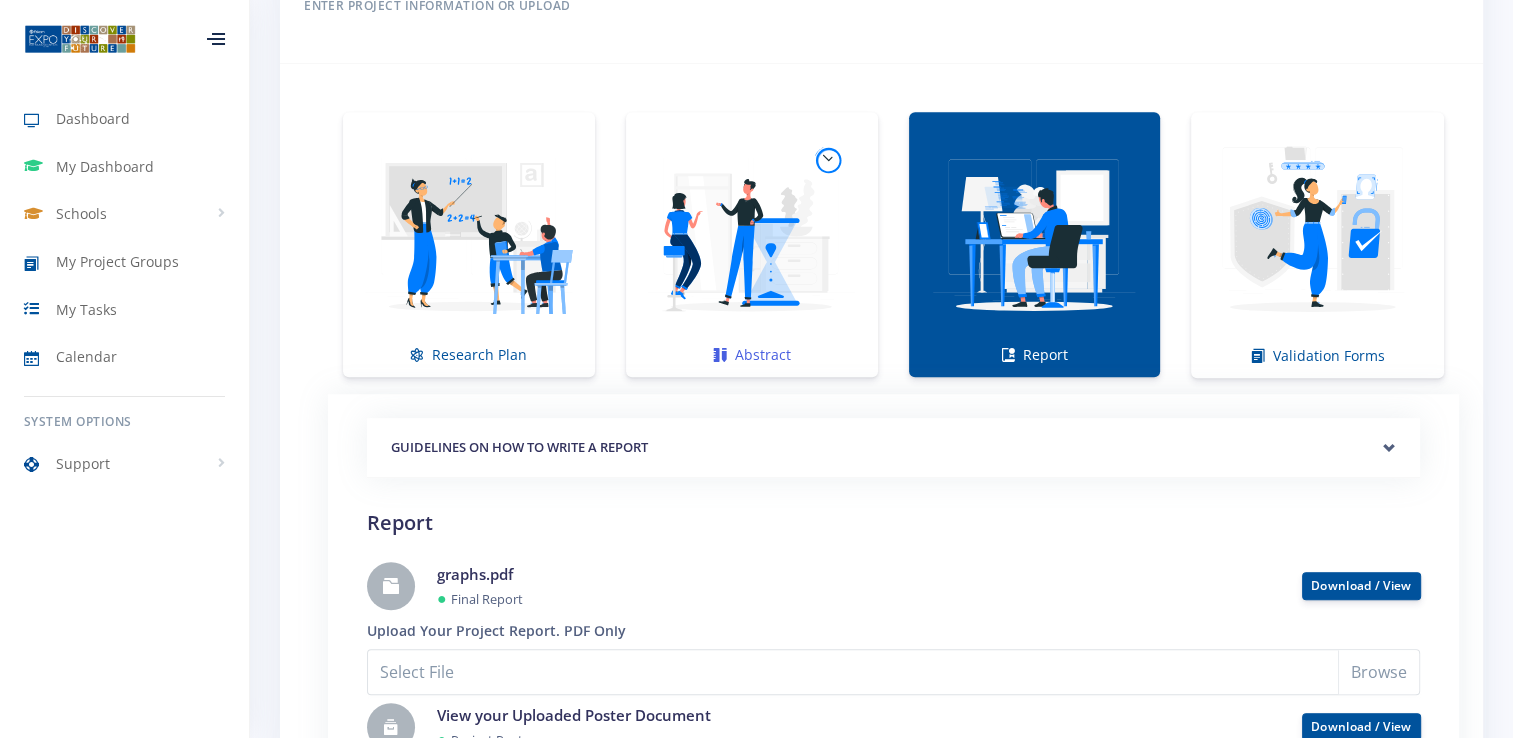click at bounding box center [752, 234] 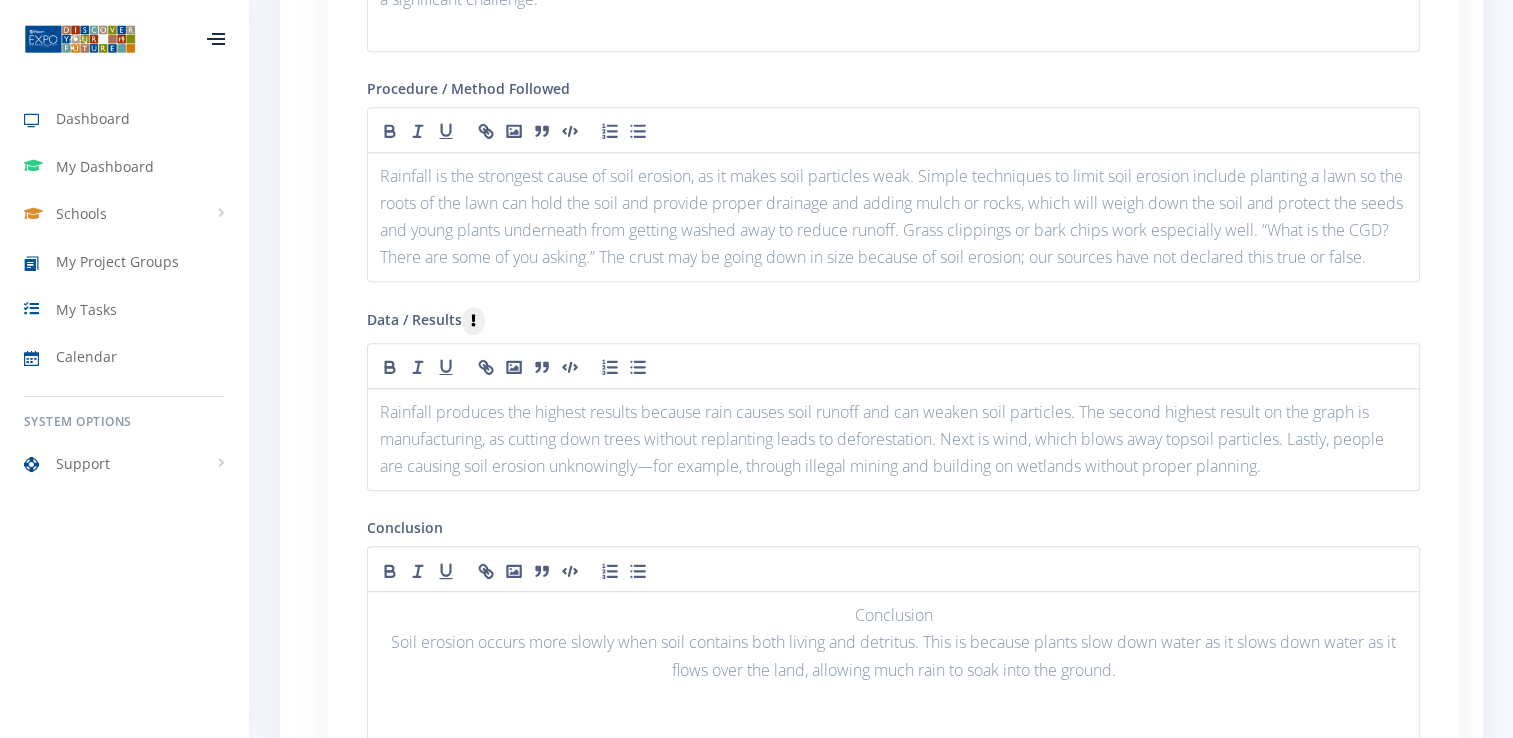 scroll, scrollTop: 2420, scrollLeft: 0, axis: vertical 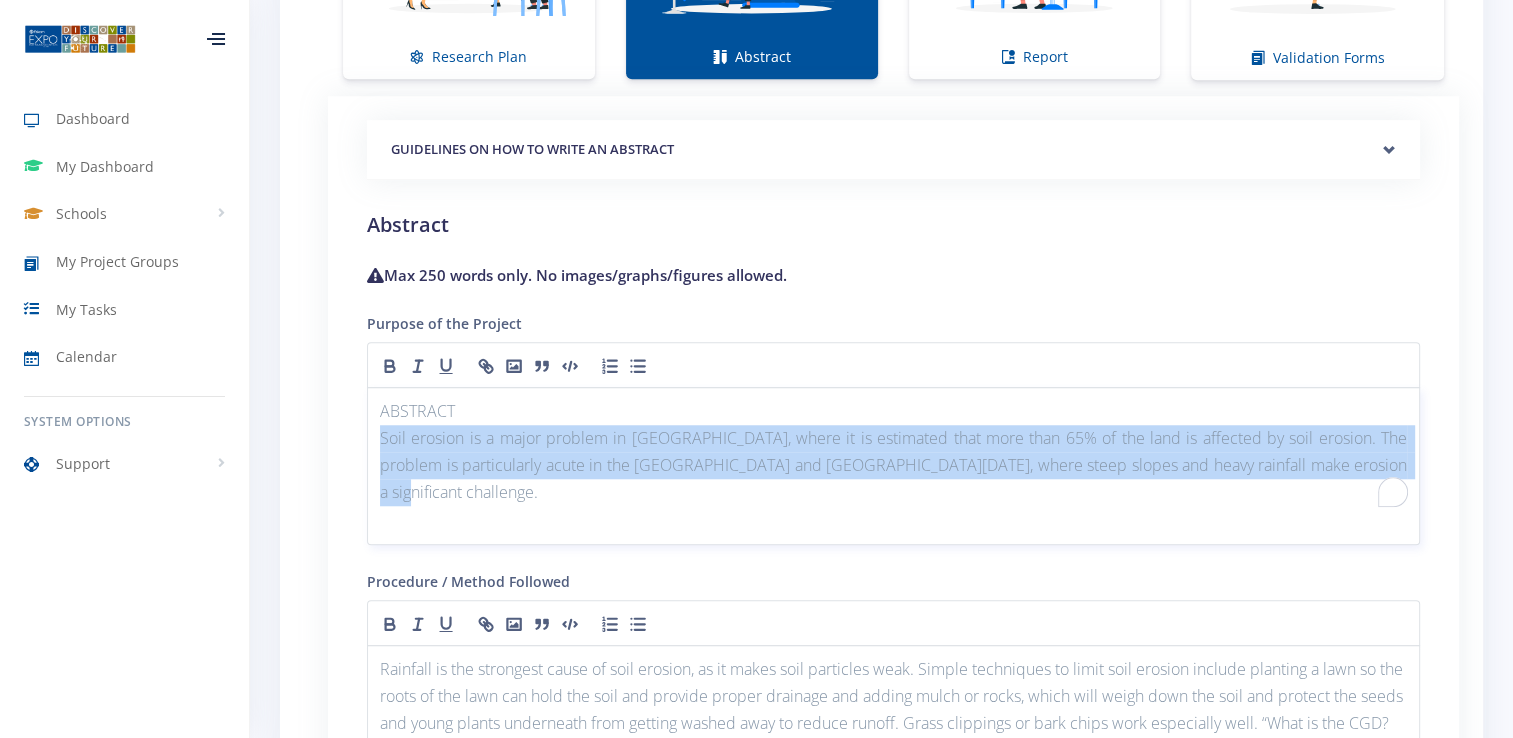 drag, startPoint x: 383, startPoint y: 433, endPoint x: 1339, endPoint y: 468, distance: 956.6405 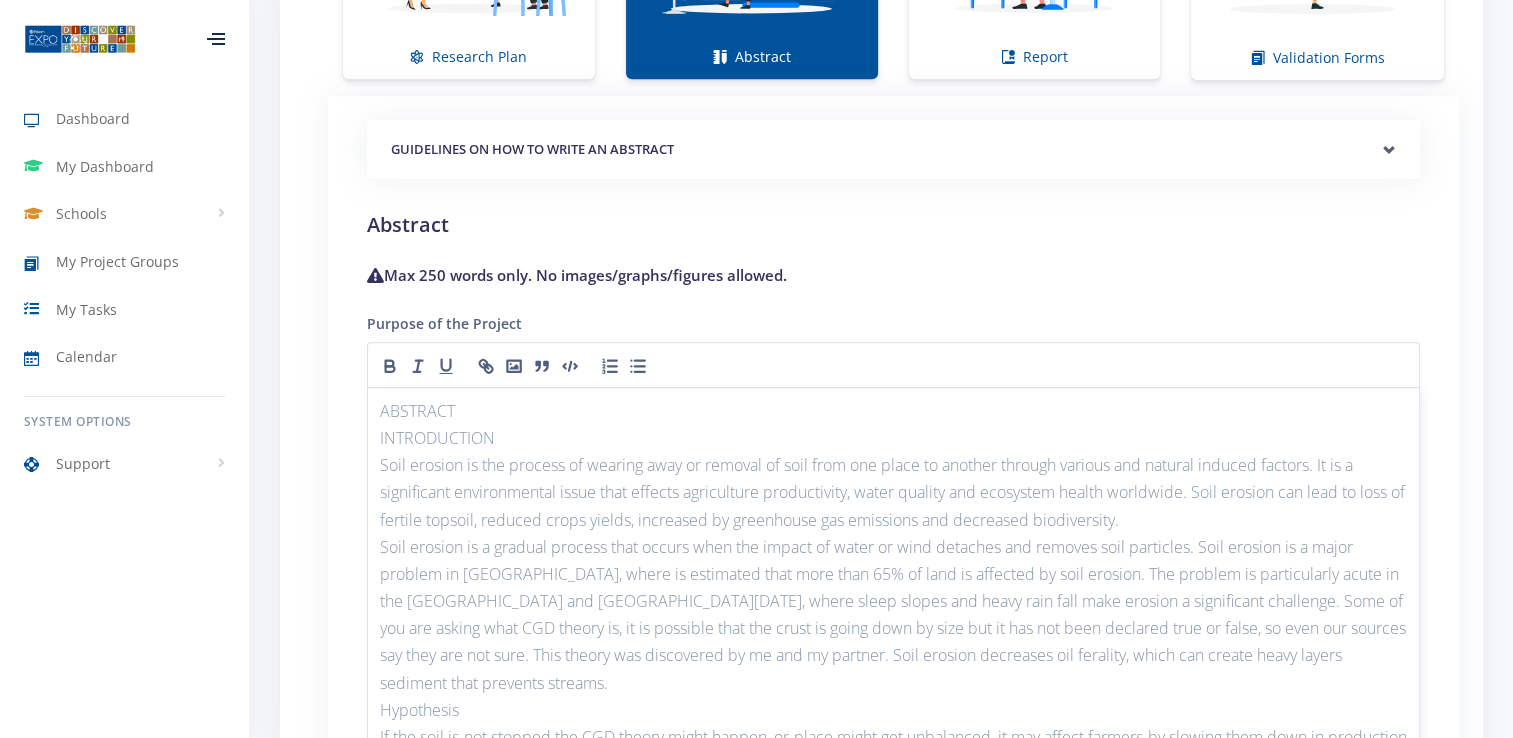 scroll, scrollTop: 0, scrollLeft: 0, axis: both 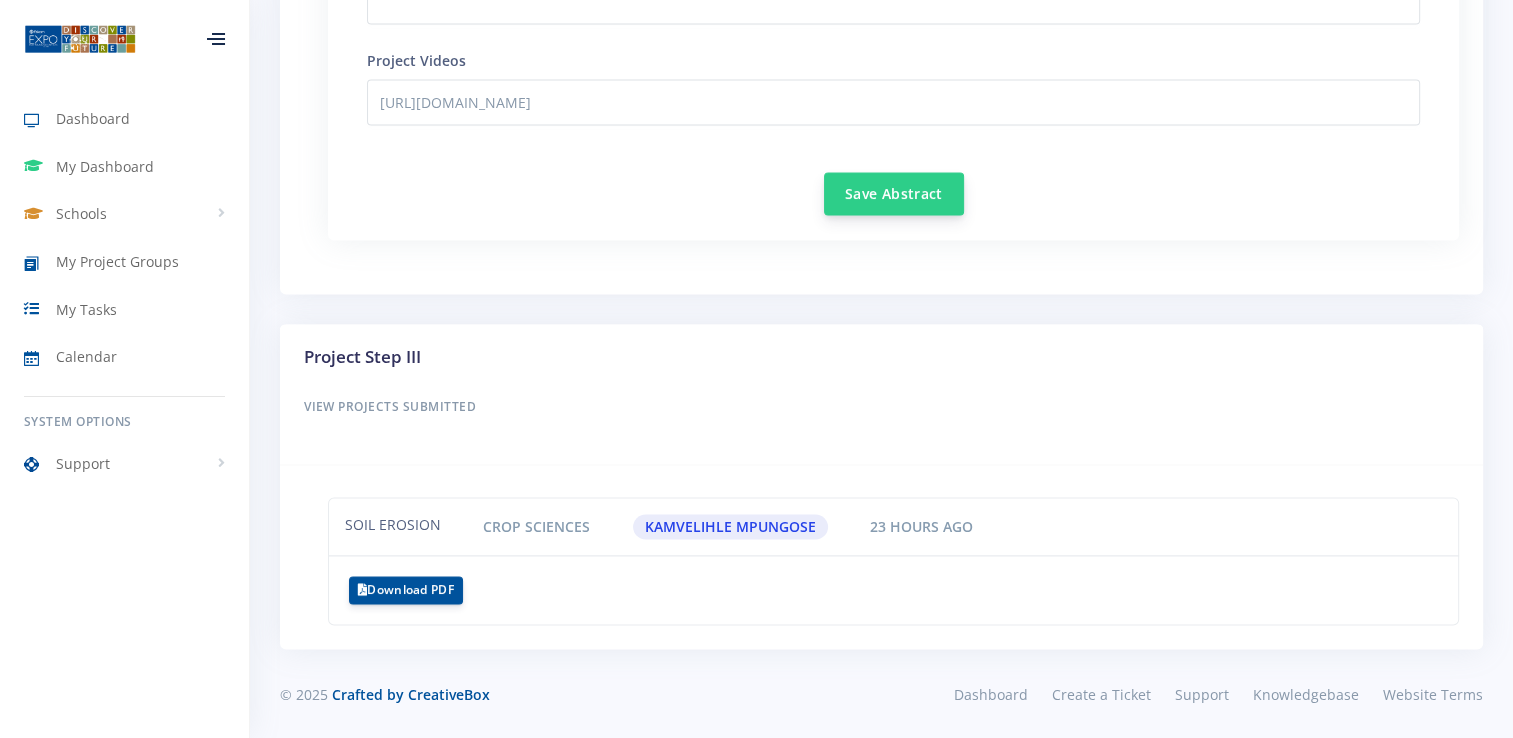 click on "Save Abstract" at bounding box center (894, 193) 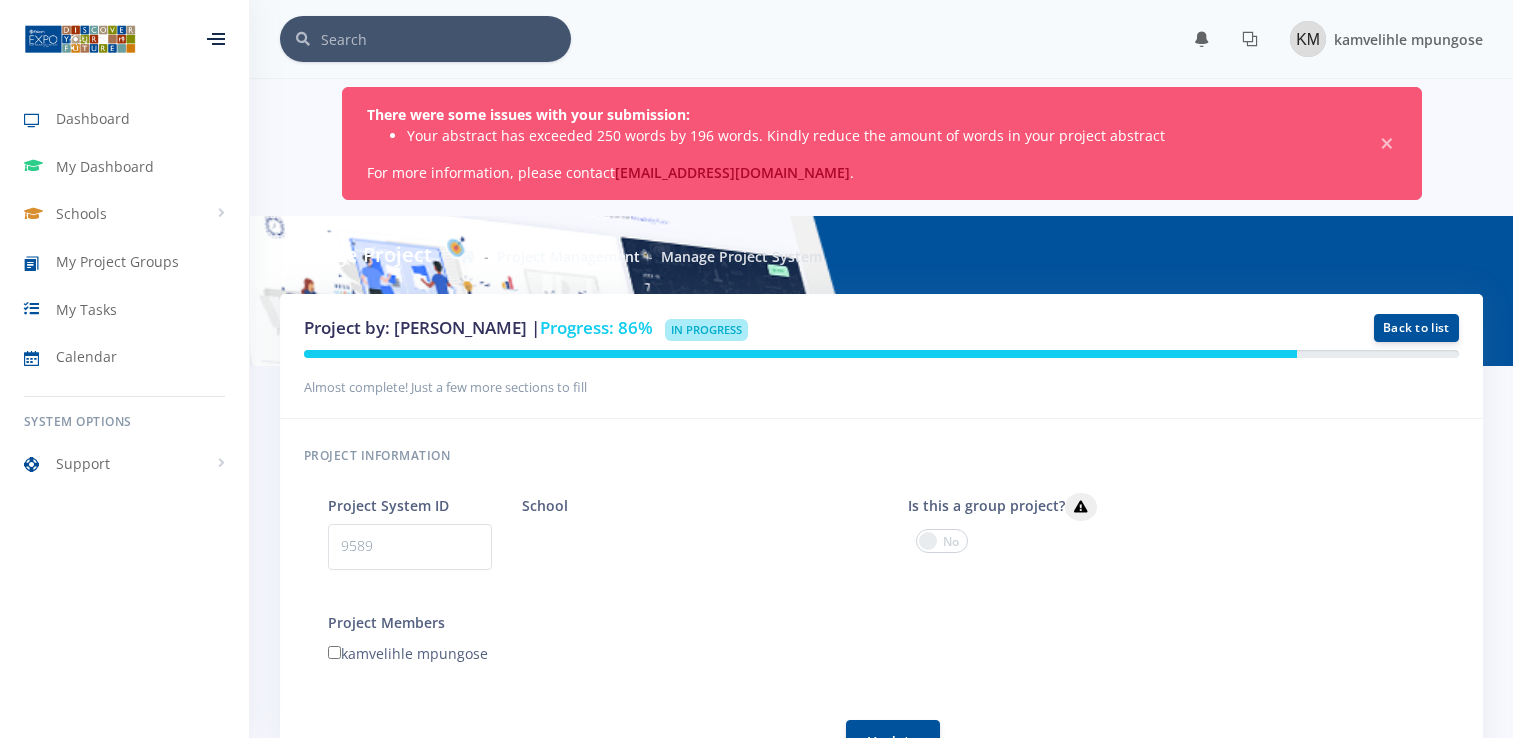 scroll, scrollTop: 1372, scrollLeft: 0, axis: vertical 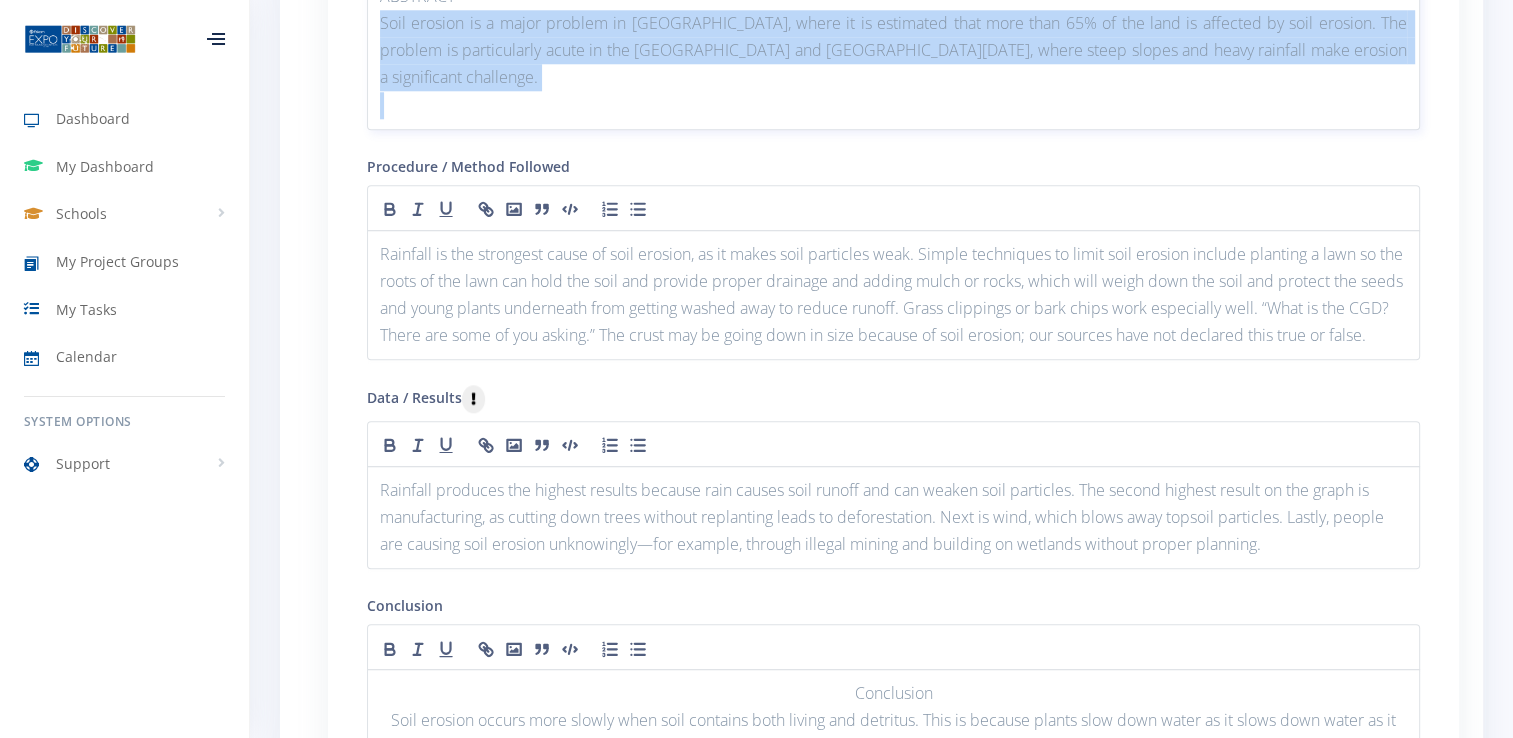 drag, startPoint x: 376, startPoint y: 17, endPoint x: 1262, endPoint y: 78, distance: 888.0974 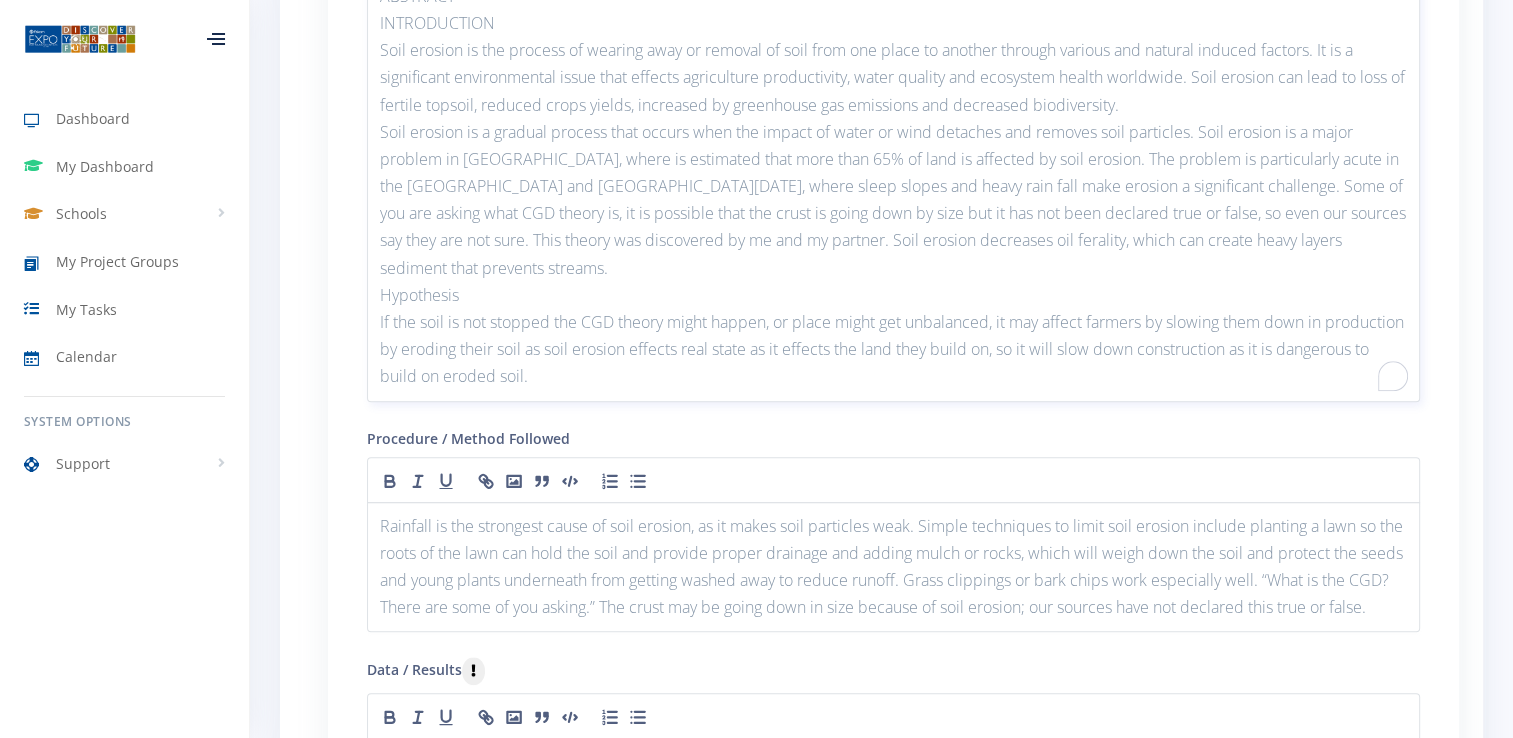 scroll, scrollTop: 2106, scrollLeft: 0, axis: vertical 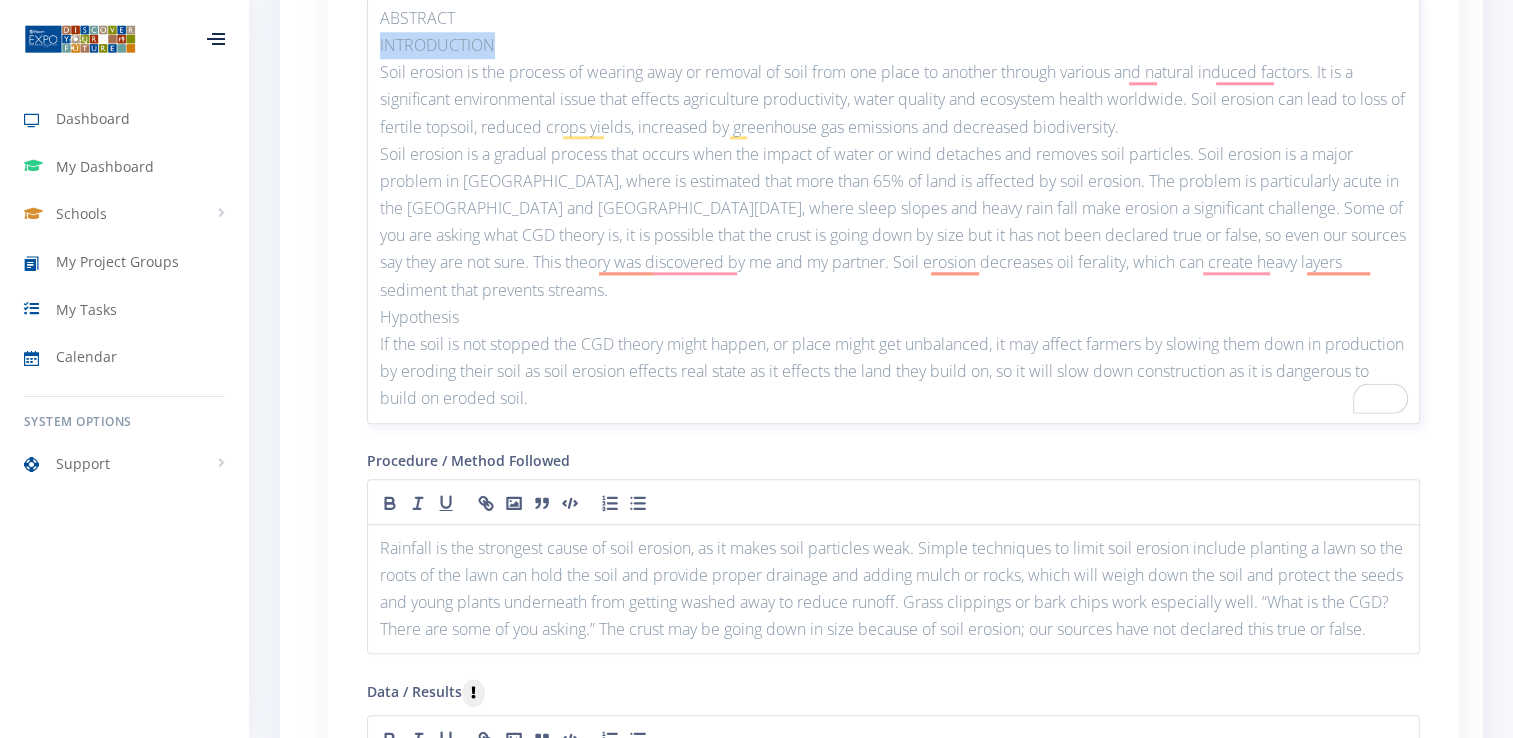 drag, startPoint x: 499, startPoint y: 34, endPoint x: 380, endPoint y: 49, distance: 119.94165 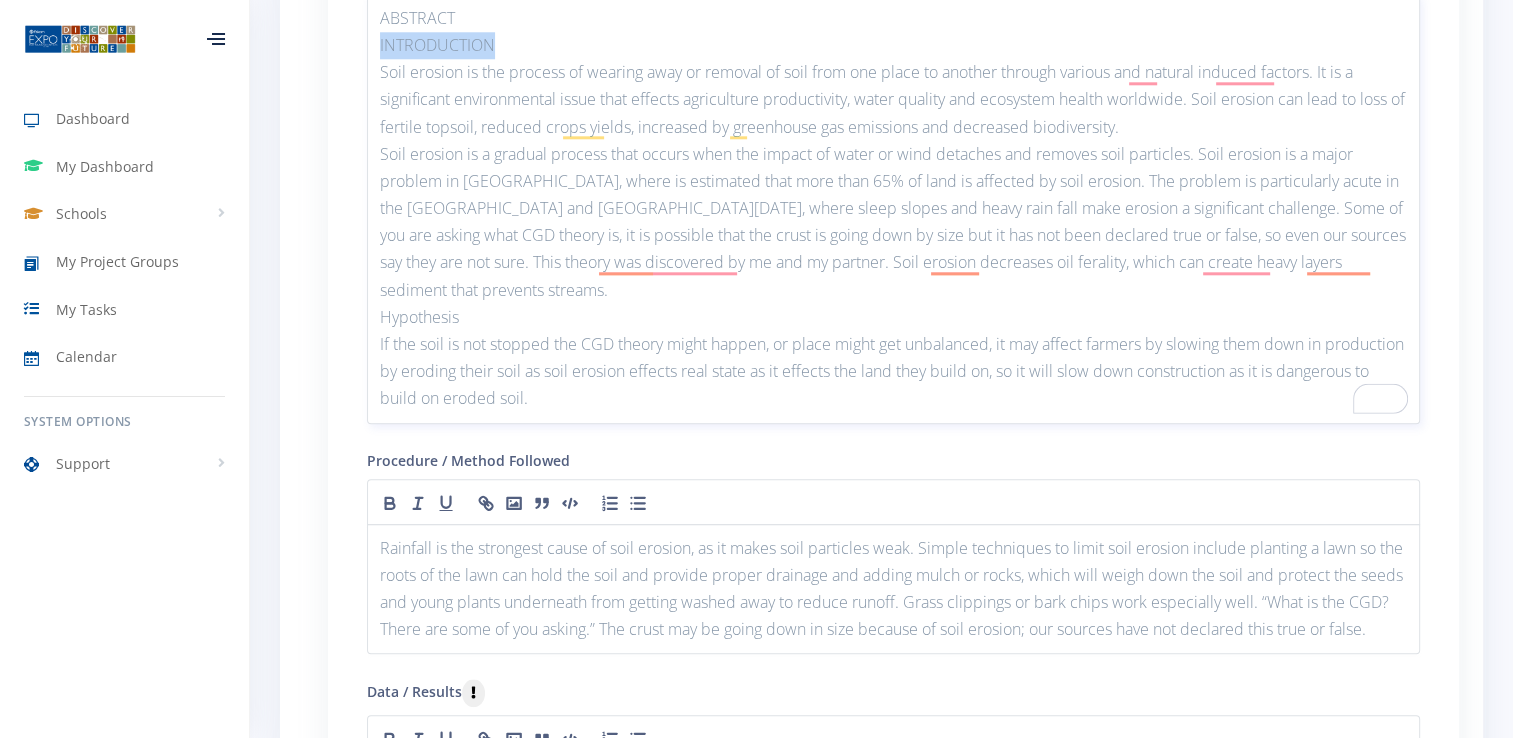 click on "INTRODUCTION" at bounding box center [893, 45] 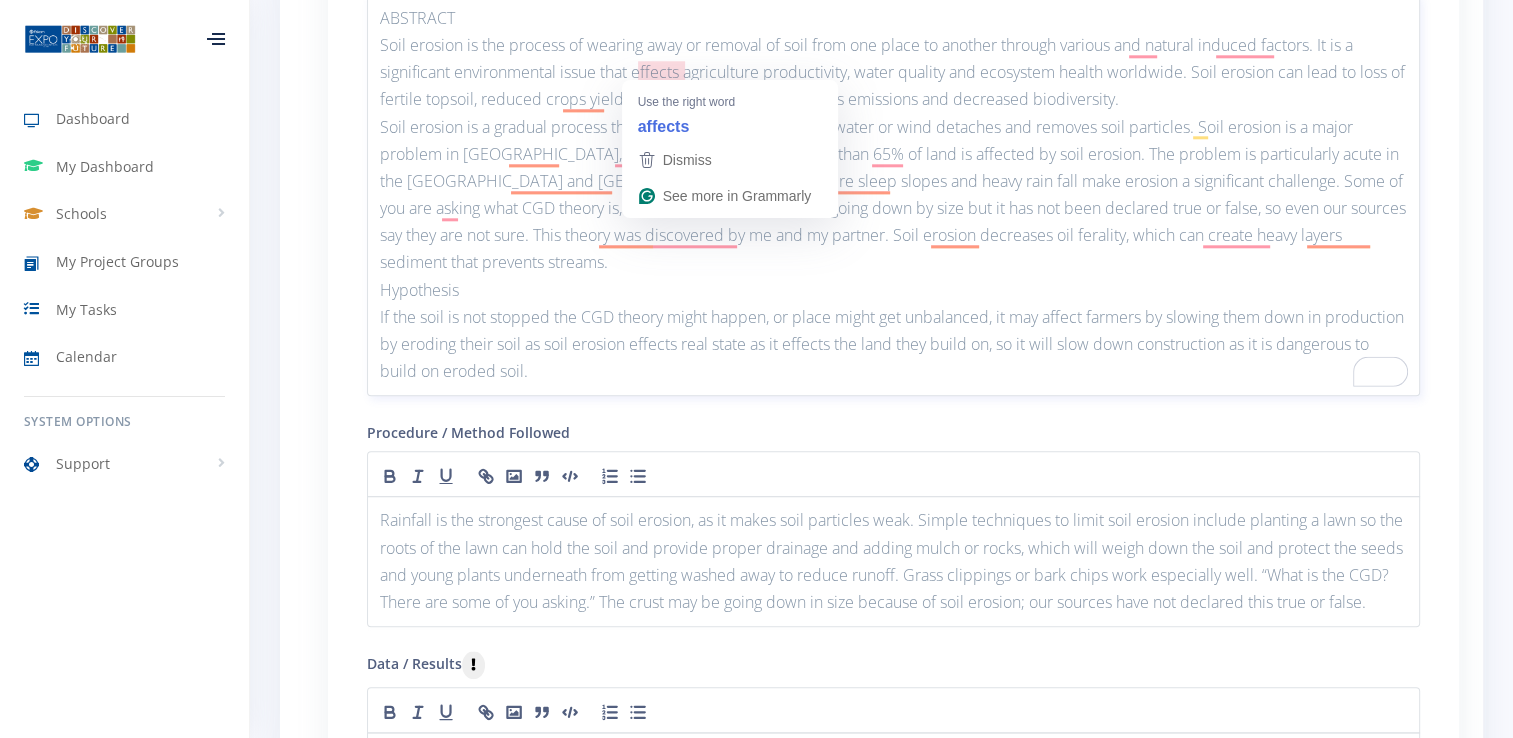 click on "Soil erosion is the process of wearing away or removal of soil from one place to another through various and natural induced factors. It is a significant environmental issue that effects agriculture productivity, water quality and ecosystem health worldwide. Soil erosion can lead to loss of fertile topsoil, reduced crops yields, increased by greenhouse gas emissions and decreased biodiversity." at bounding box center (893, 73) 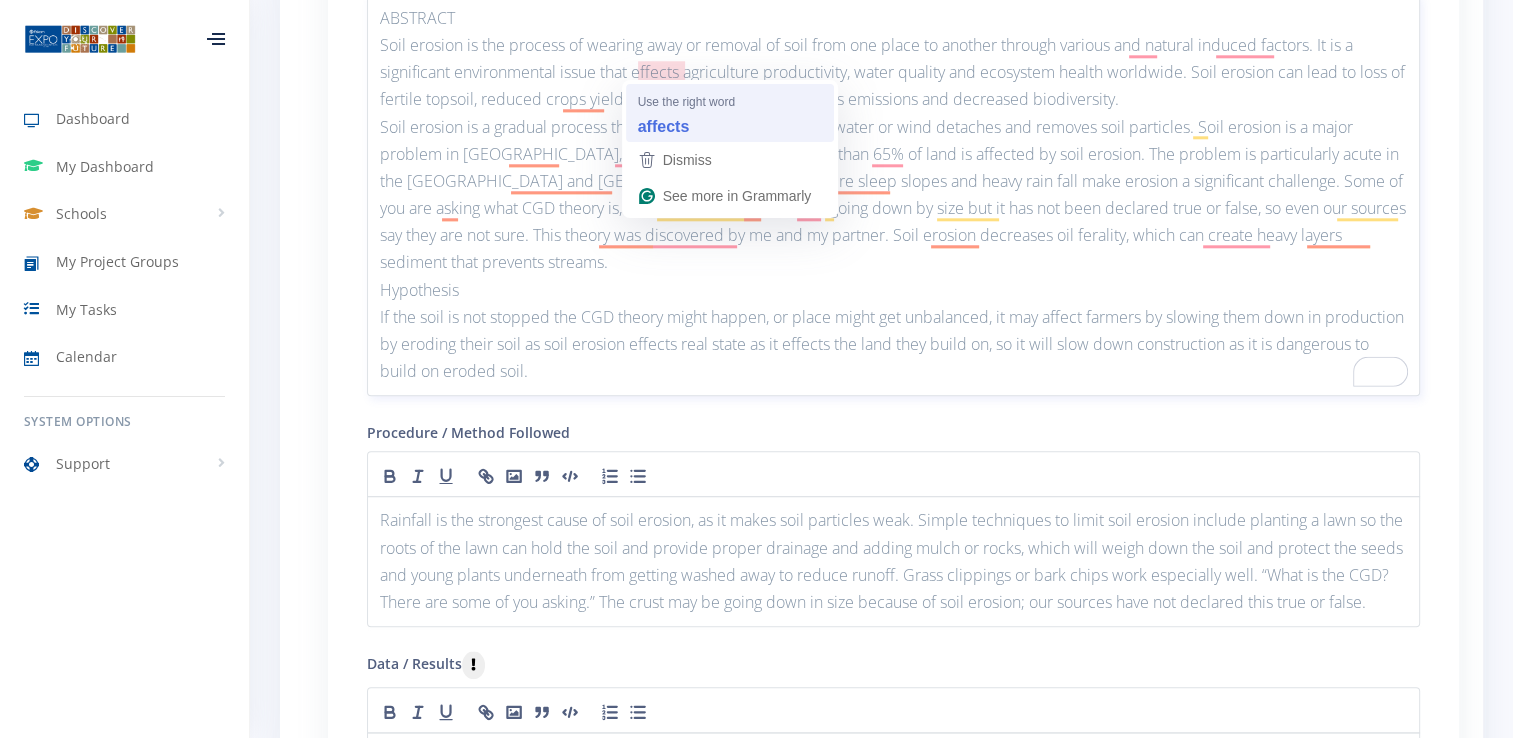type 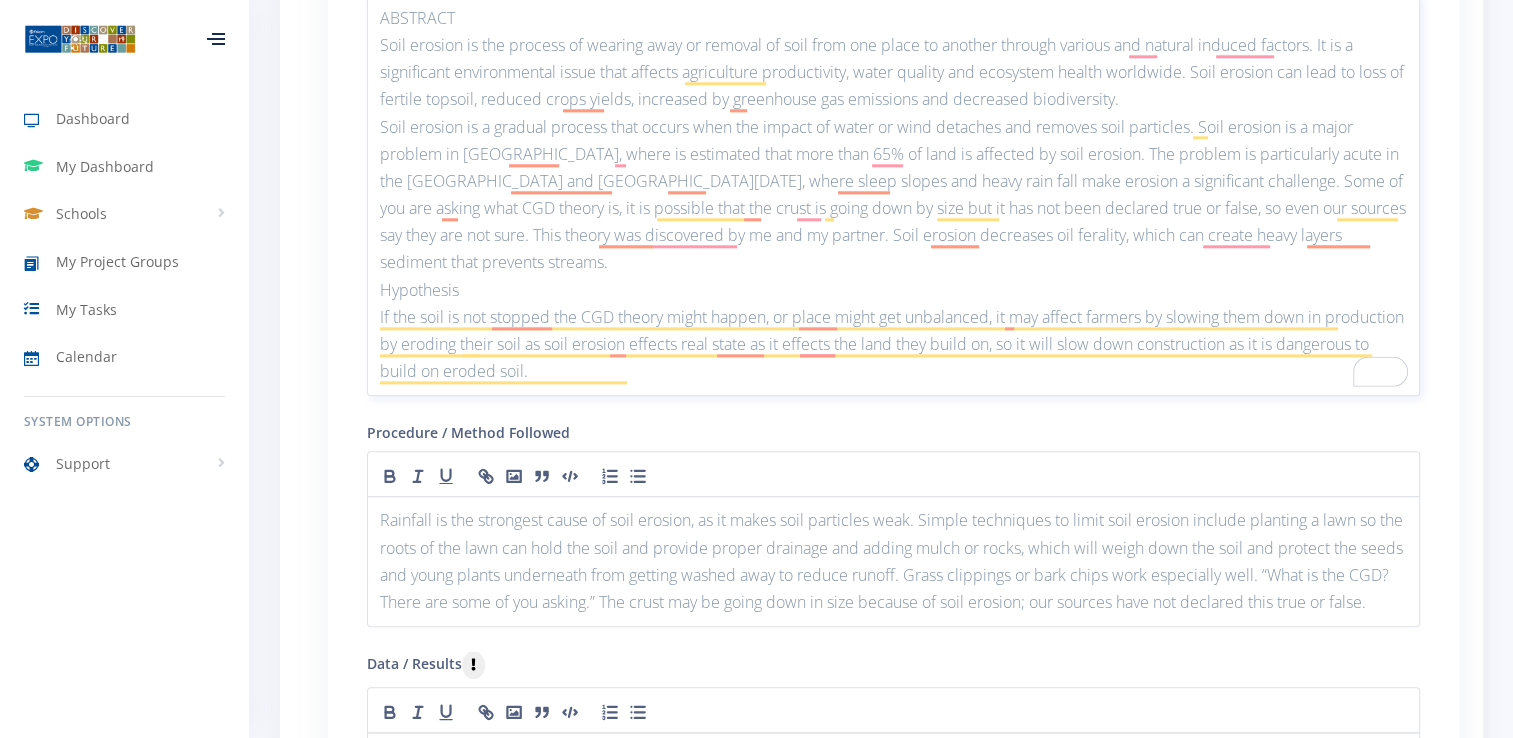 click on "Soil erosion is the process of wearing away or removal of soil from one place to another through various and natural induced factors. It is a significant environmental issue that affects agriculture productivity, water quality and ecosystem health worldwide. Soil erosion can lead to loss of fertile topsoil, reduced crops yields, increased by greenhouse gas emissions and decreased biodiversity." at bounding box center (893, 73) 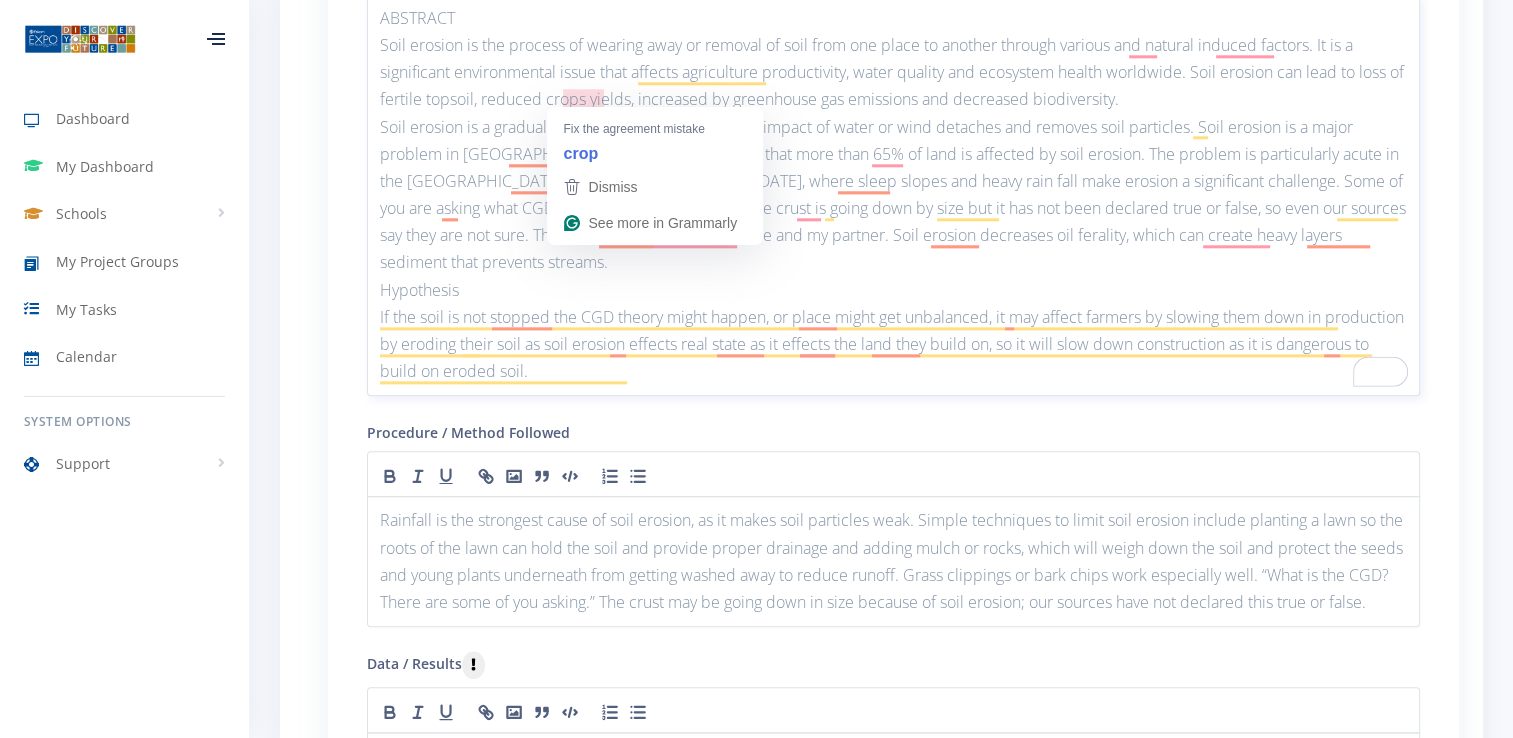 click on "Soil erosion is the process of wearing away or removal of soil from one place to another through various and natural induced factors. It is a significant environmental issue that affects agriculture productivity, water quality and ecosystem health worldwide. Soil erosion can lead to loss of fertile topsoil, reduced crops yields, increased by greenhouse gas emissions and decreased biodiversity." at bounding box center [893, 73] 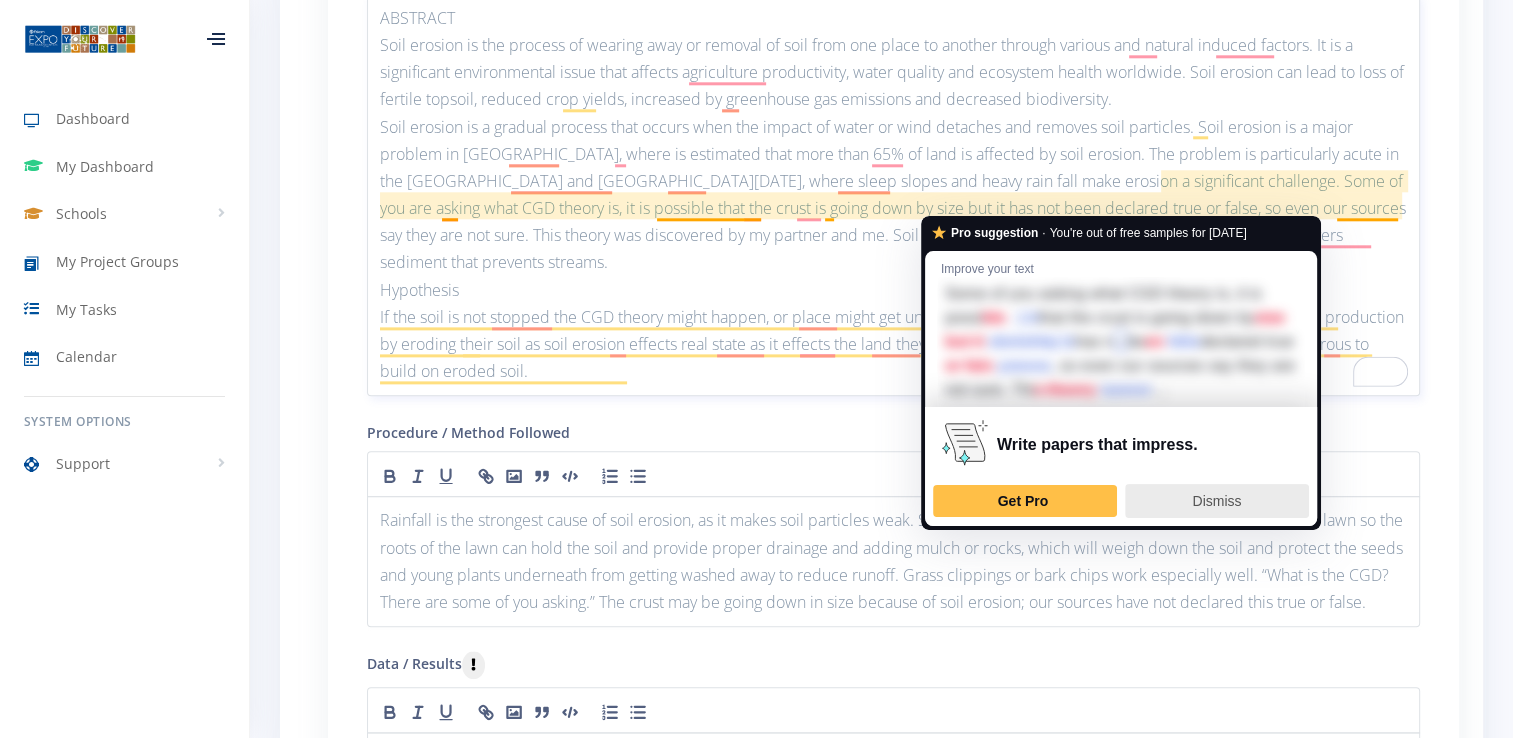 click on "Dismiss" at bounding box center [1216, 501] 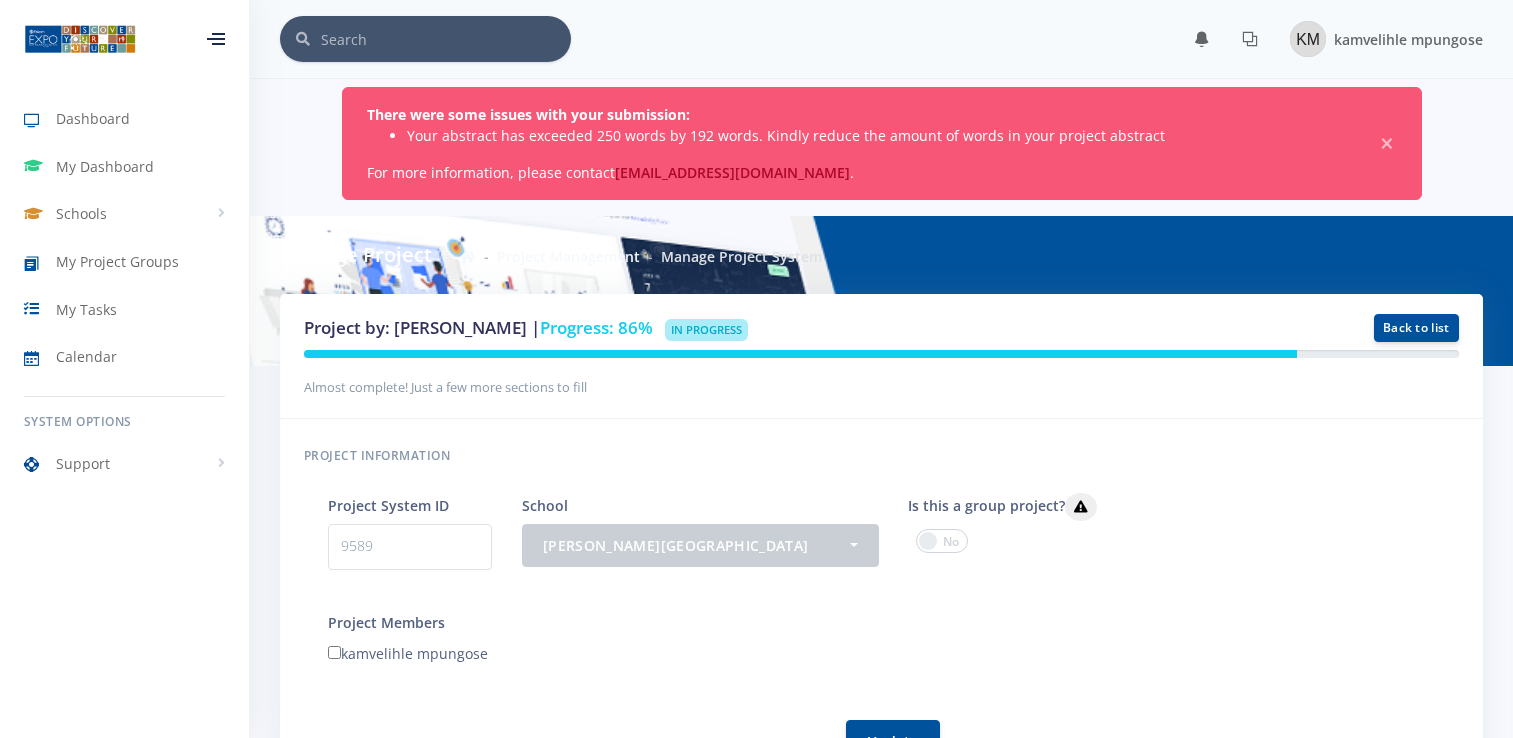 scroll, scrollTop: 0, scrollLeft: 0, axis: both 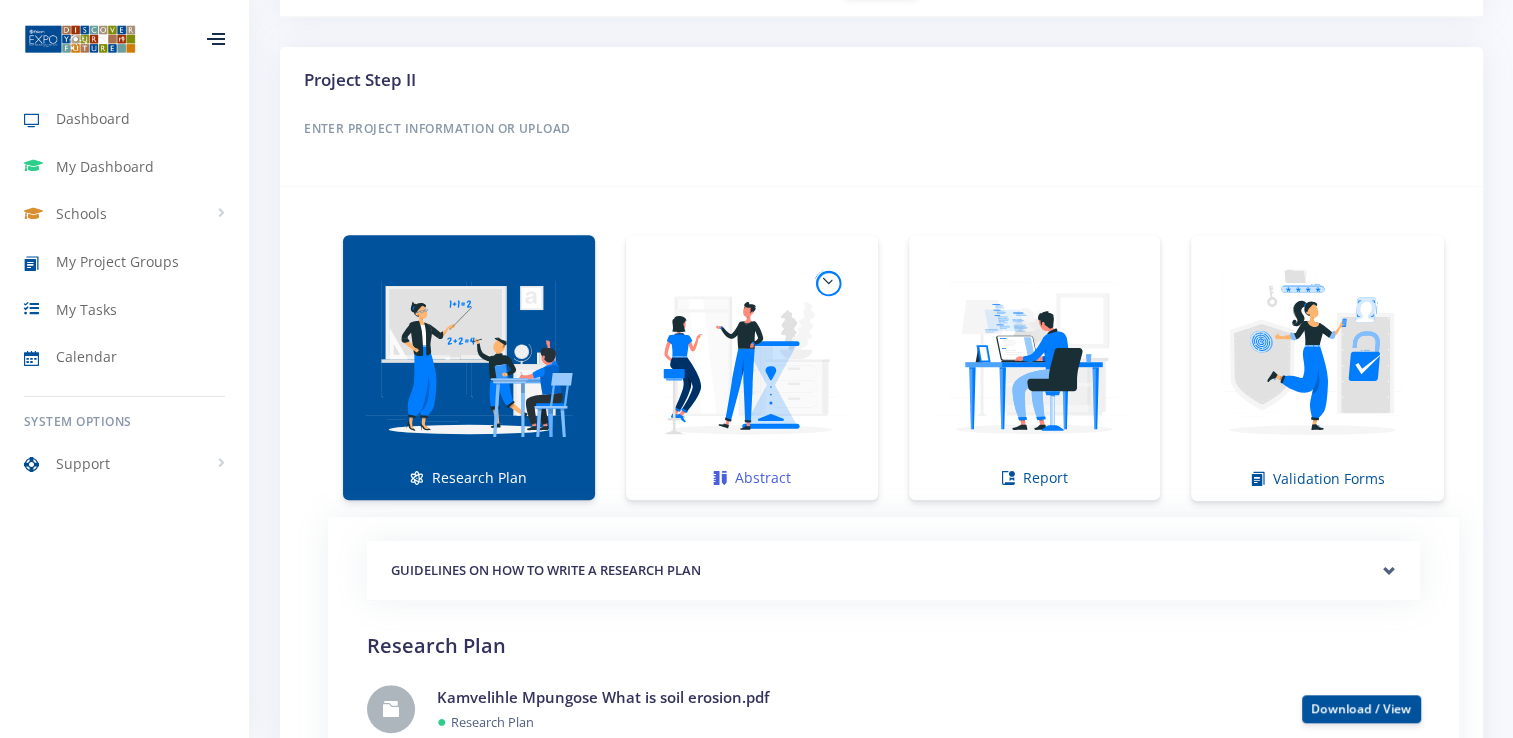 click at bounding box center [752, 357] 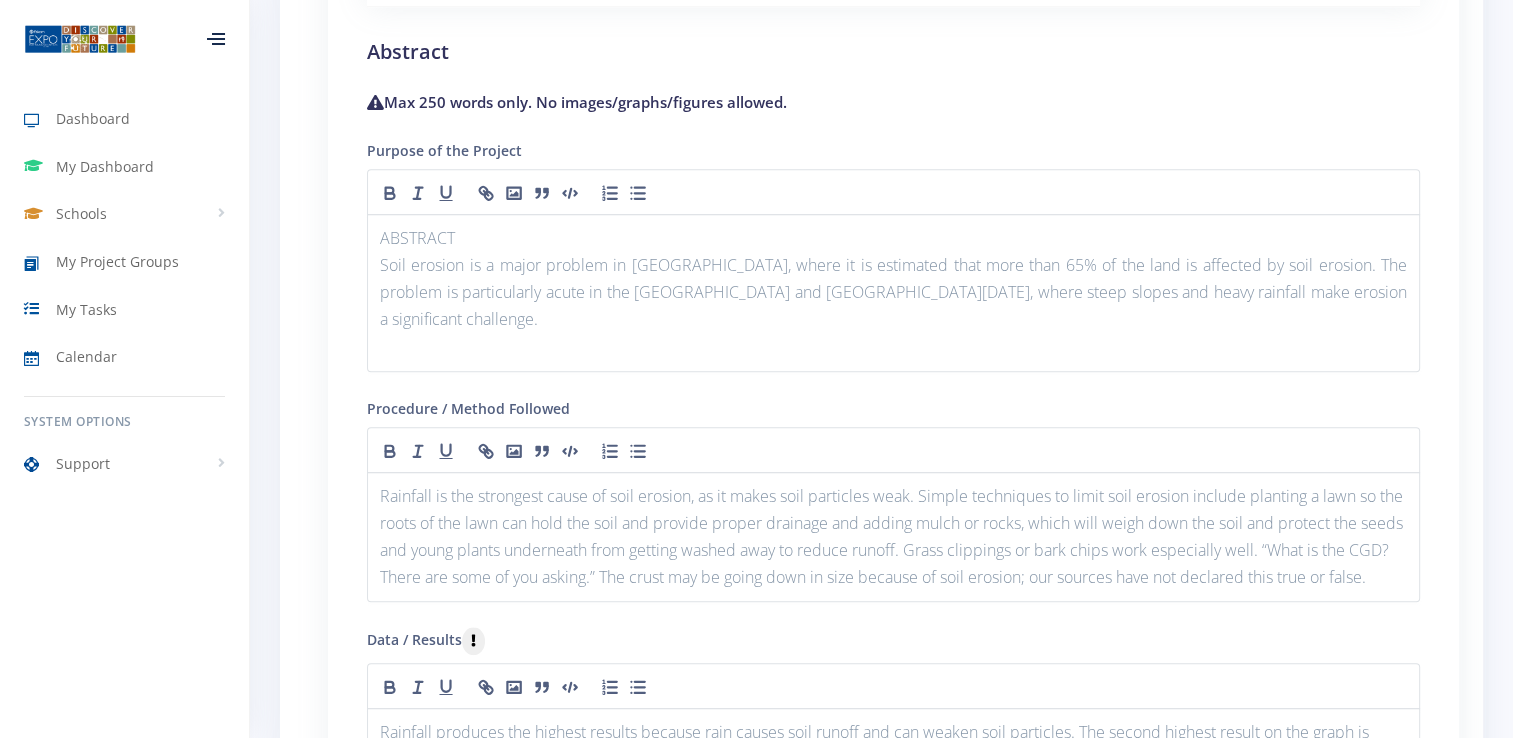 scroll, scrollTop: 1912, scrollLeft: 0, axis: vertical 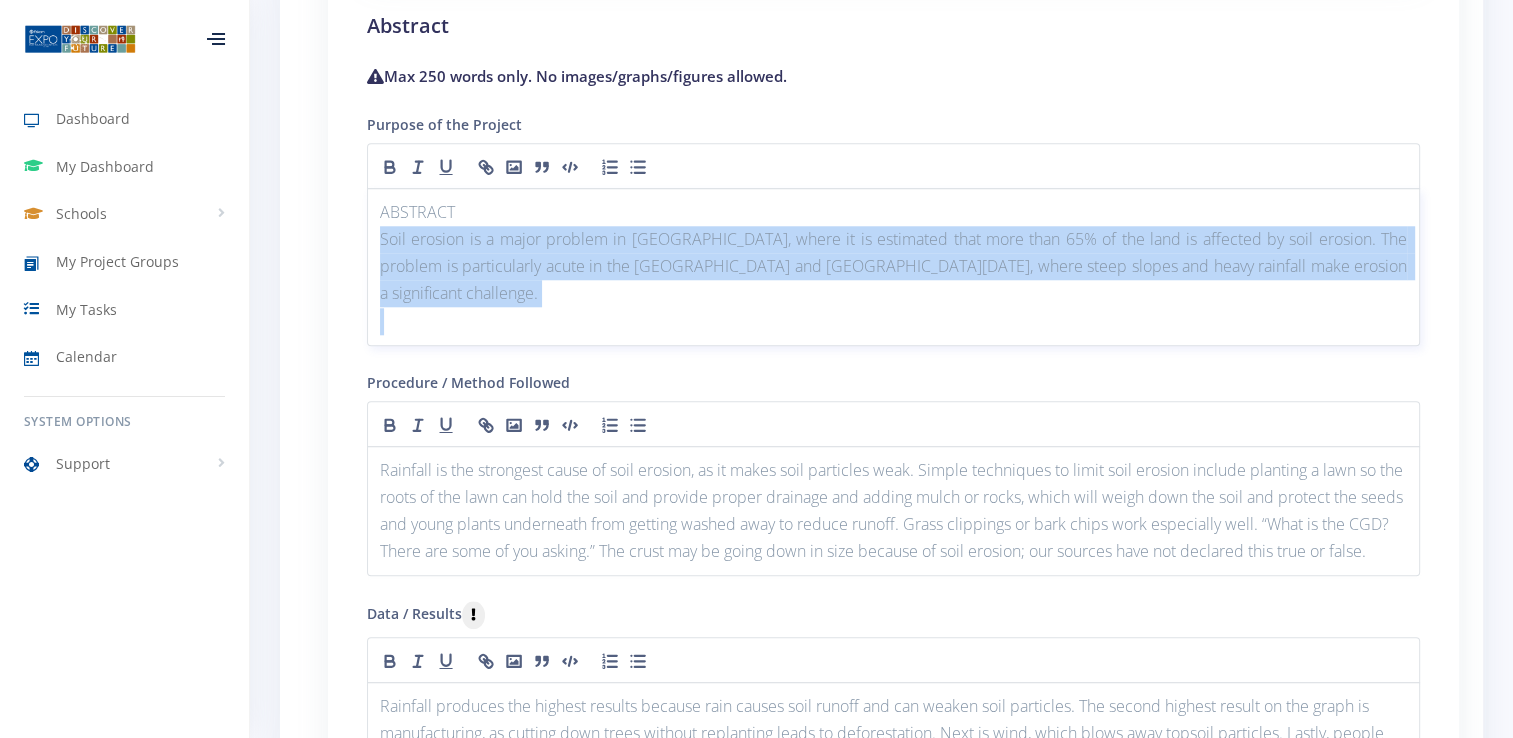 drag, startPoint x: 380, startPoint y: 234, endPoint x: 905, endPoint y: 308, distance: 530.1896 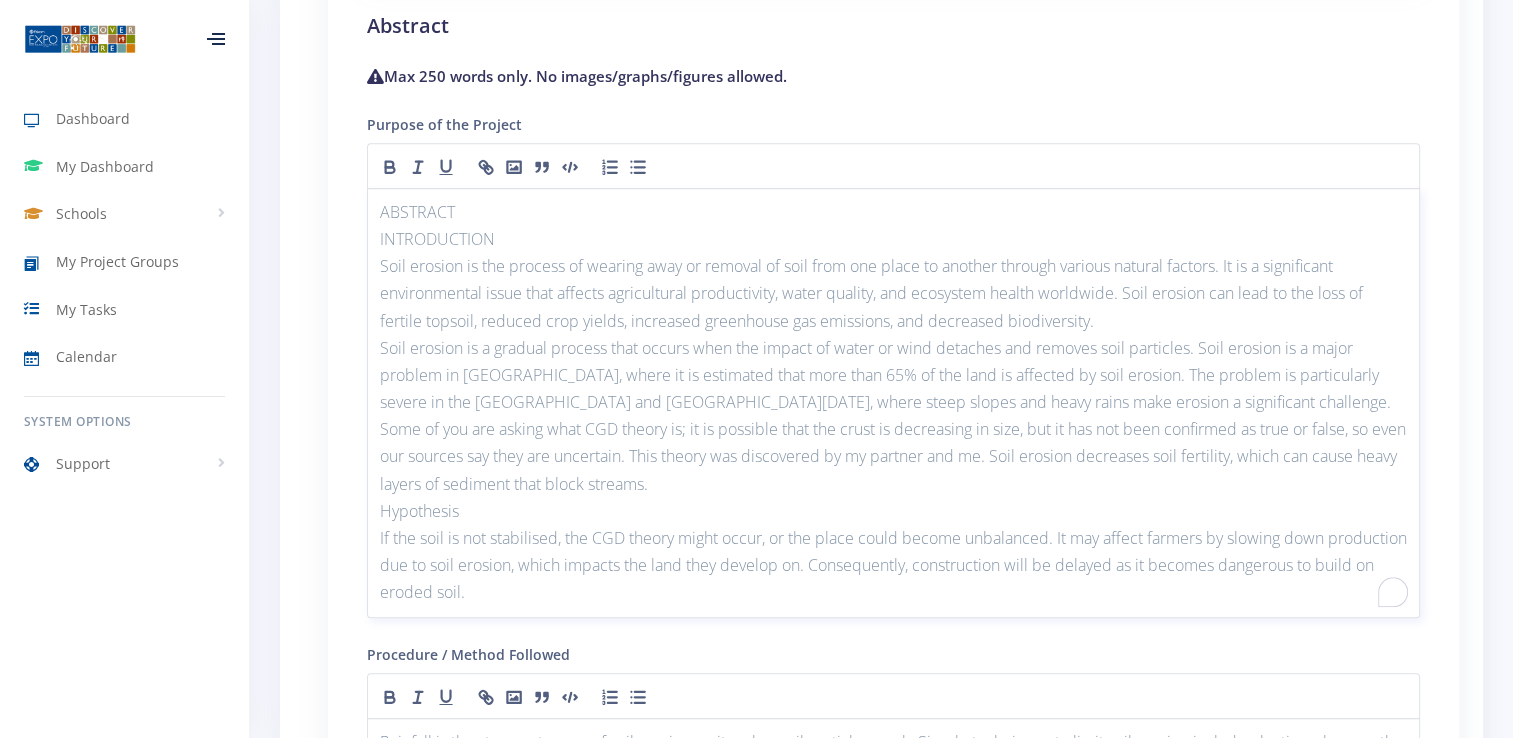 scroll, scrollTop: 0, scrollLeft: 0, axis: both 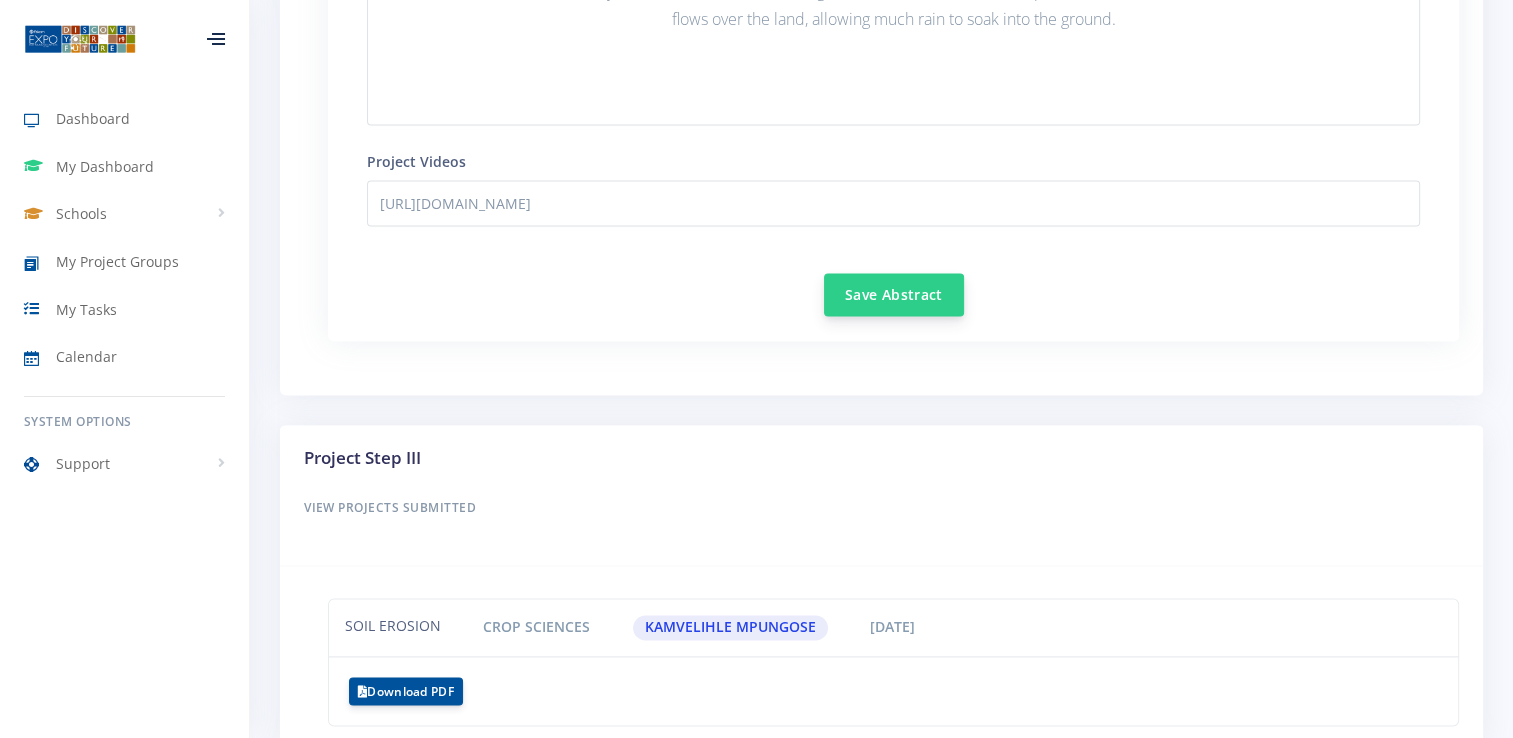 click on "Save Abstract" at bounding box center [894, 294] 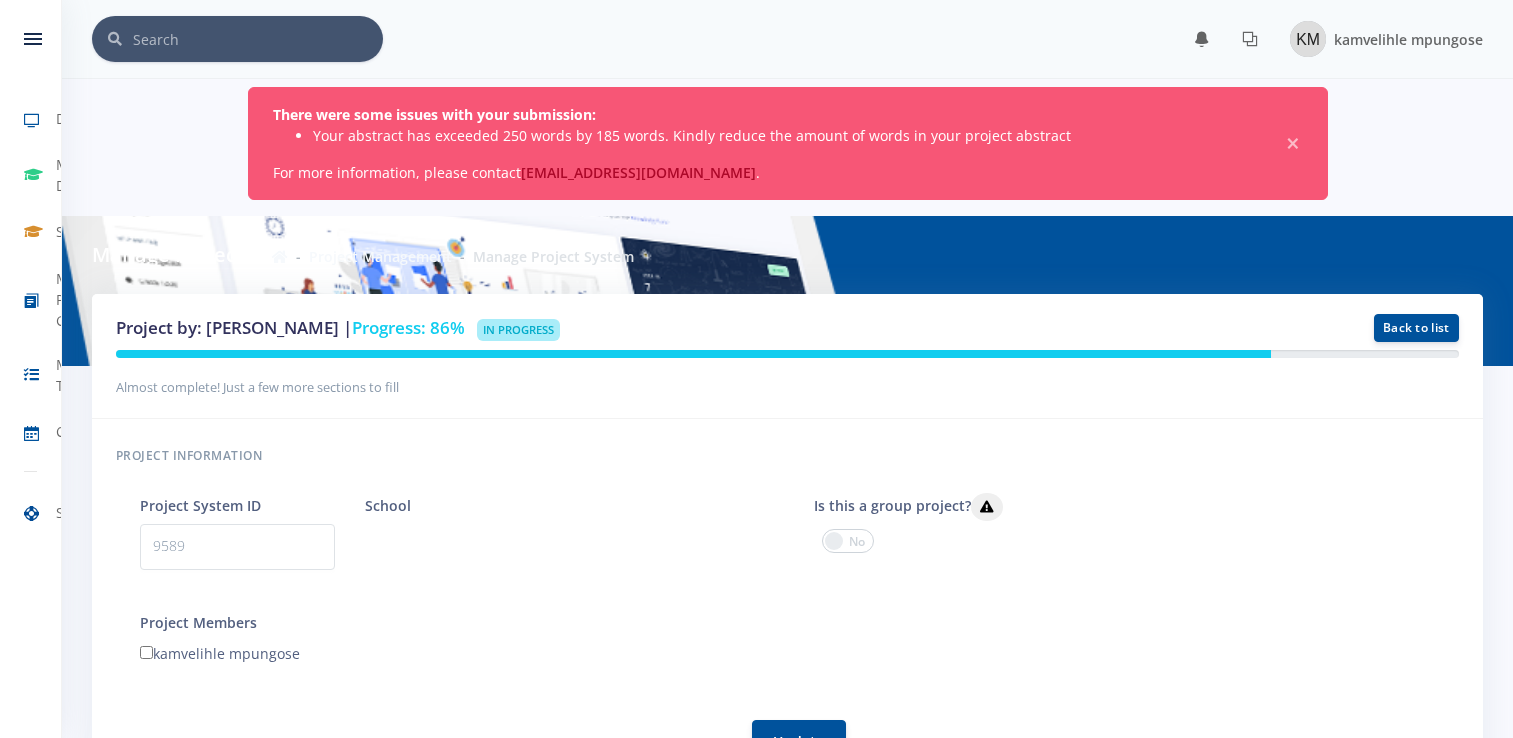 scroll, scrollTop: 0, scrollLeft: 0, axis: both 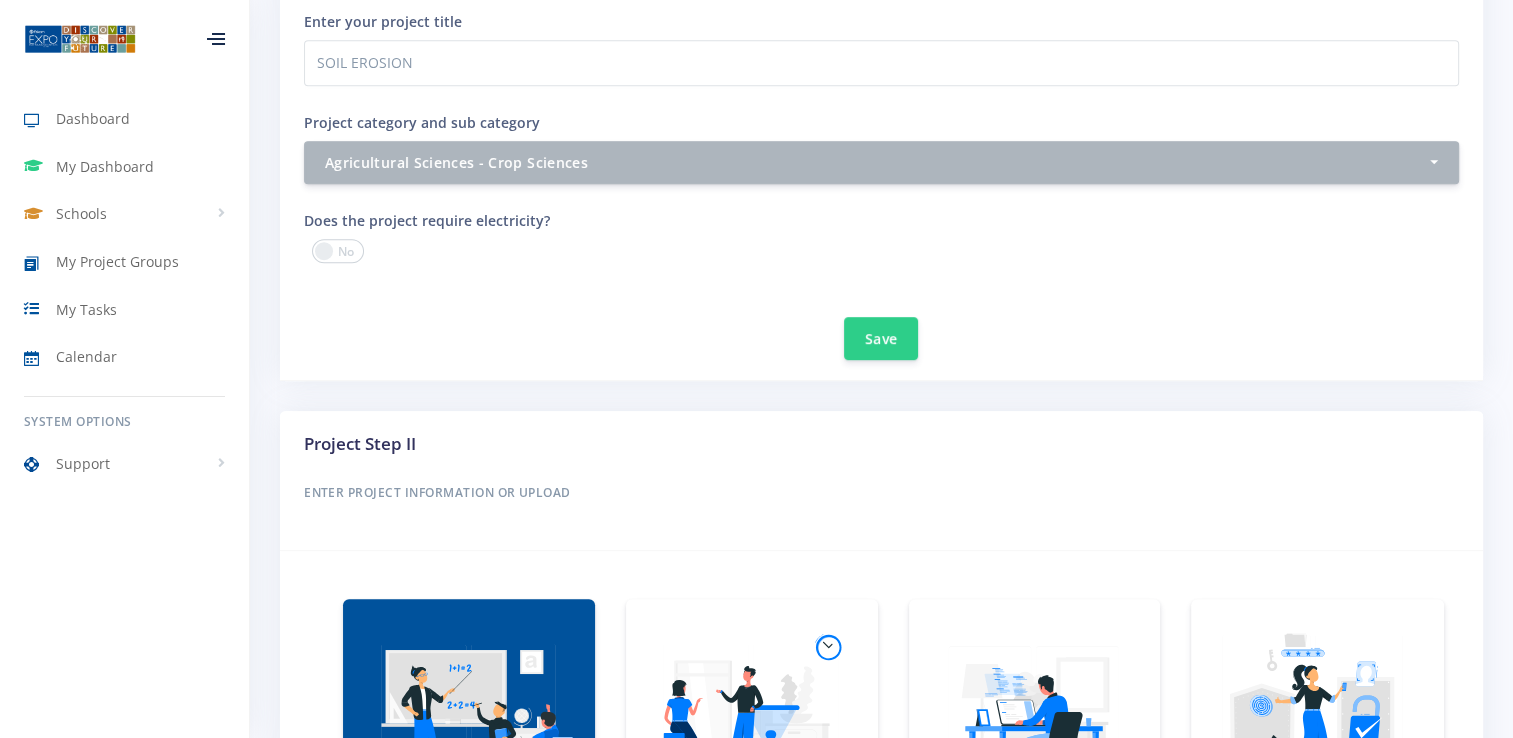 click at bounding box center [752, 721] 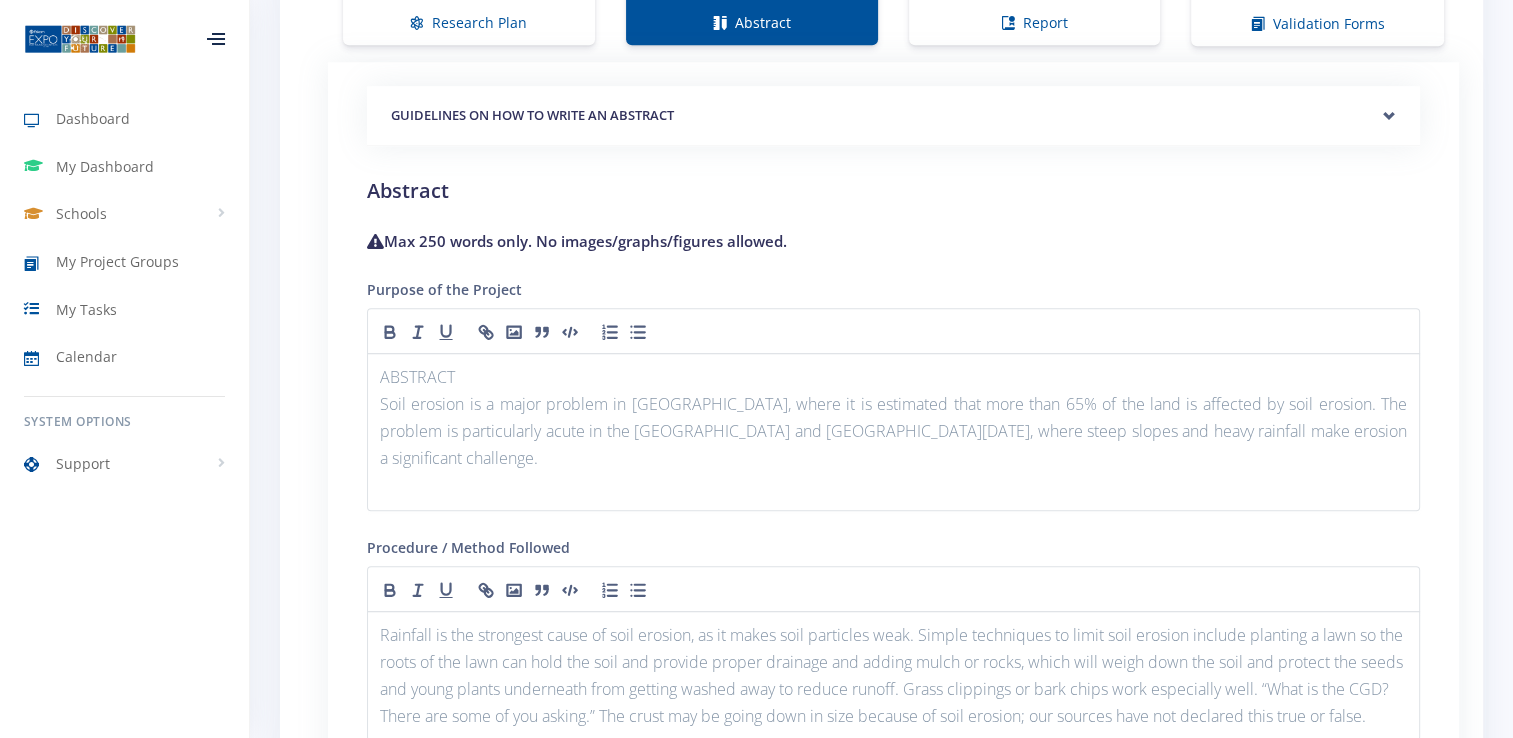 scroll, scrollTop: 1768, scrollLeft: 0, axis: vertical 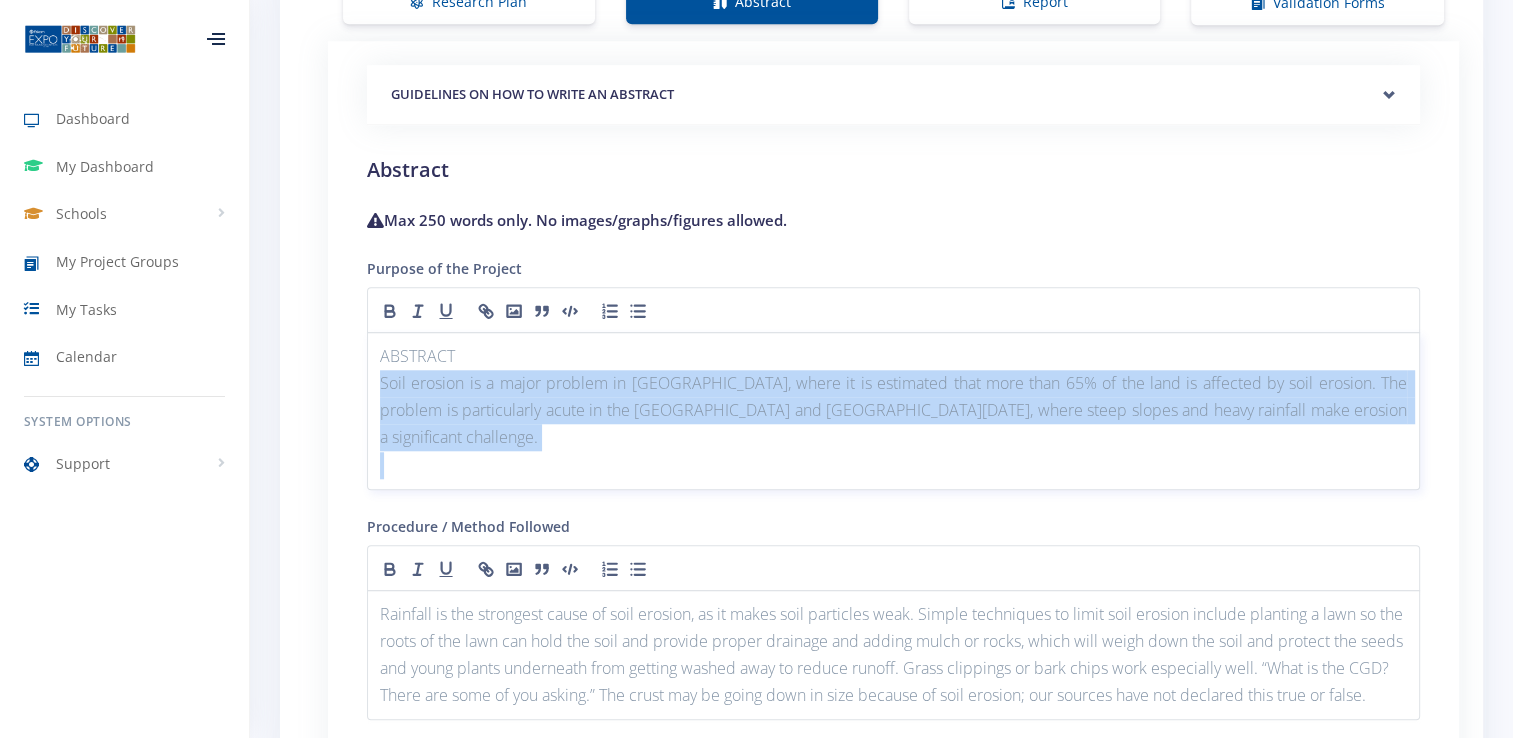 drag, startPoint x: 378, startPoint y: 376, endPoint x: 1347, endPoint y: 417, distance: 969.867 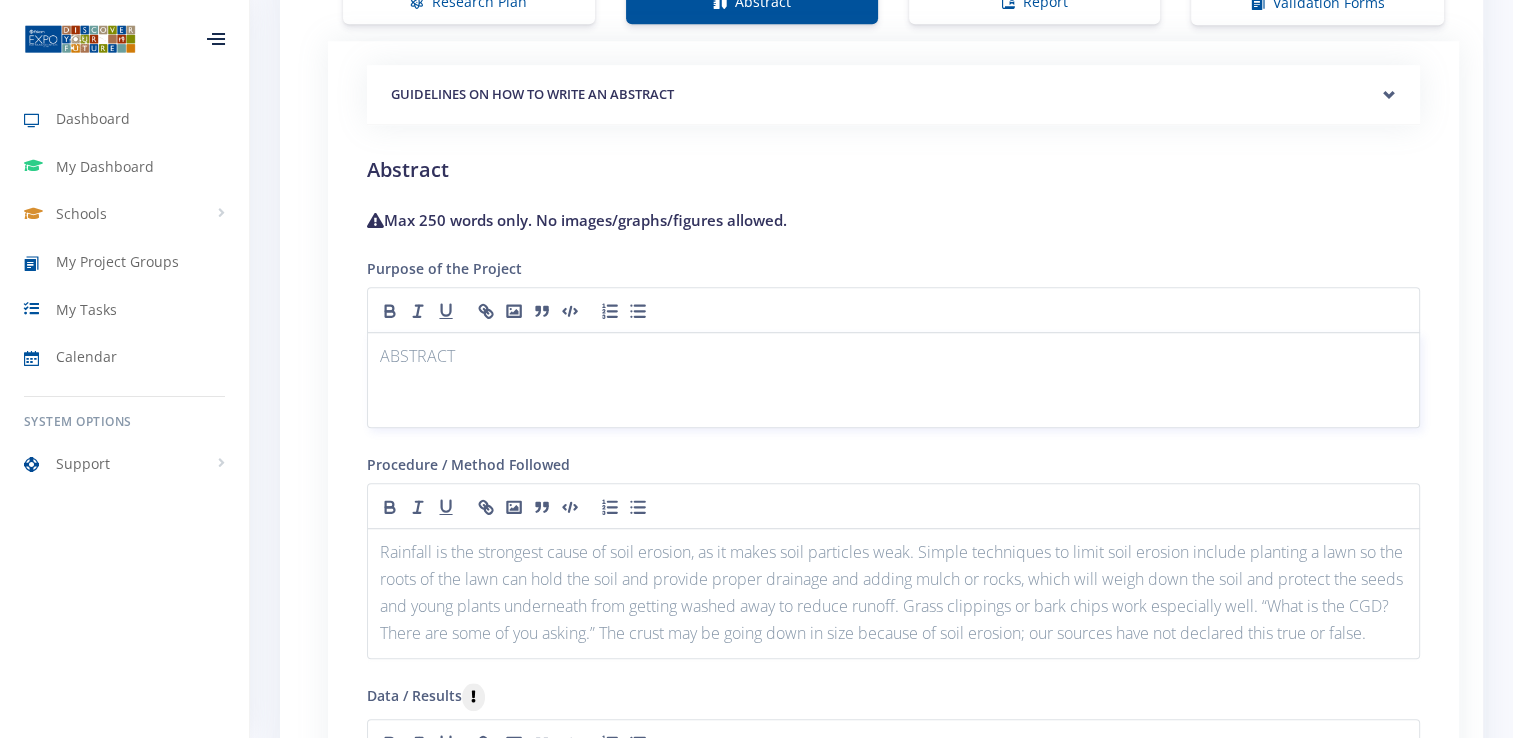 scroll, scrollTop: 0, scrollLeft: 0, axis: both 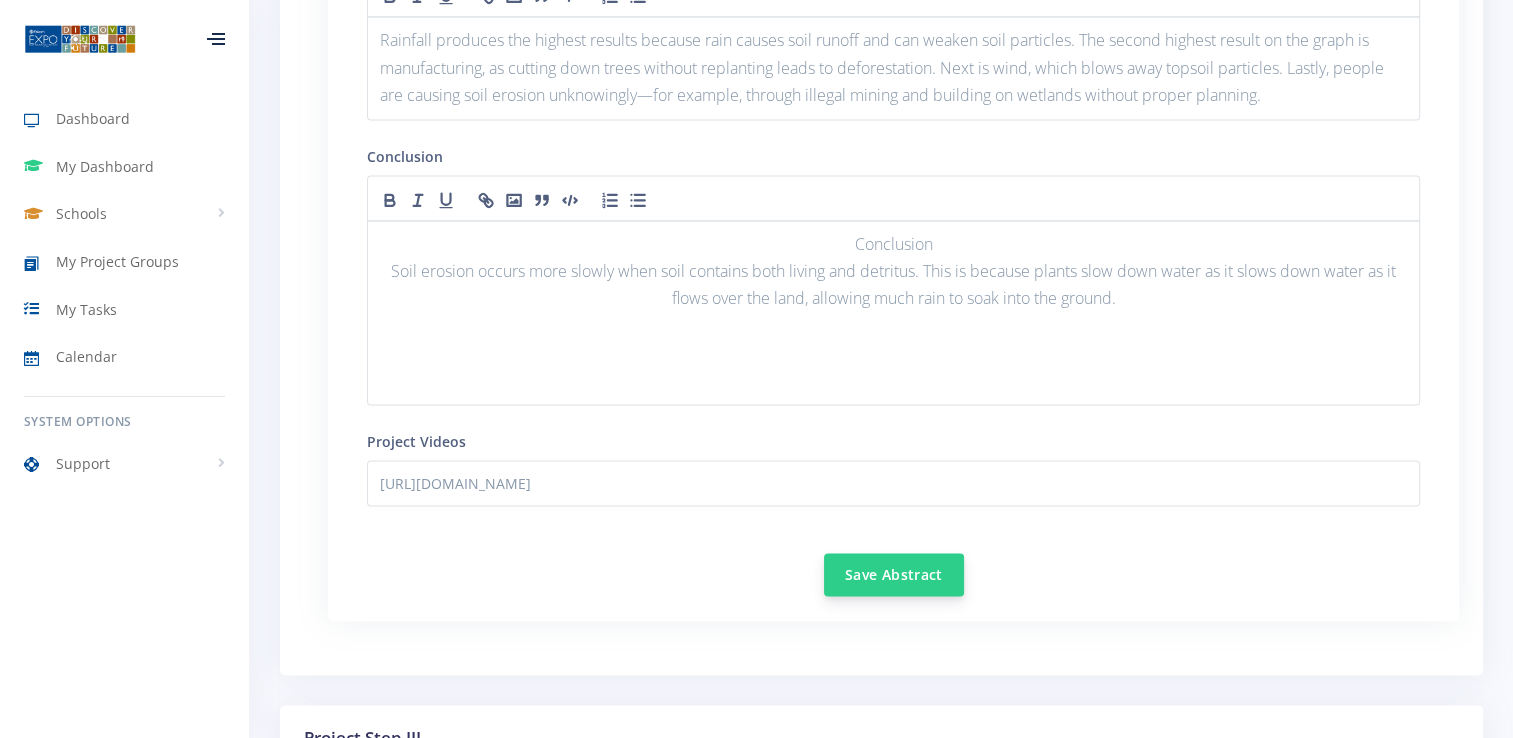 click on "Save Abstract" at bounding box center (894, 574) 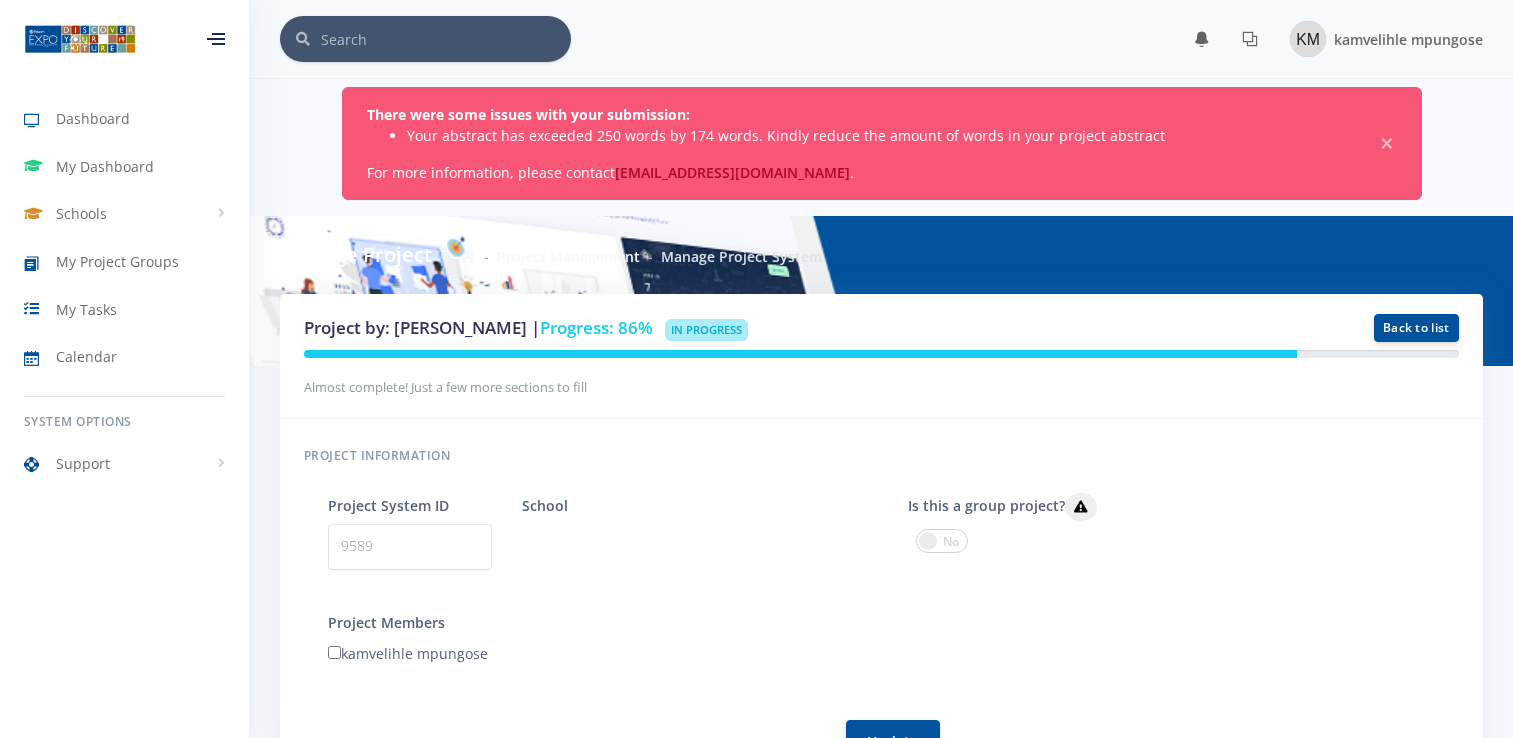 scroll, scrollTop: 0, scrollLeft: 0, axis: both 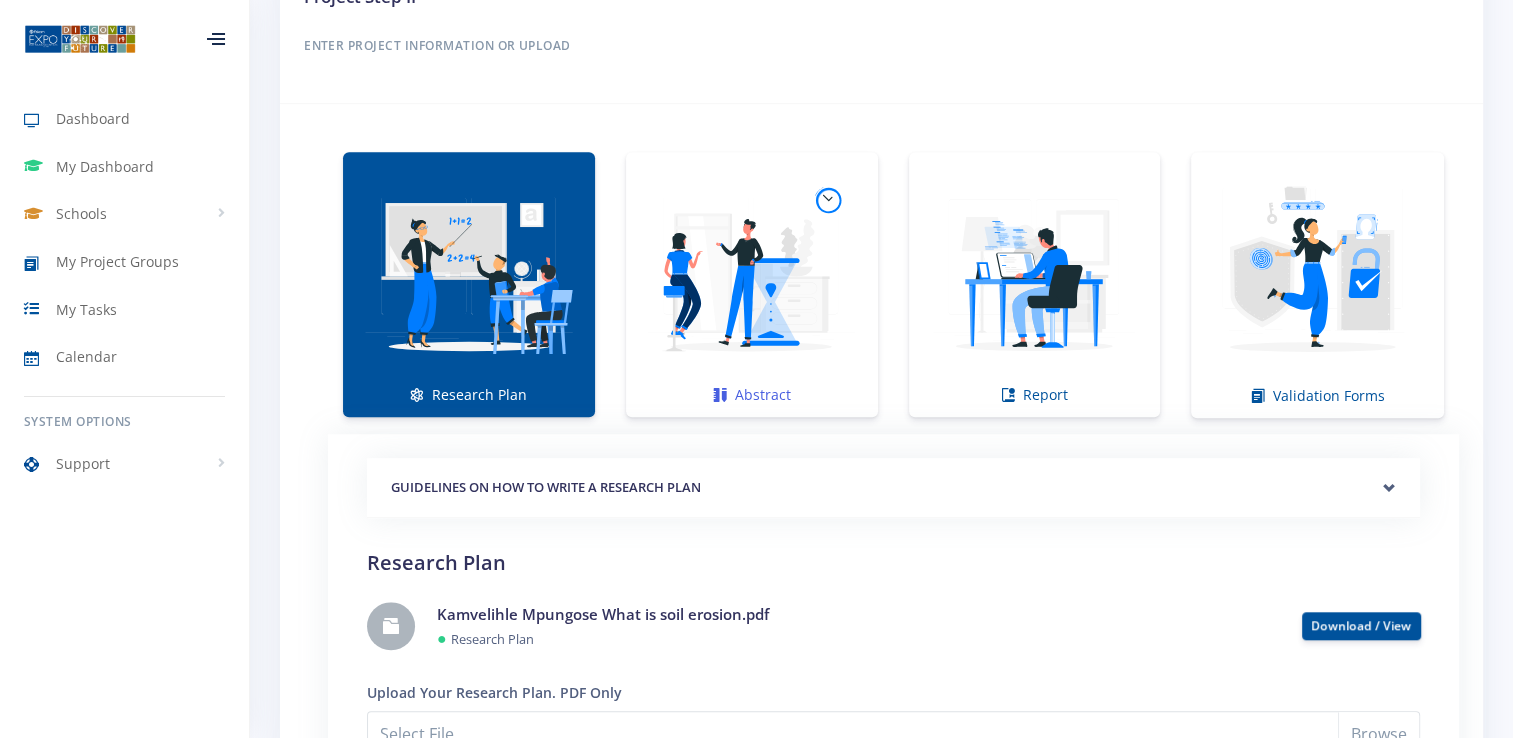 click at bounding box center (752, 274) 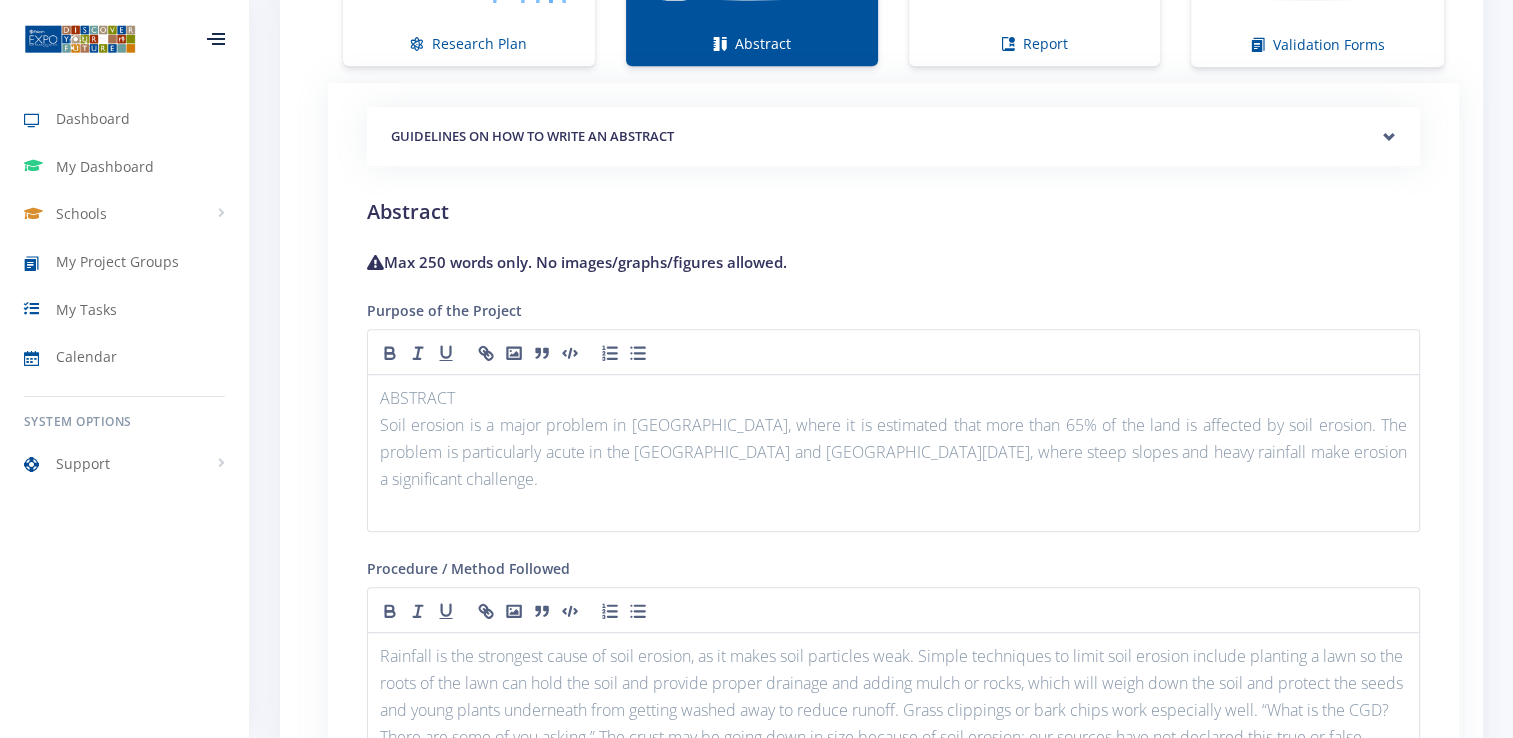 scroll, scrollTop: 1730, scrollLeft: 0, axis: vertical 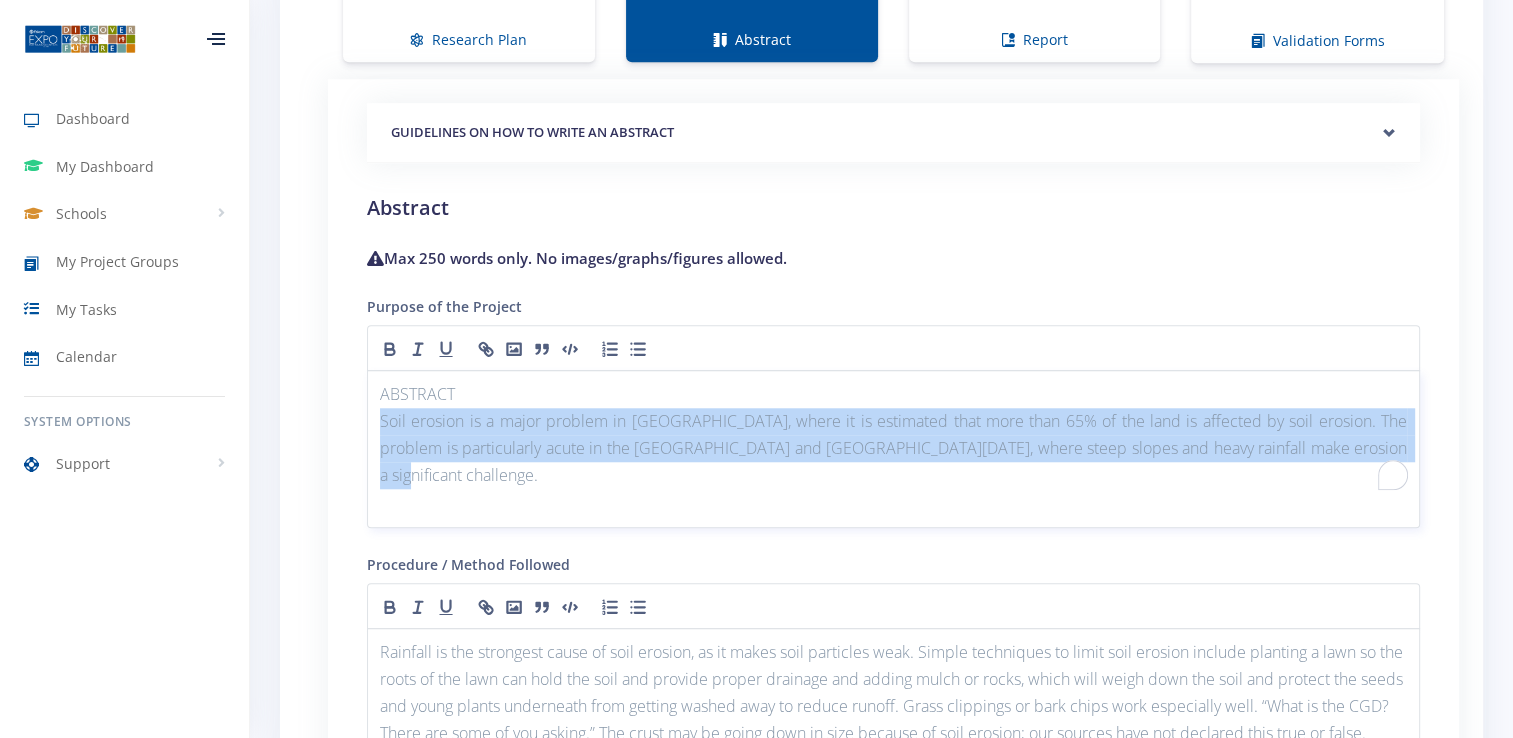 drag, startPoint x: 376, startPoint y: 416, endPoint x: 1344, endPoint y: 450, distance: 968.5969 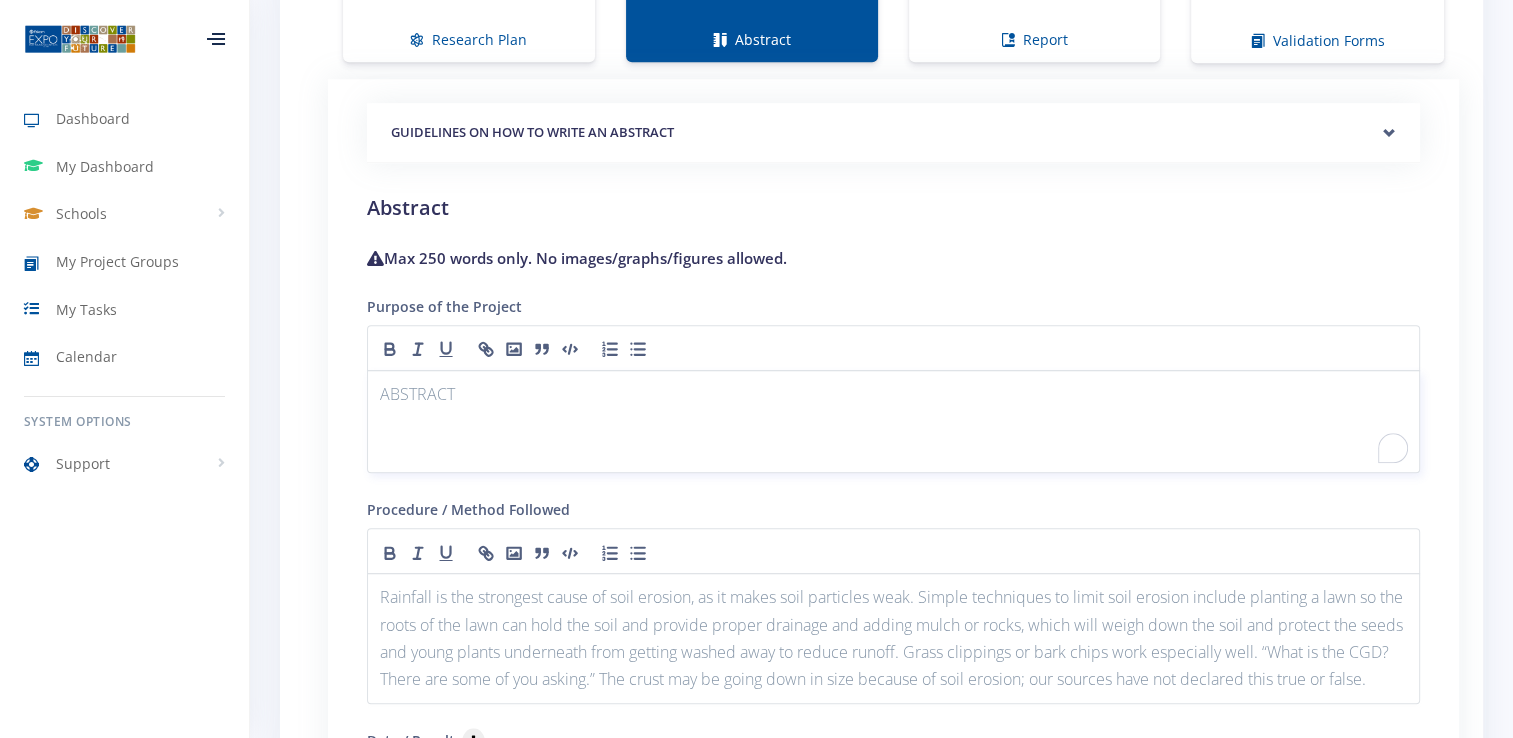 scroll, scrollTop: 0, scrollLeft: 0, axis: both 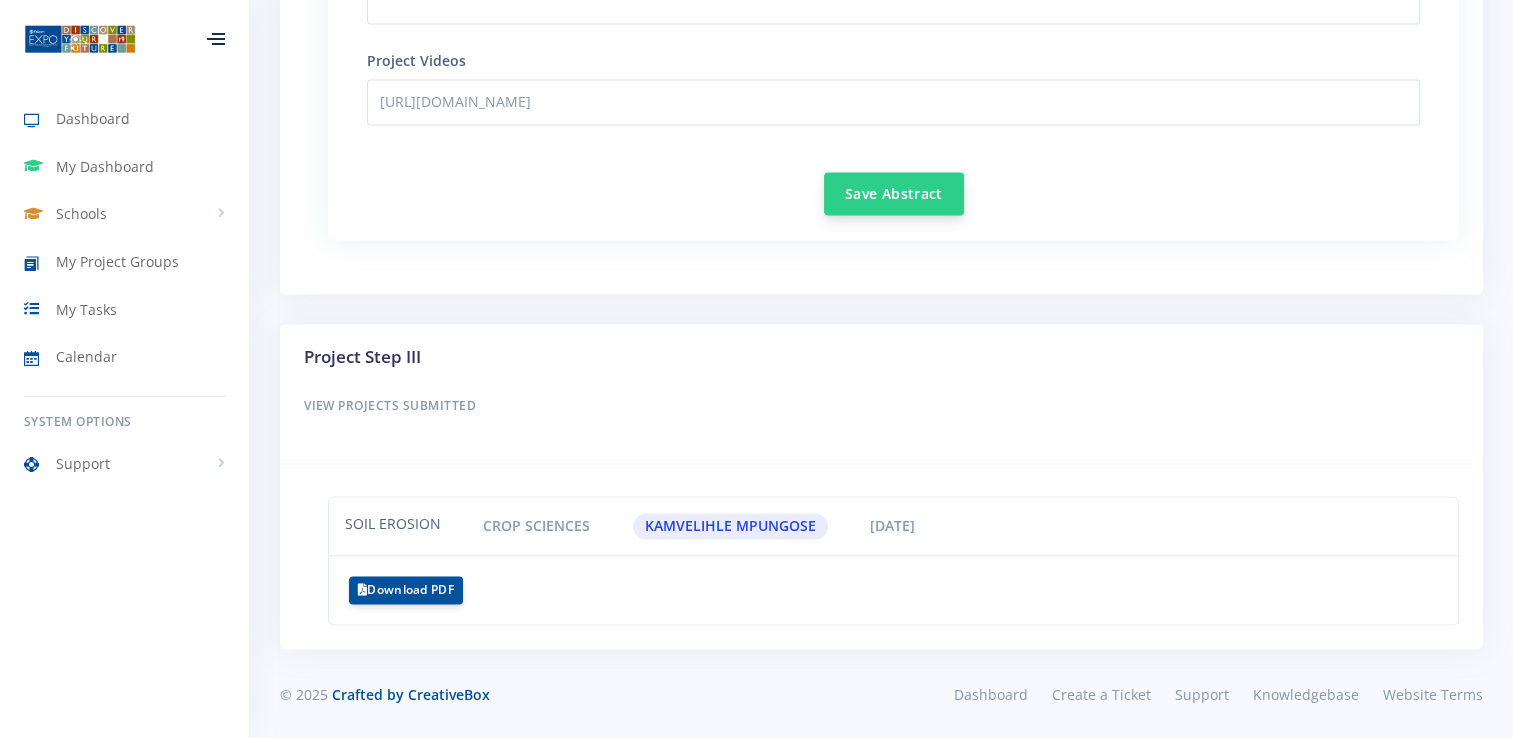 click on "Save Abstract" at bounding box center [894, 193] 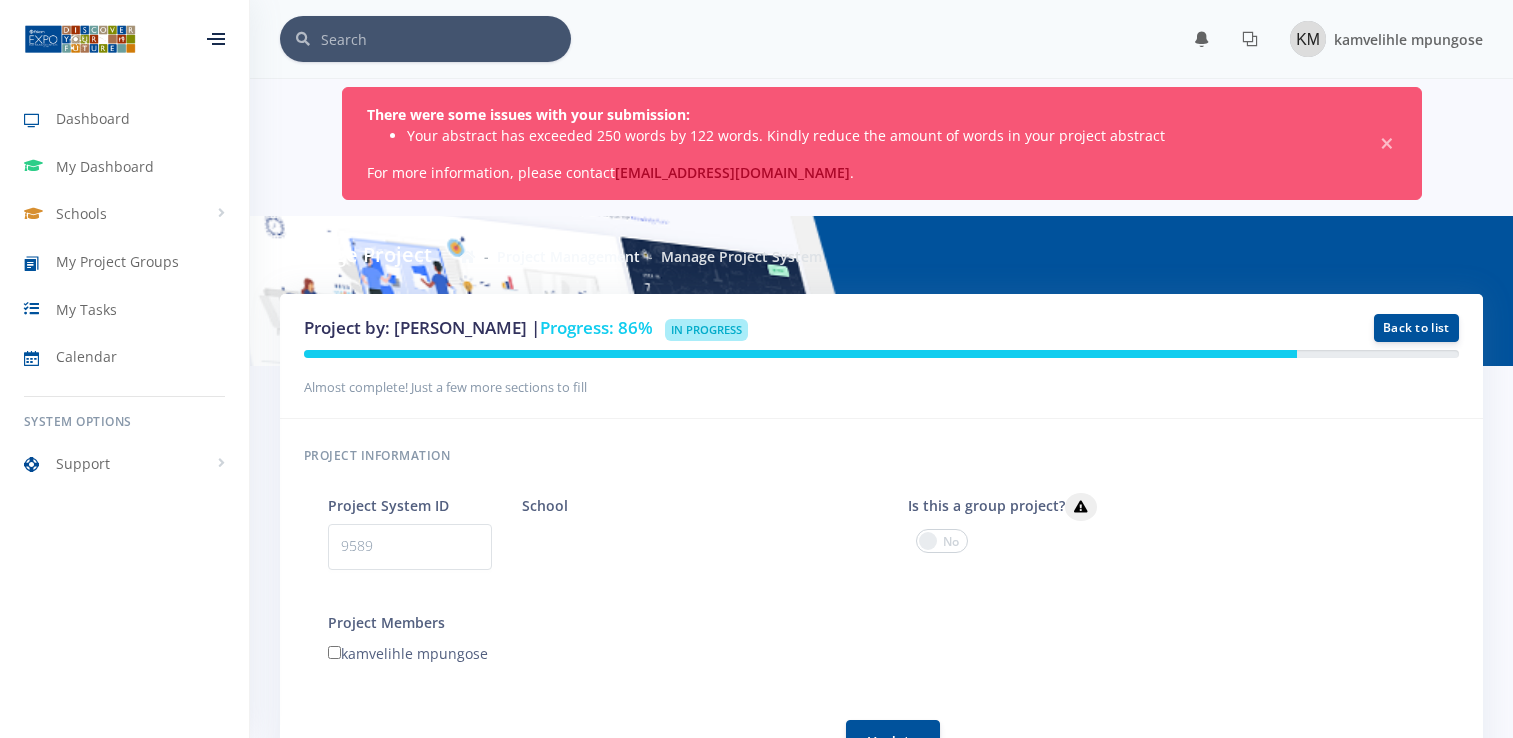 scroll, scrollTop: 0, scrollLeft: 0, axis: both 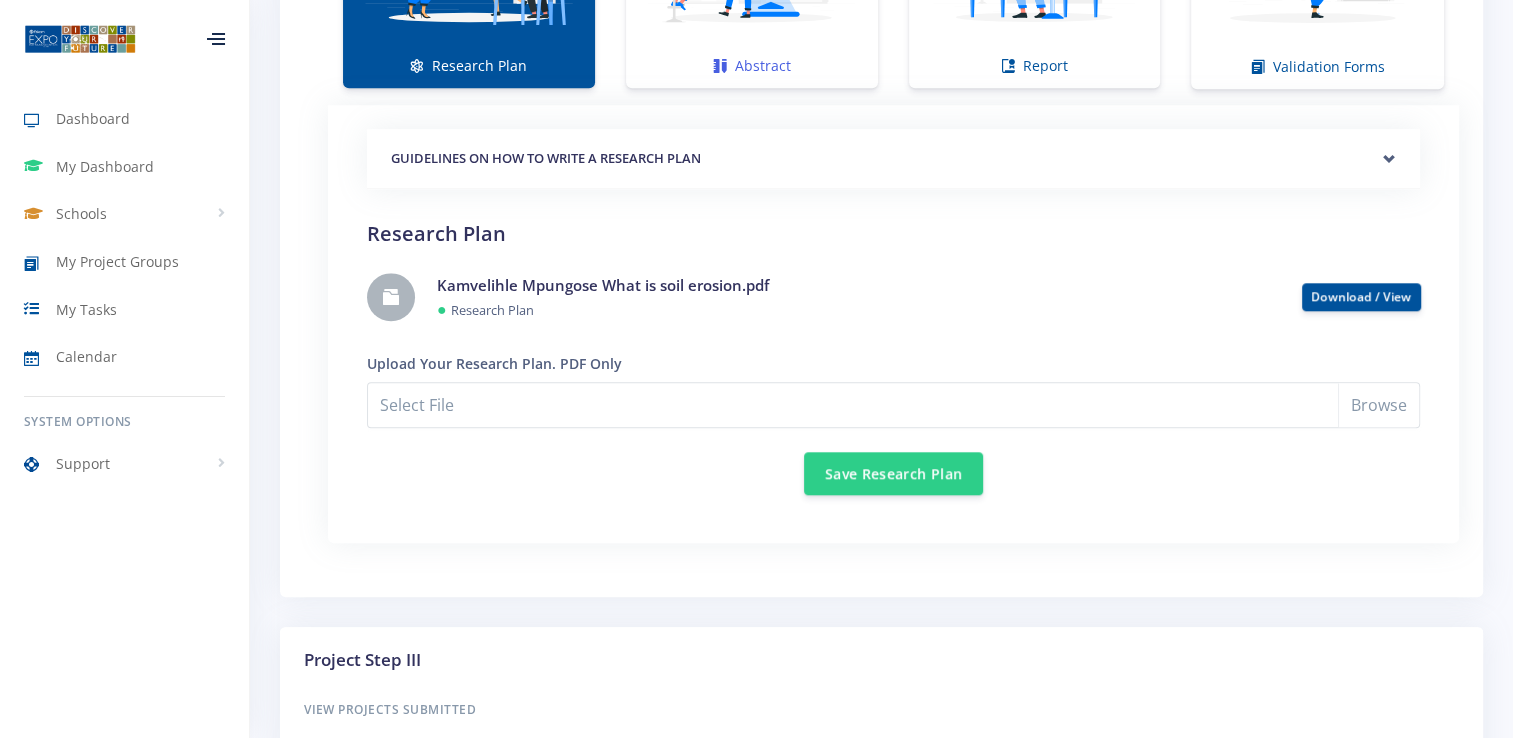 click at bounding box center (752, -55) 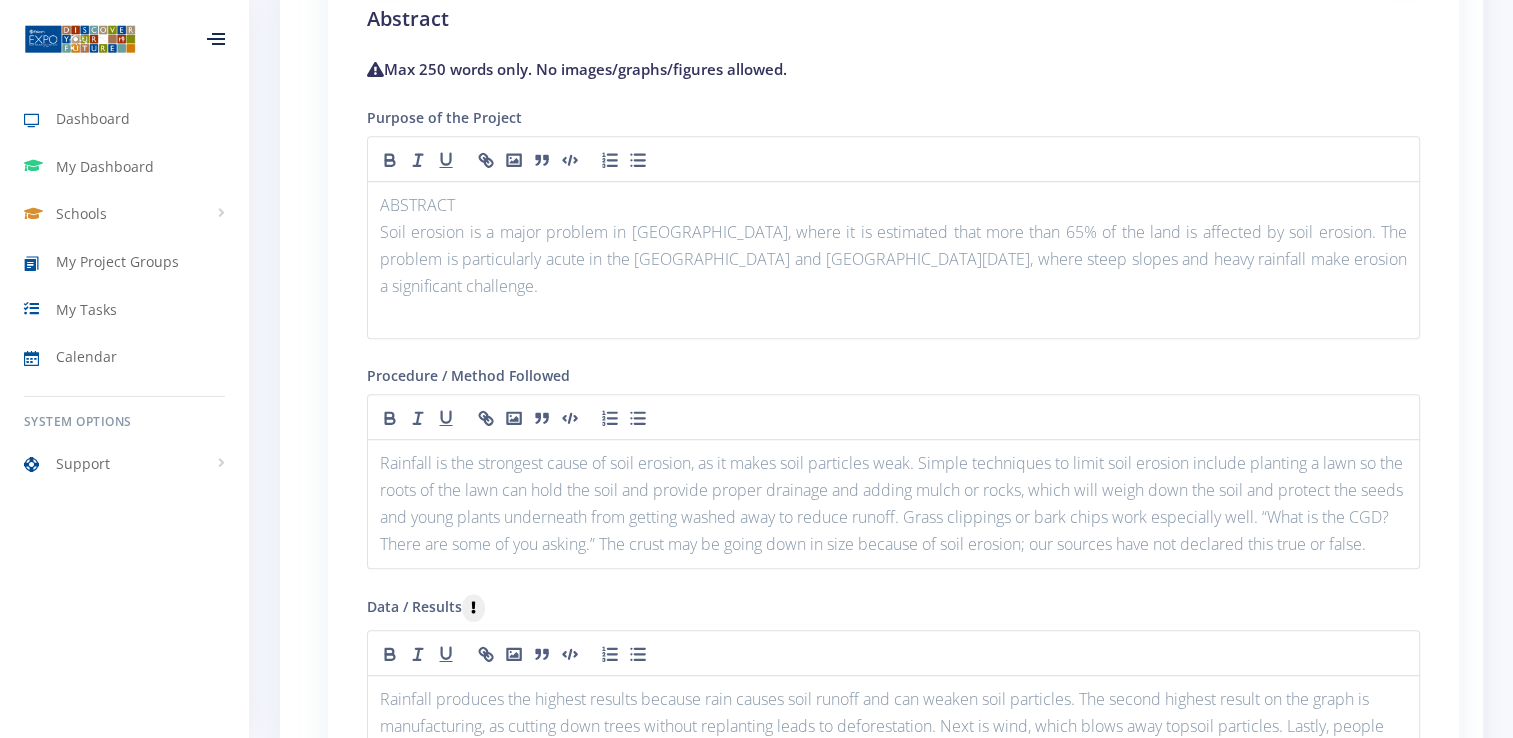 scroll, scrollTop: 1923, scrollLeft: 0, axis: vertical 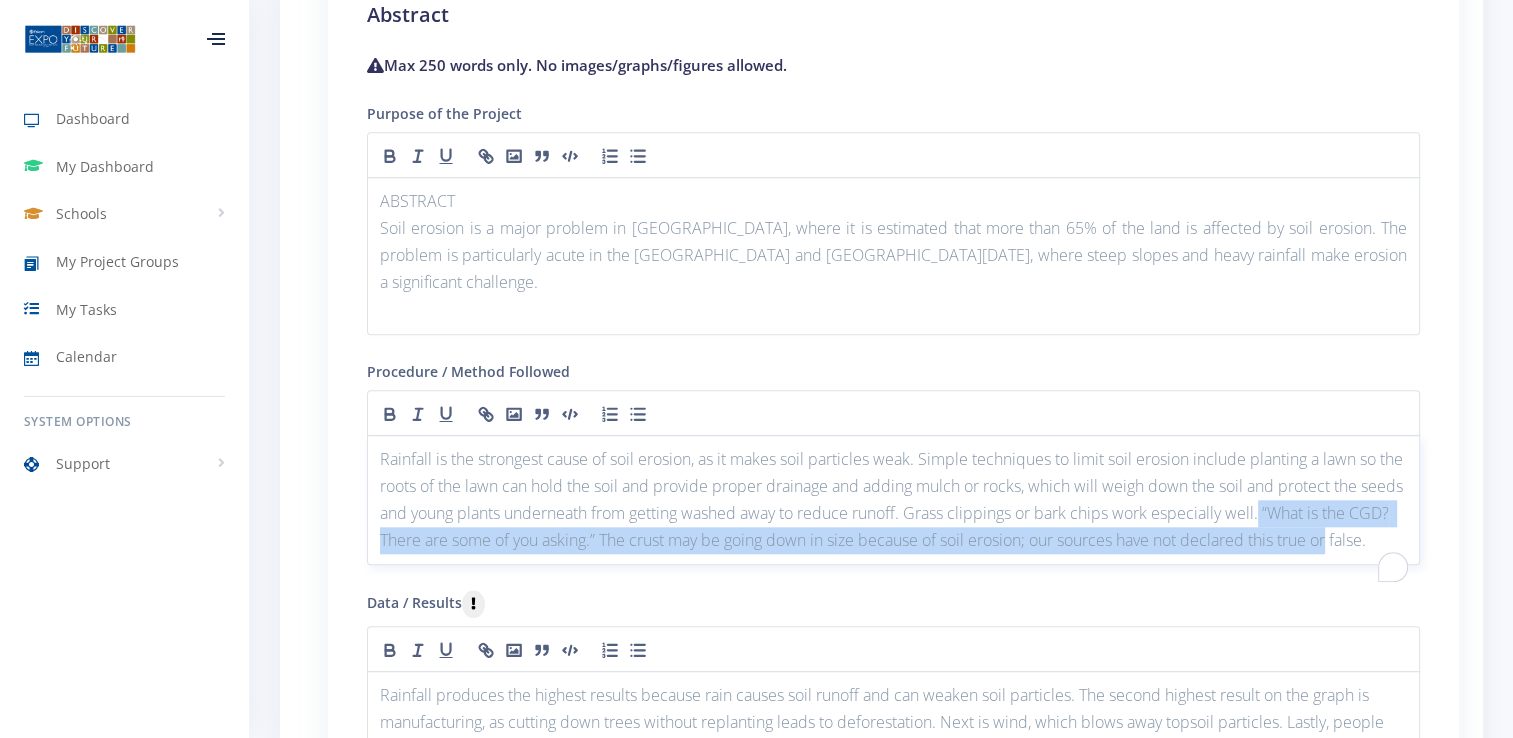 drag, startPoint x: 1311, startPoint y: 471, endPoint x: 1386, endPoint y: 513, distance: 85.95929 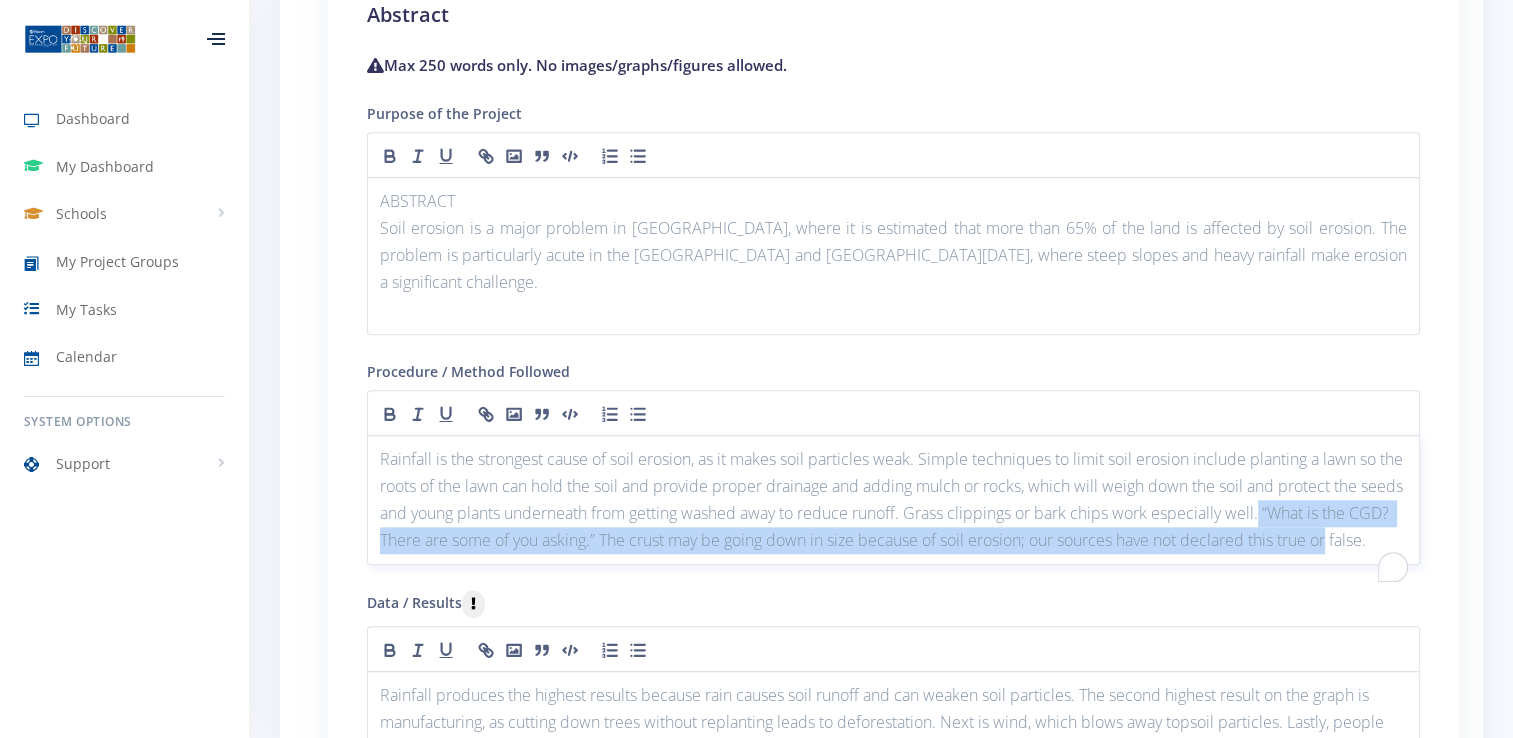 click on "Rainfall is the strongest cause of soil erosion, as it makes soil particles weak. Simple techniques to limit soil erosion include planting a lawn so the roots of the lawn can hold the soil and provide proper drainage and adding mulch or rocks, which will weigh down the soil and protect the seeds and young plants underneath from getting washed away to reduce runoff. Grass clippings or bark chips work especially well. “What is the CGD? There are some of you asking.” The crust may be going down in size because of soil erosion; our sources have not declared this true or false." at bounding box center [893, 500] 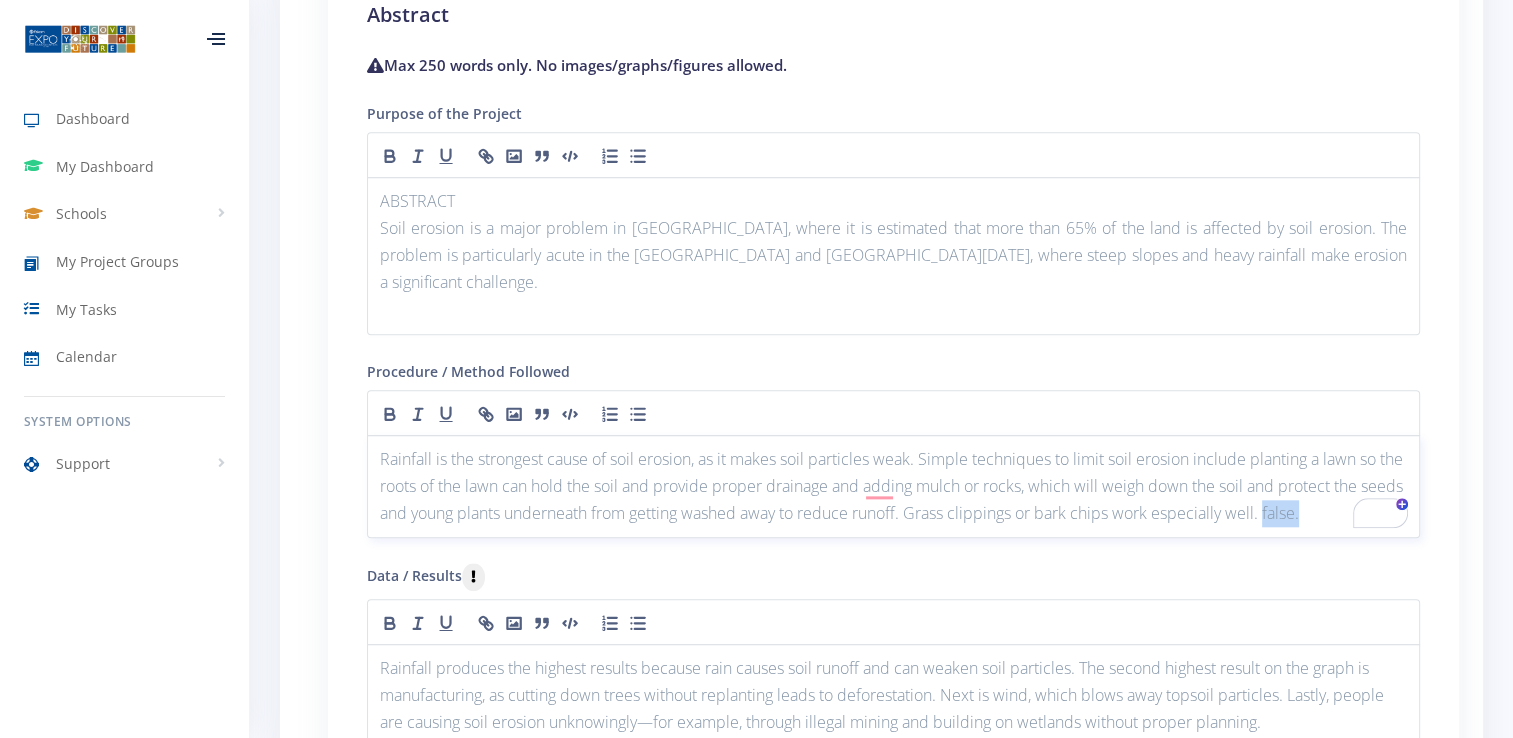 drag, startPoint x: 1316, startPoint y: 479, endPoint x: 1353, endPoint y: 473, distance: 37.48333 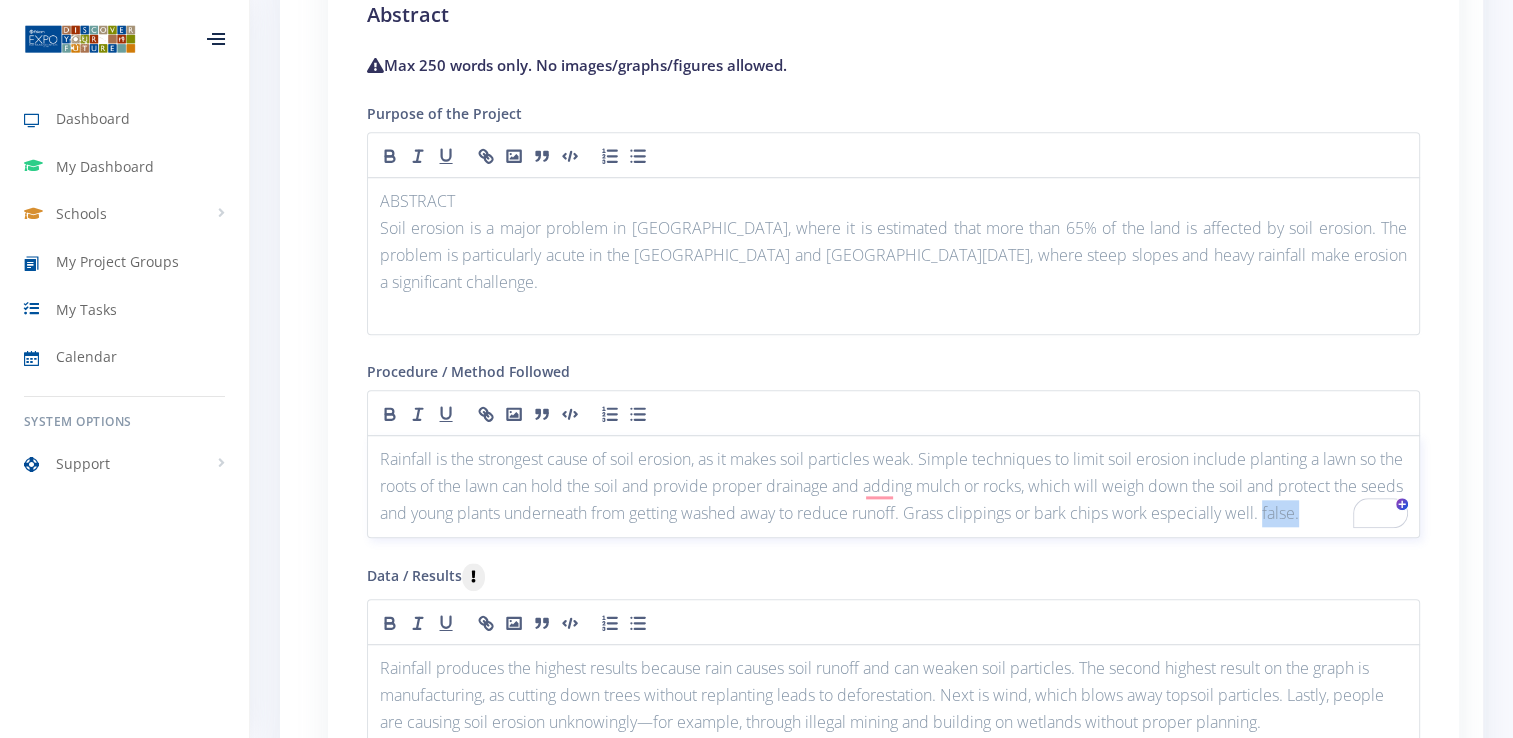 click on "Rainfall is the strongest cause of soil erosion, as it makes soil particles weak. Simple techniques to limit soil erosion include planting a lawn so the roots of the lawn can hold the soil and provide proper drainage and adding mulch or rocks, which will weigh down the soil and protect the seeds and young plants underneath from getting washed away to reduce runoff. Grass clippings or bark chips work especially well. false." at bounding box center [893, 487] 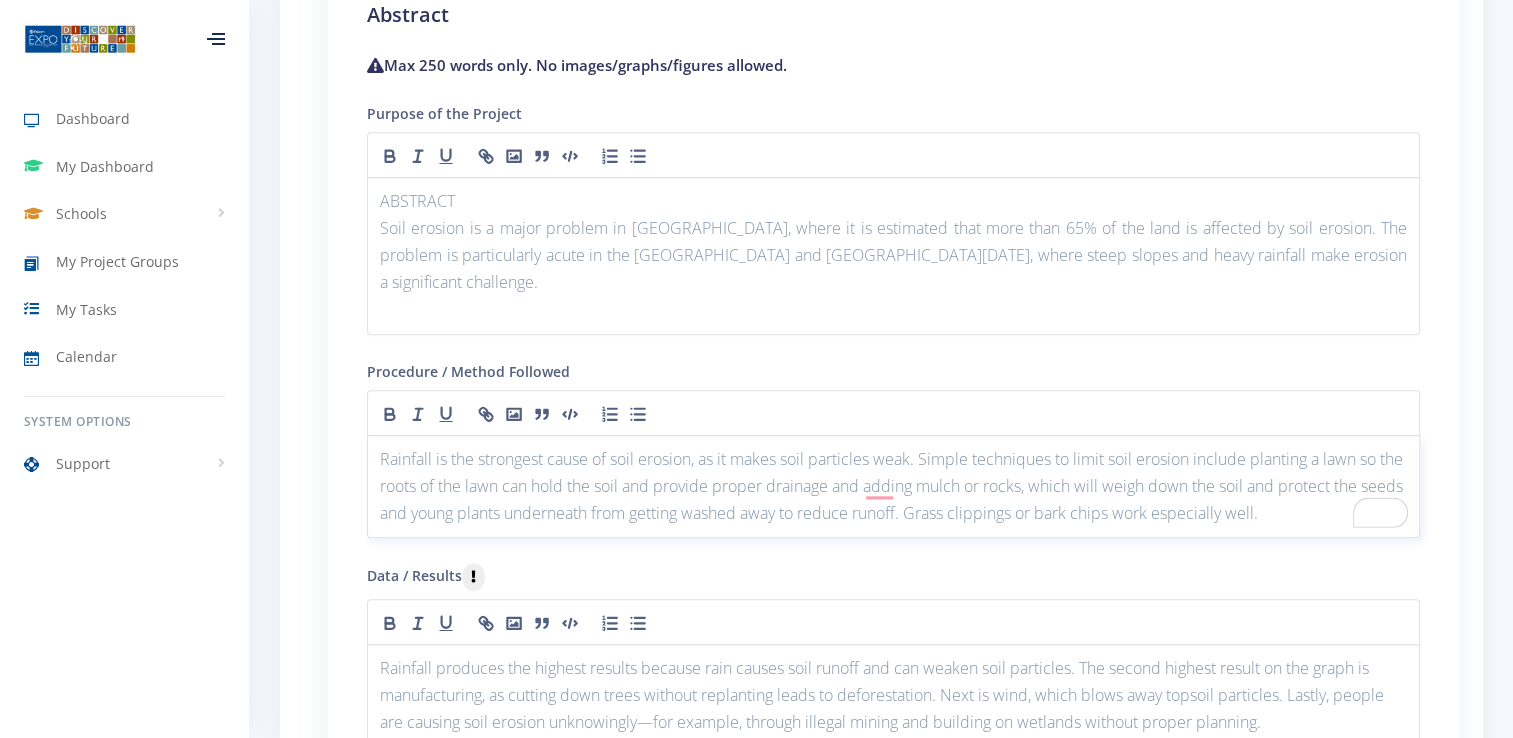 type 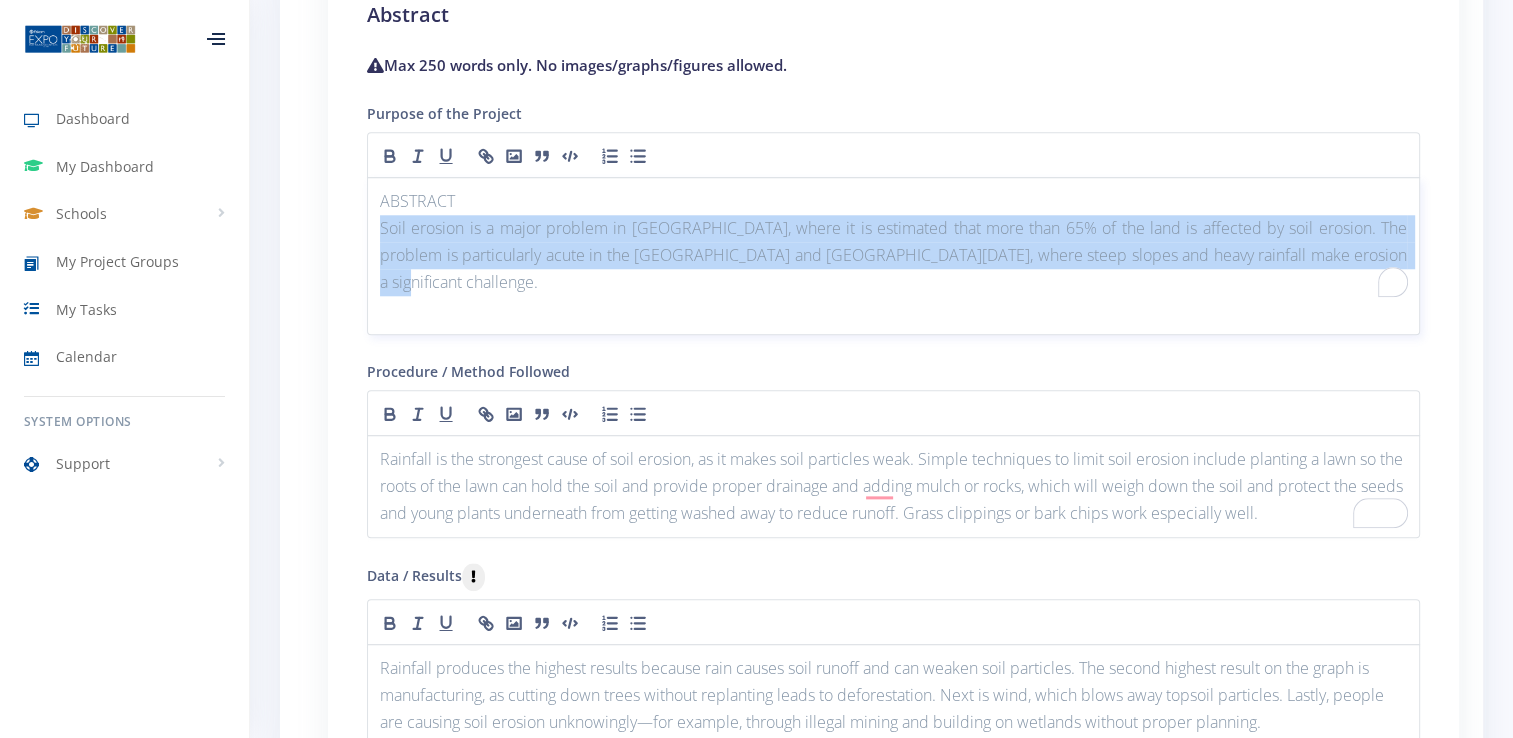 drag, startPoint x: 380, startPoint y: 219, endPoint x: 1344, endPoint y: 248, distance: 964.4361 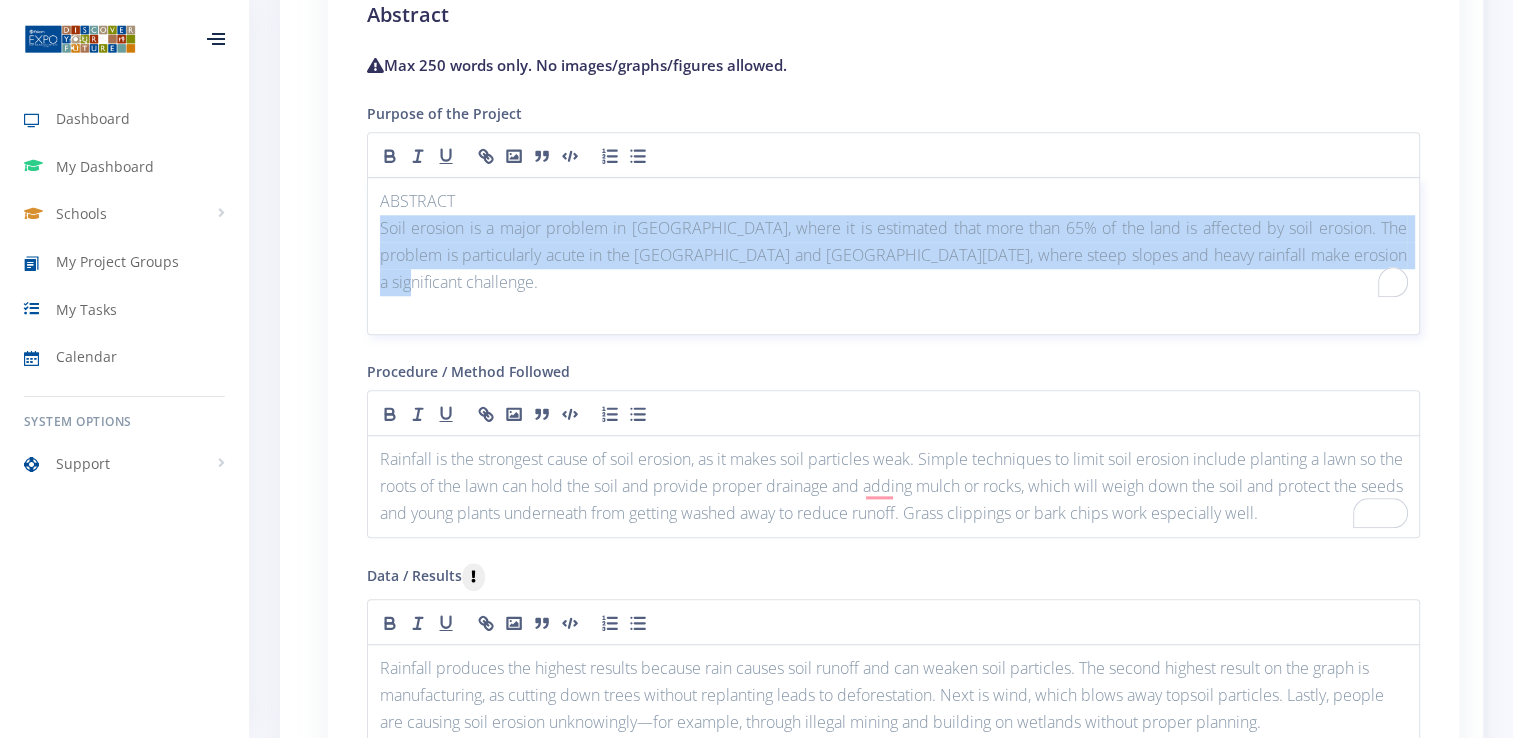 click on "Soil erosion is a major problem in [GEOGRAPHIC_DATA], where it is estimated that more than 65% of the land is affected by soil erosion. The problem is particularly acute in the [GEOGRAPHIC_DATA] and [GEOGRAPHIC_DATA][DATE], where steep slopes and heavy rainfall make erosion a significant challenge." at bounding box center (893, 256) 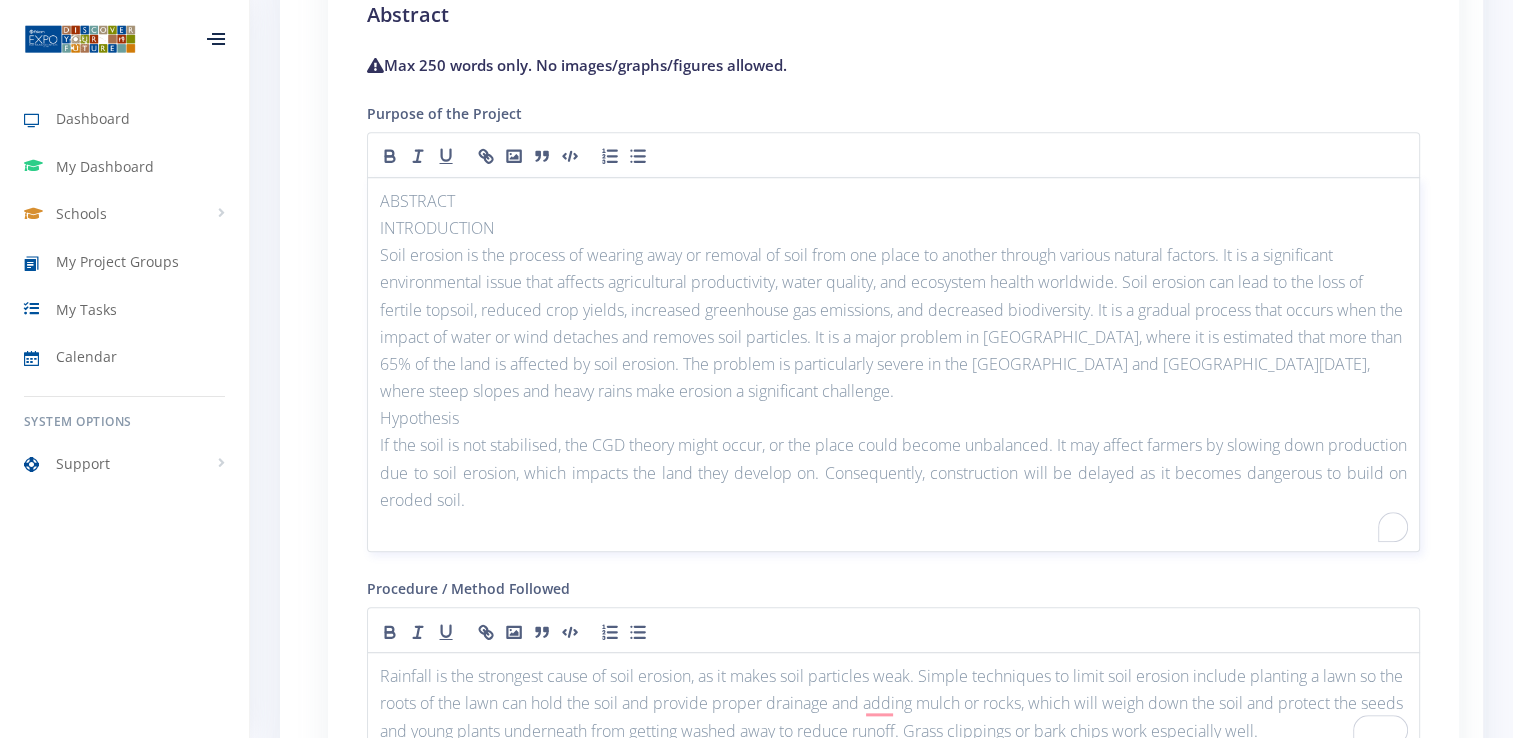 scroll, scrollTop: 0, scrollLeft: 0, axis: both 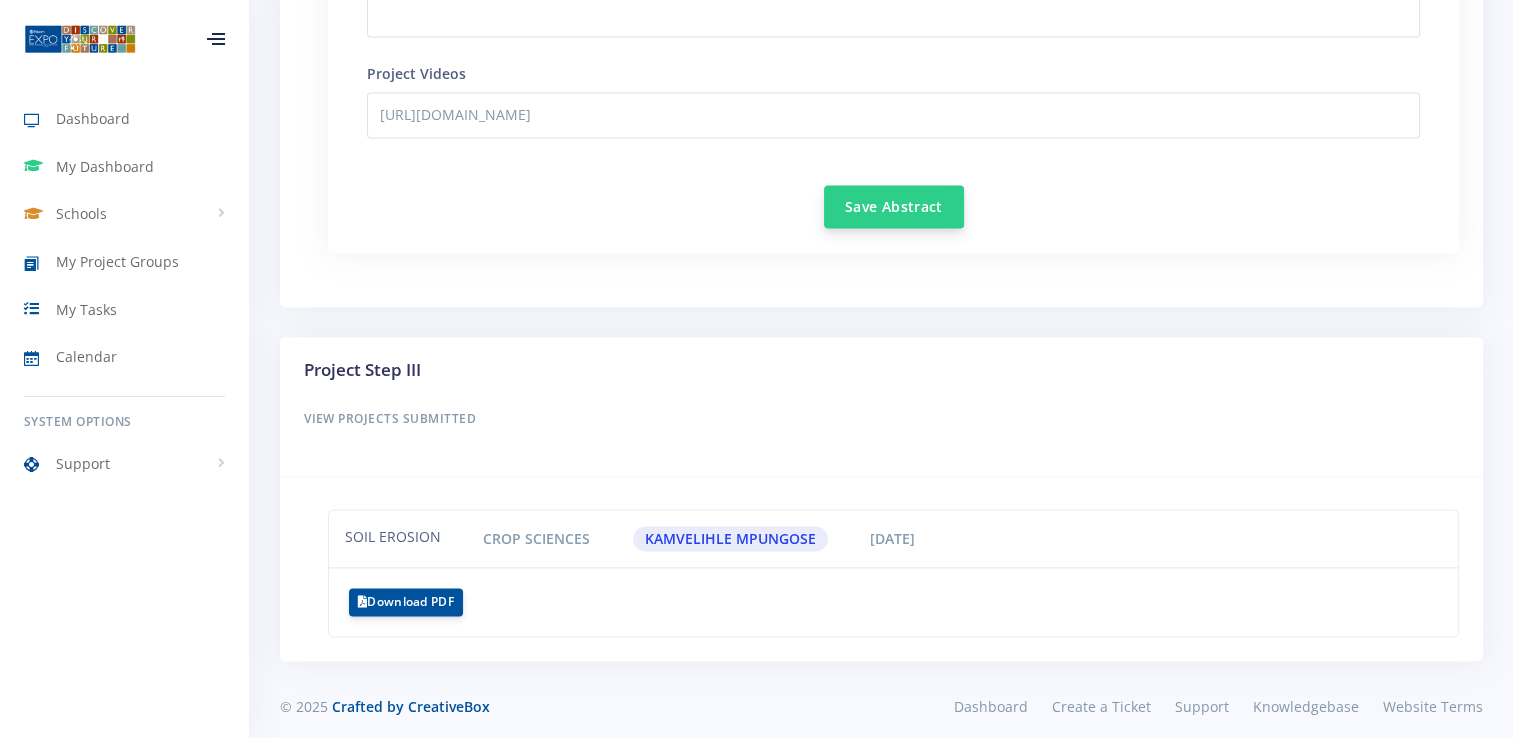 click on "Save Abstract" at bounding box center [894, 206] 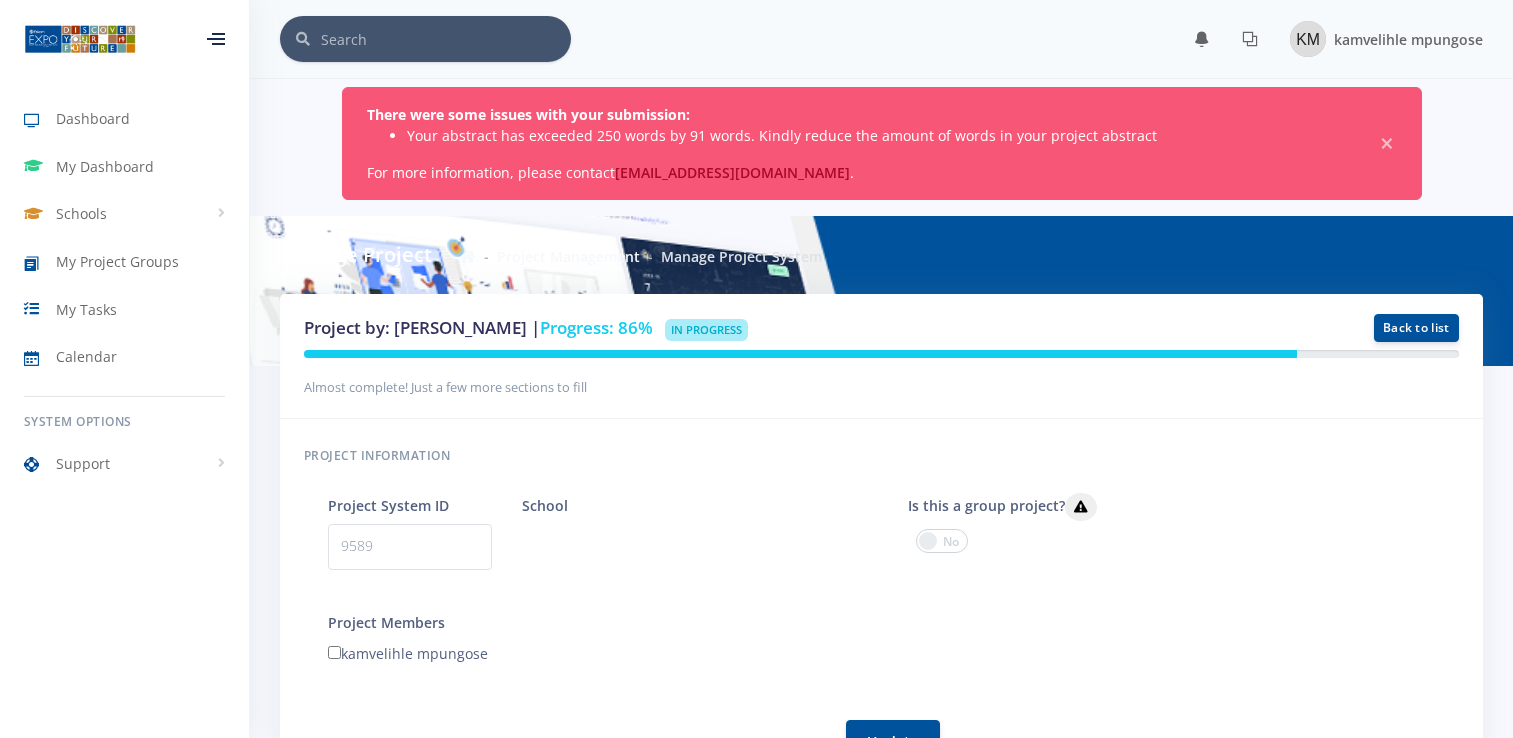 scroll, scrollTop: 0, scrollLeft: 0, axis: both 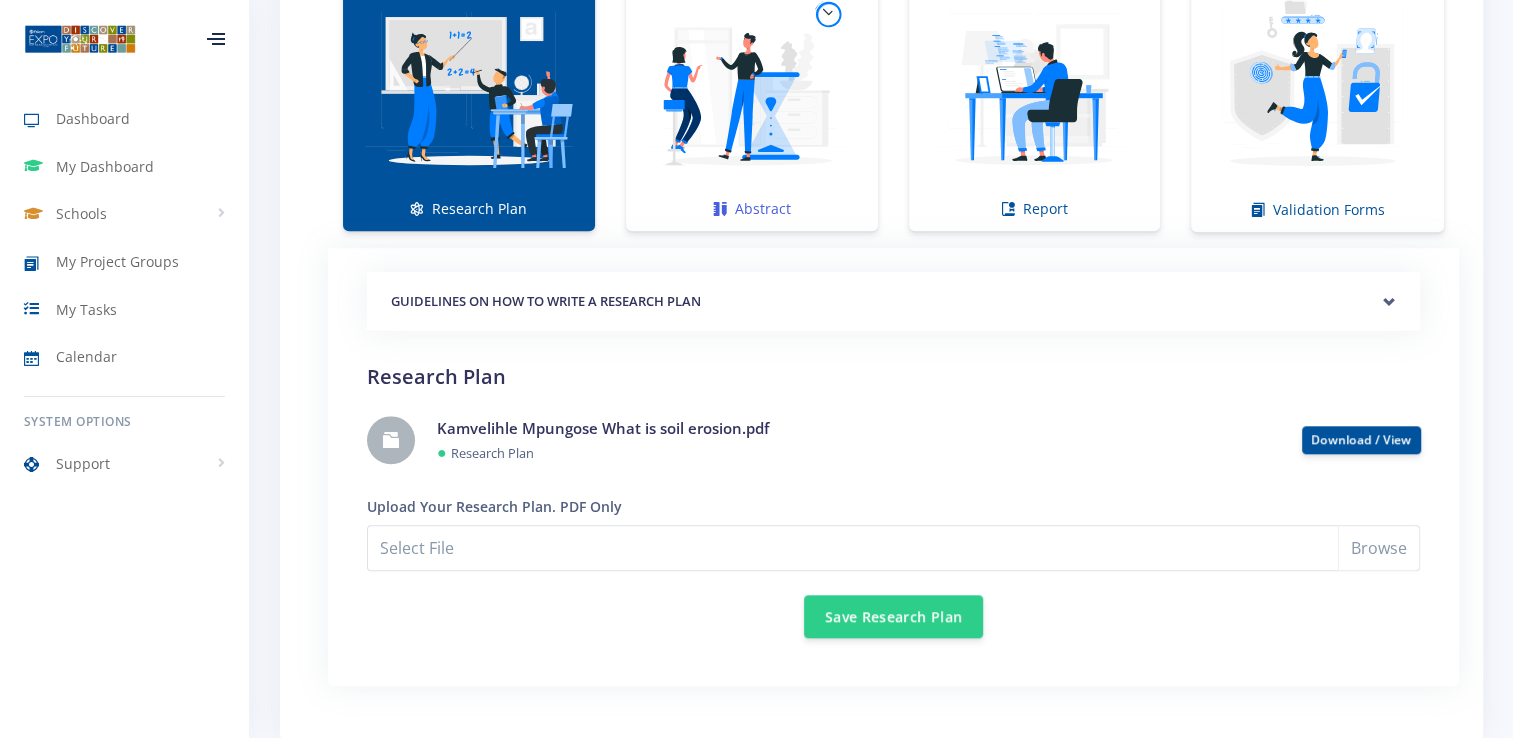click at bounding box center (752, 88) 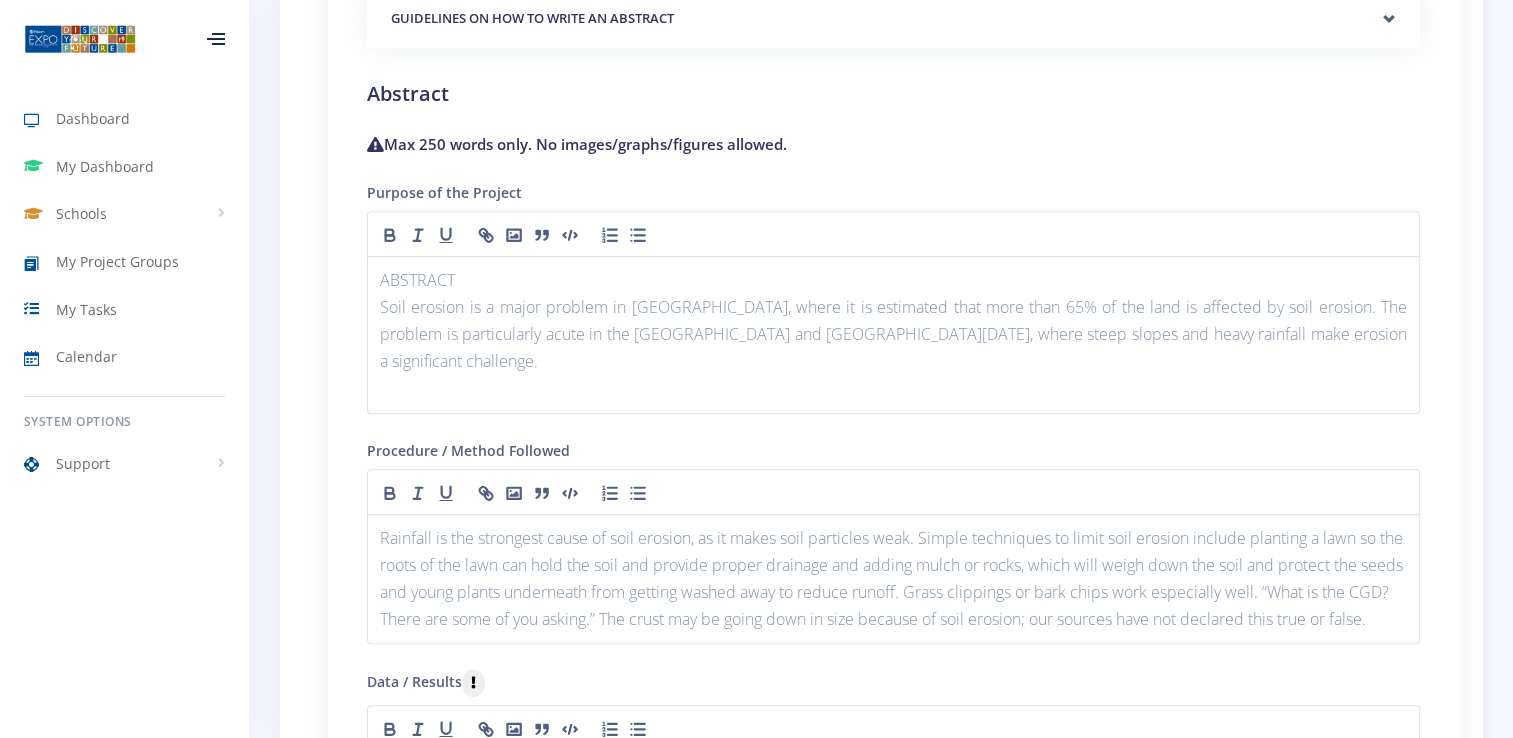 scroll, scrollTop: 1892, scrollLeft: 0, axis: vertical 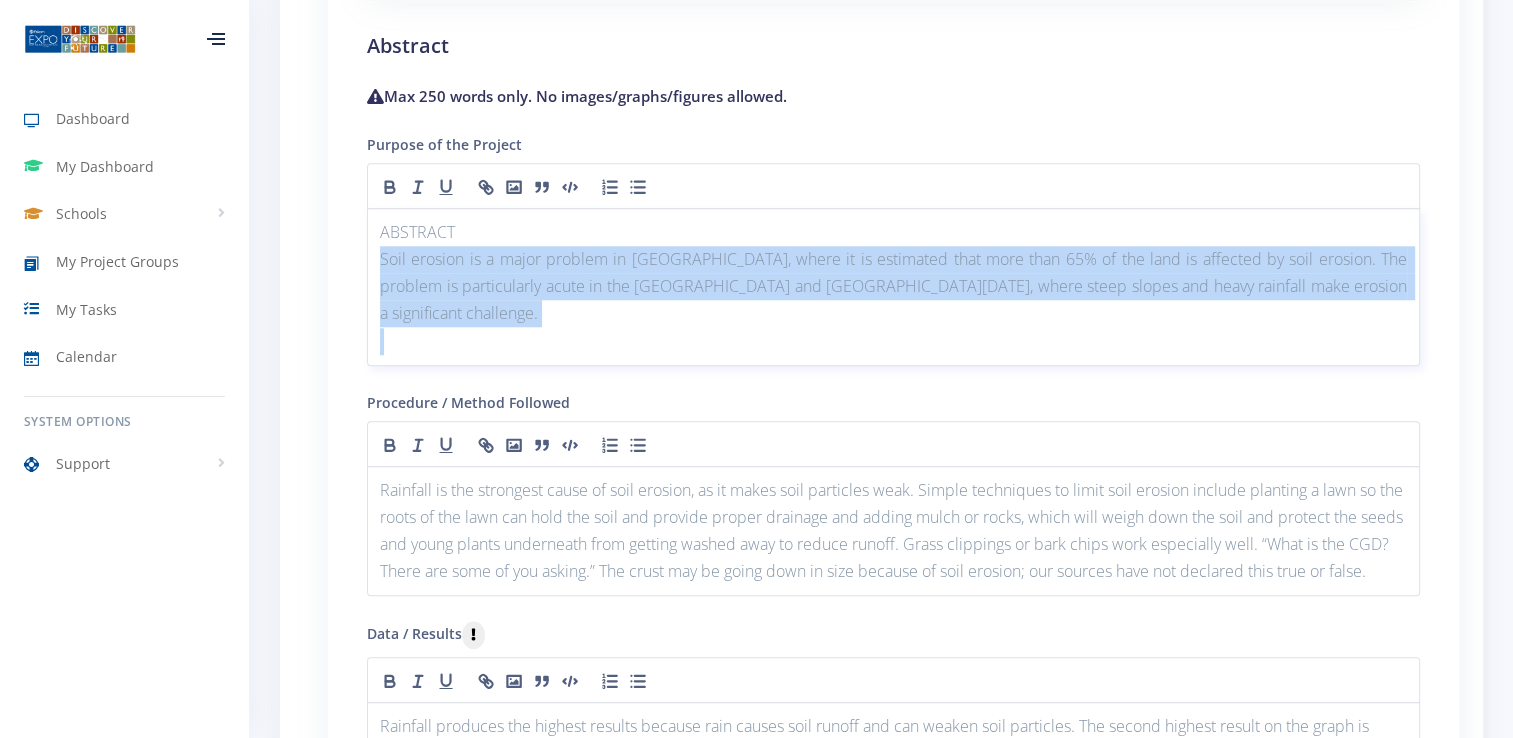 drag, startPoint x: 376, startPoint y: 254, endPoint x: 1361, endPoint y: 300, distance: 986.07355 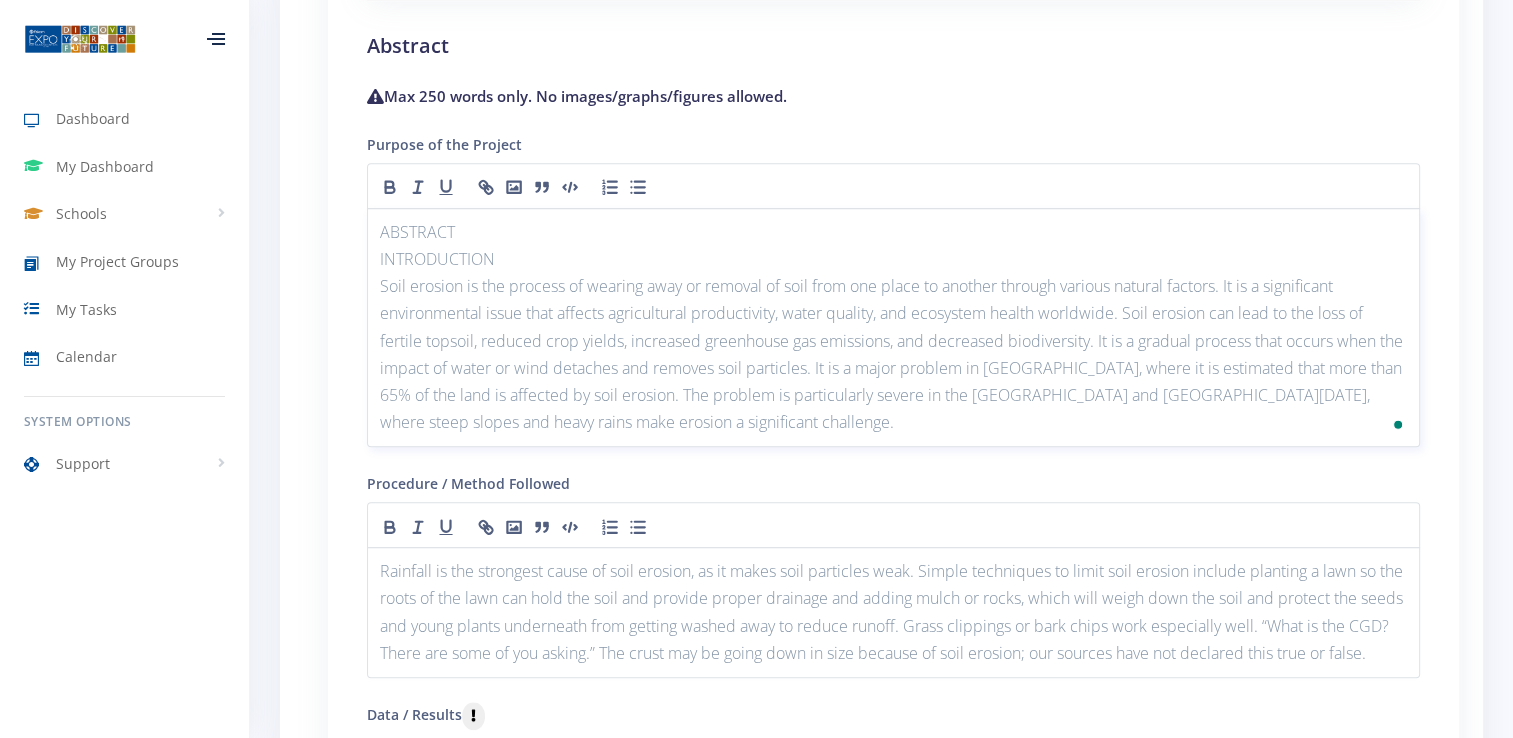 scroll, scrollTop: 0, scrollLeft: 0, axis: both 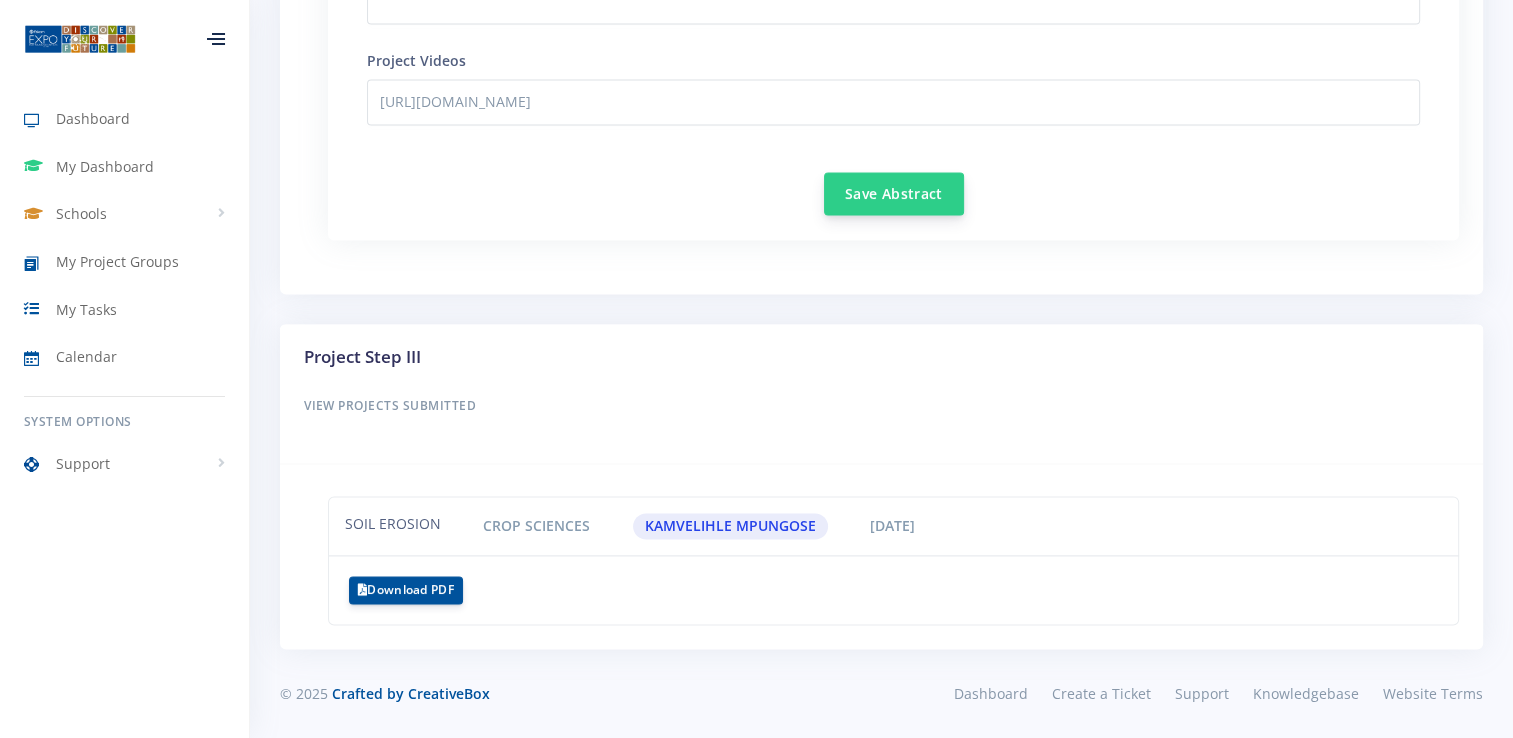 click on "Save Abstract" at bounding box center [894, 193] 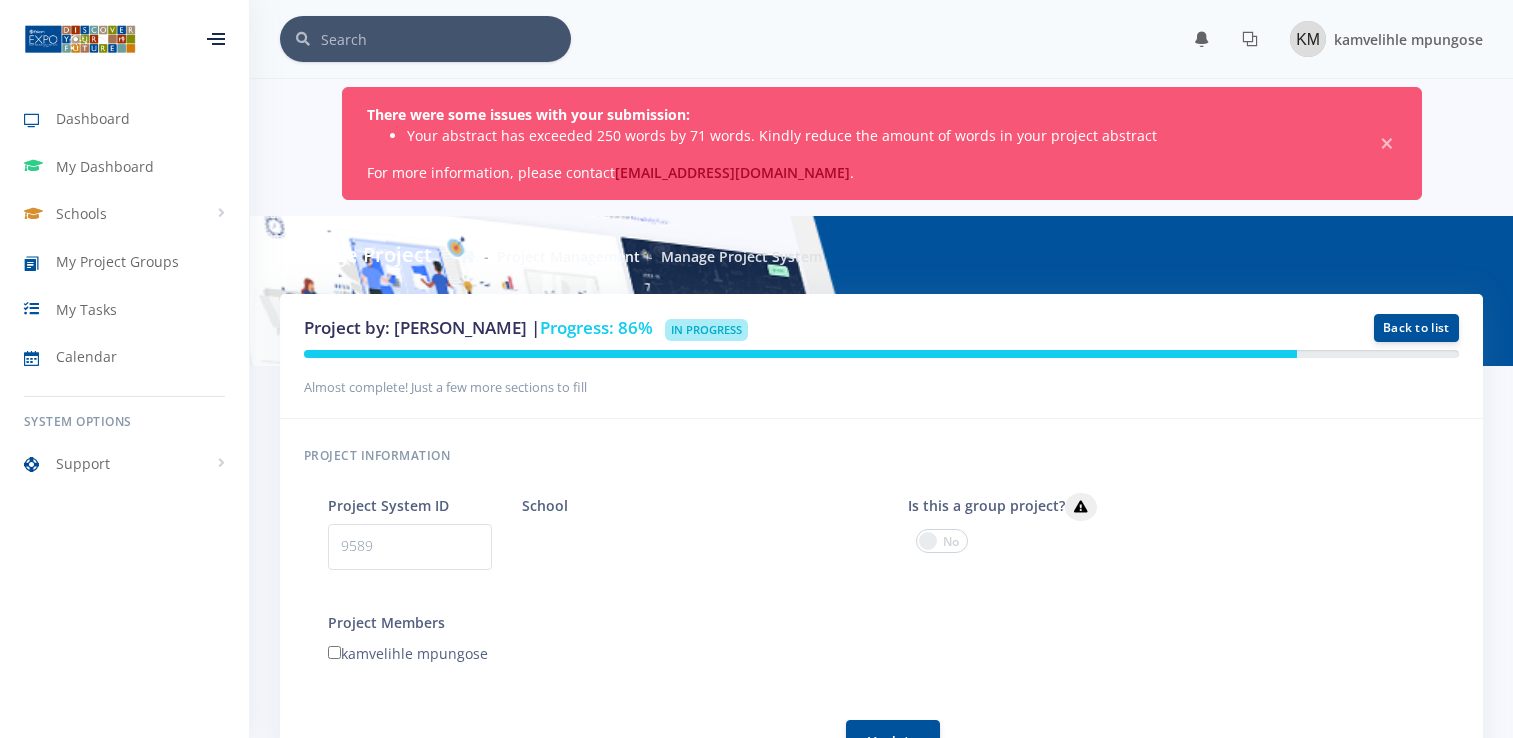 scroll, scrollTop: 0, scrollLeft: 0, axis: both 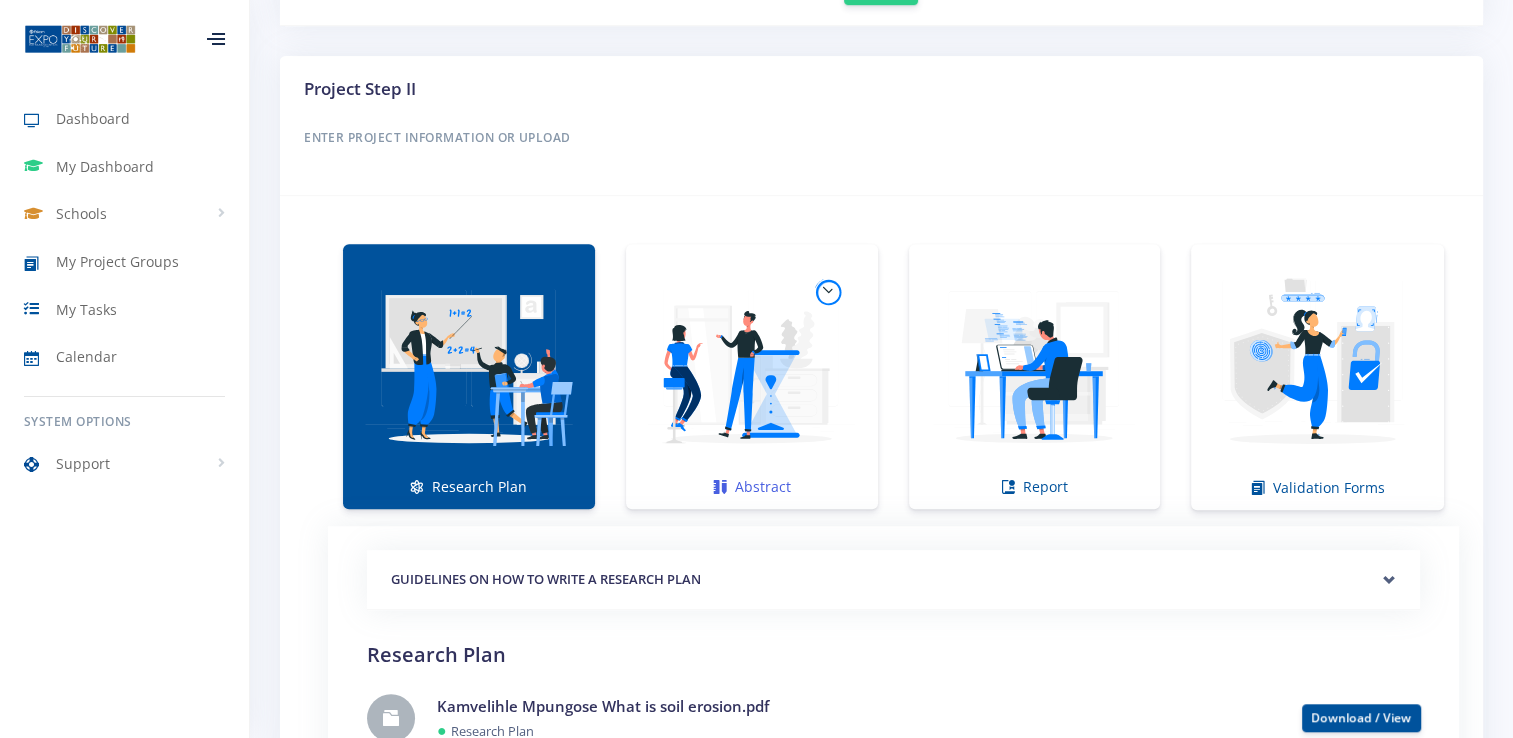 click at bounding box center (752, 366) 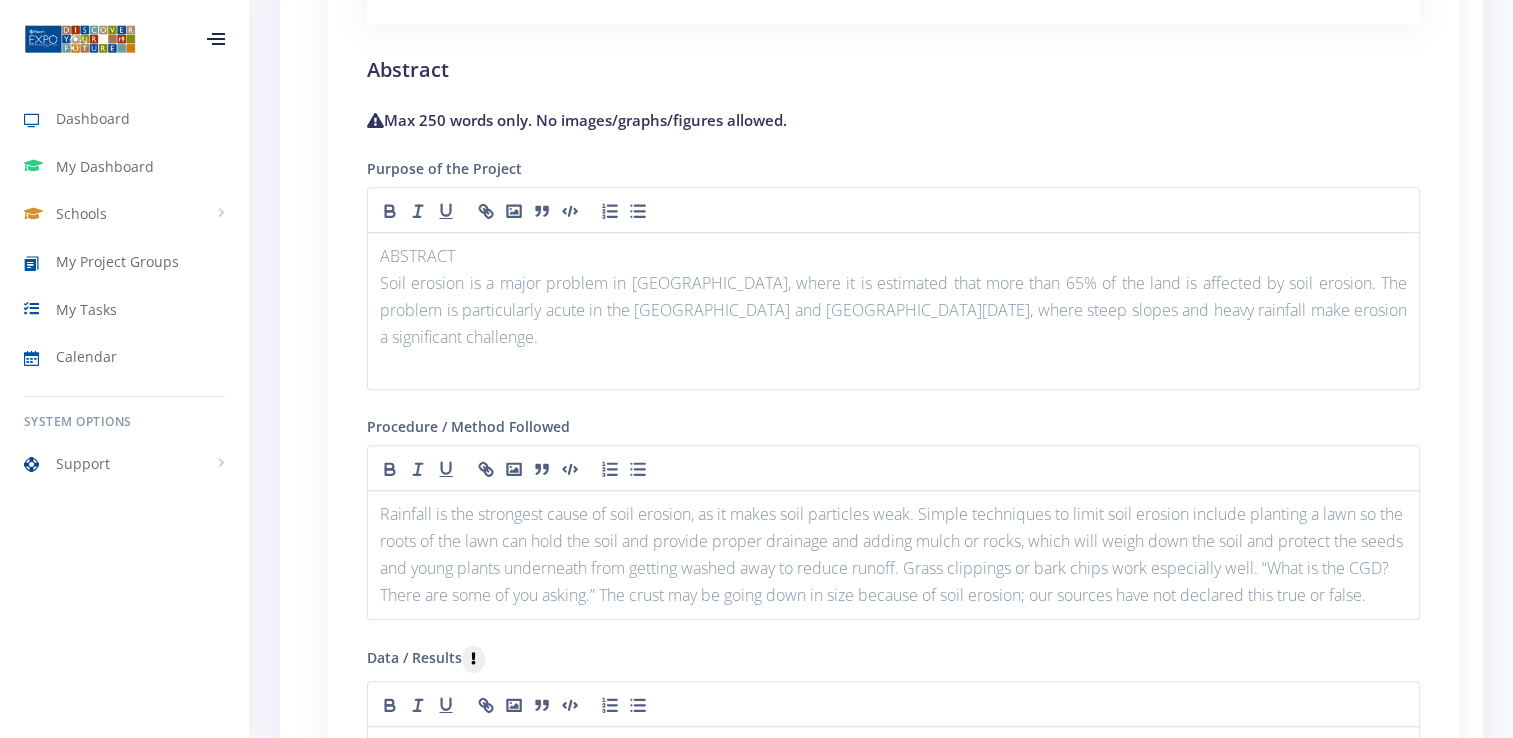 scroll, scrollTop: 1894, scrollLeft: 0, axis: vertical 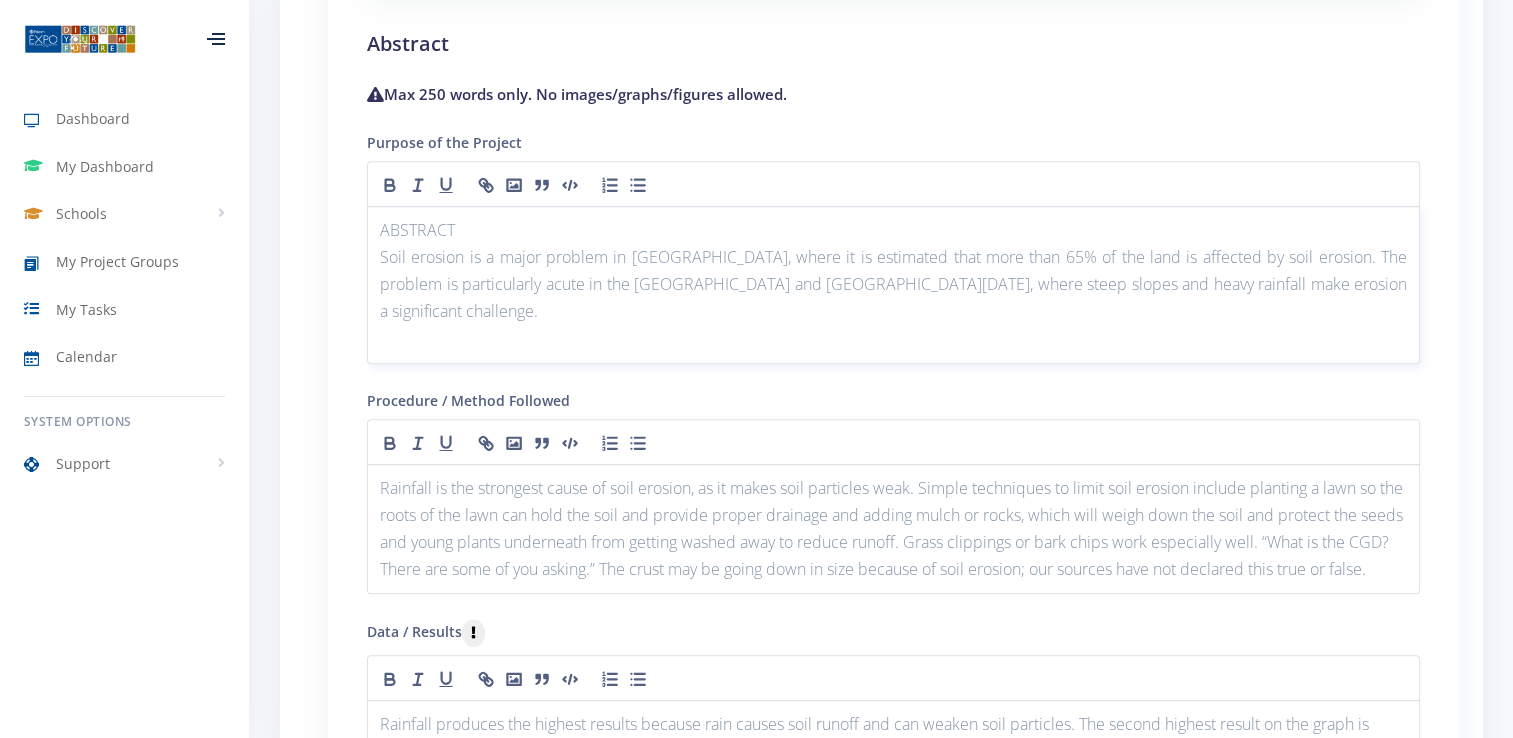 click on "Soil erosion is a major problem in [GEOGRAPHIC_DATA], where it is estimated that more than 65% of the land is affected by soil erosion. The problem is particularly acute in the [GEOGRAPHIC_DATA] and [GEOGRAPHIC_DATA][DATE], where steep slopes and heavy rainfall make erosion a significant challenge." at bounding box center (893, 285) 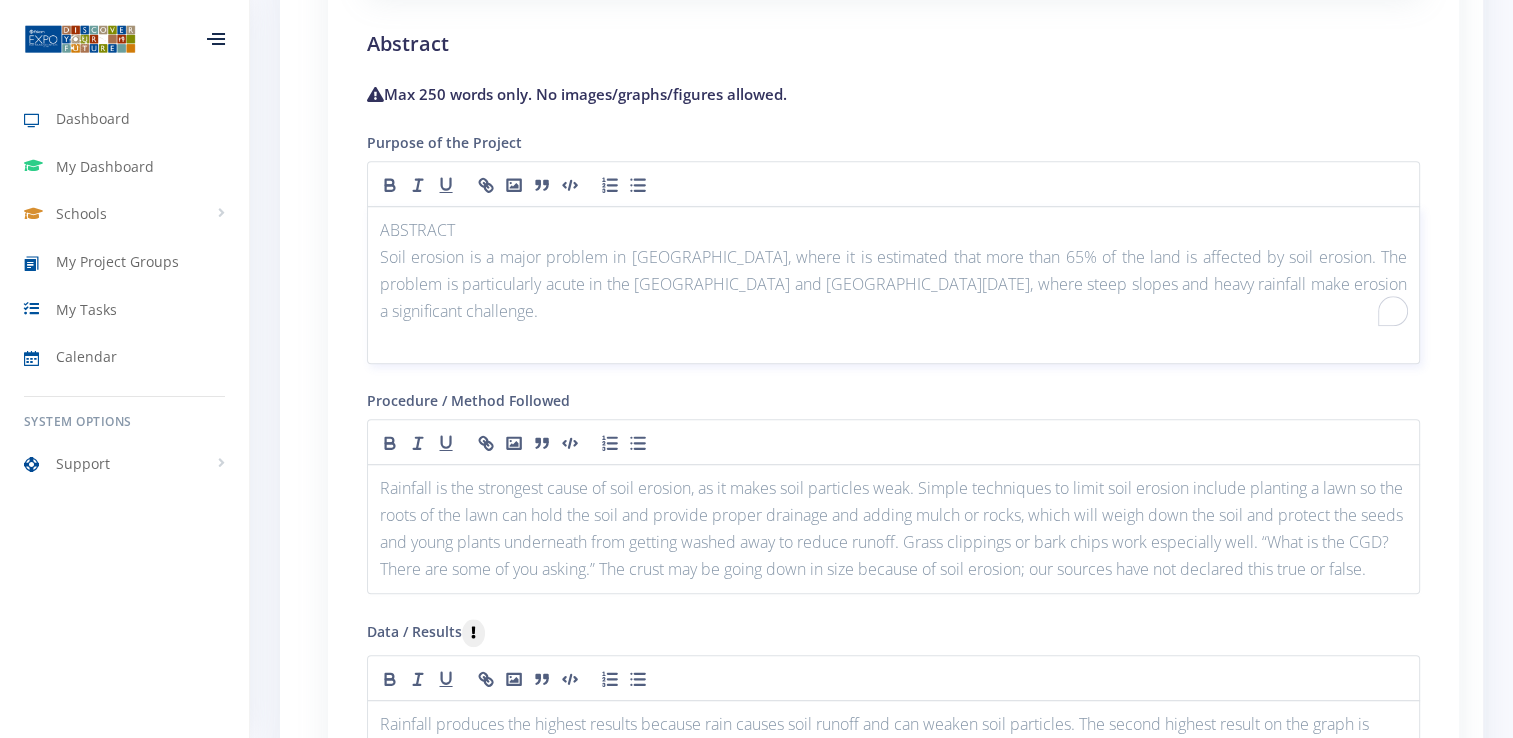 scroll, scrollTop: 0, scrollLeft: 0, axis: both 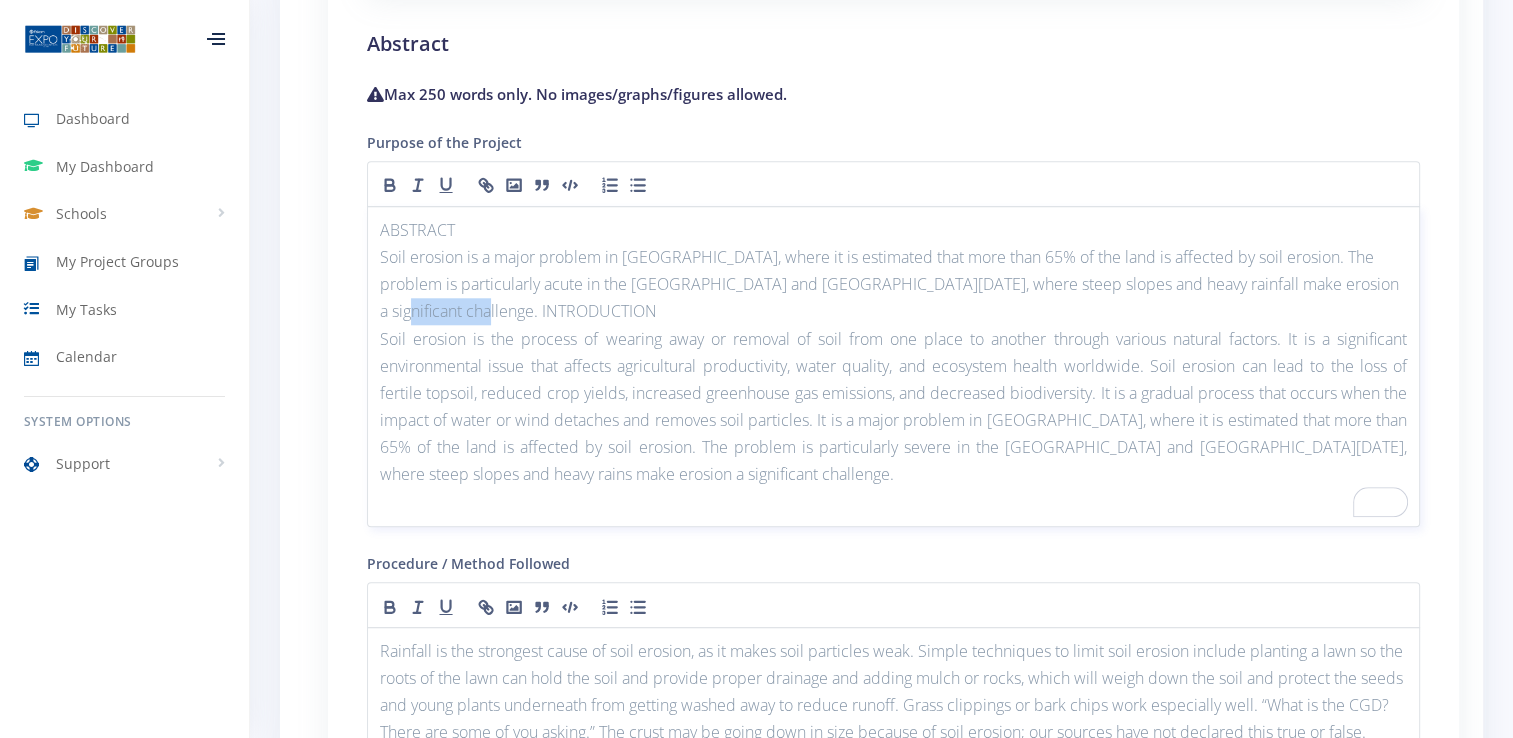 drag, startPoint x: 503, startPoint y: 309, endPoint x: 376, endPoint y: 306, distance: 127.03543 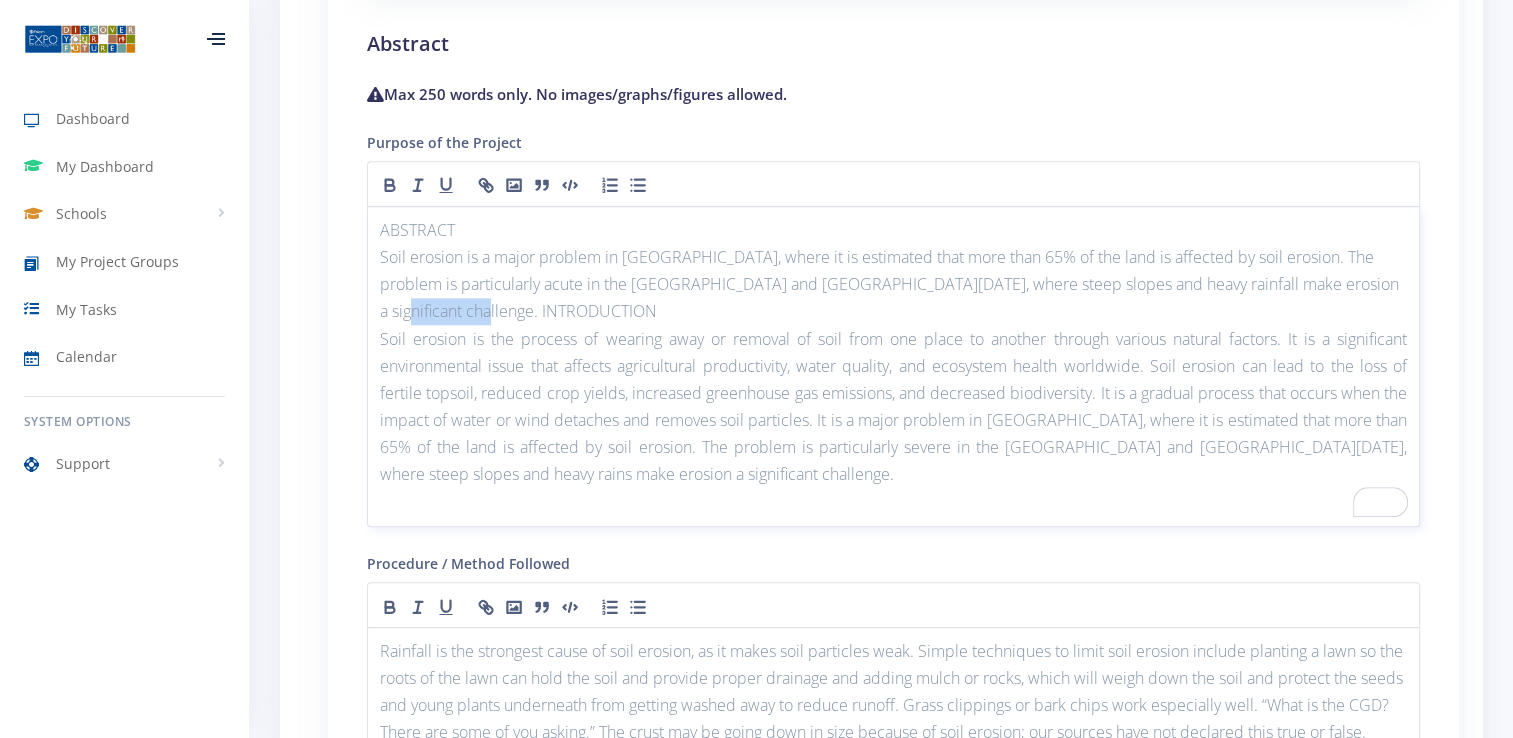 click on "ABSTRACT Soil erosion is a major problem in South Africa, where it is estimated that more than 65% of the land is affected by soil erosion. The problem is particularly acute in the Eastern Cape and KwaZulu-Natal, where steep slopes and heavy rainfall make erosion a significant challenge. INTRODUCTION" at bounding box center [893, 366] 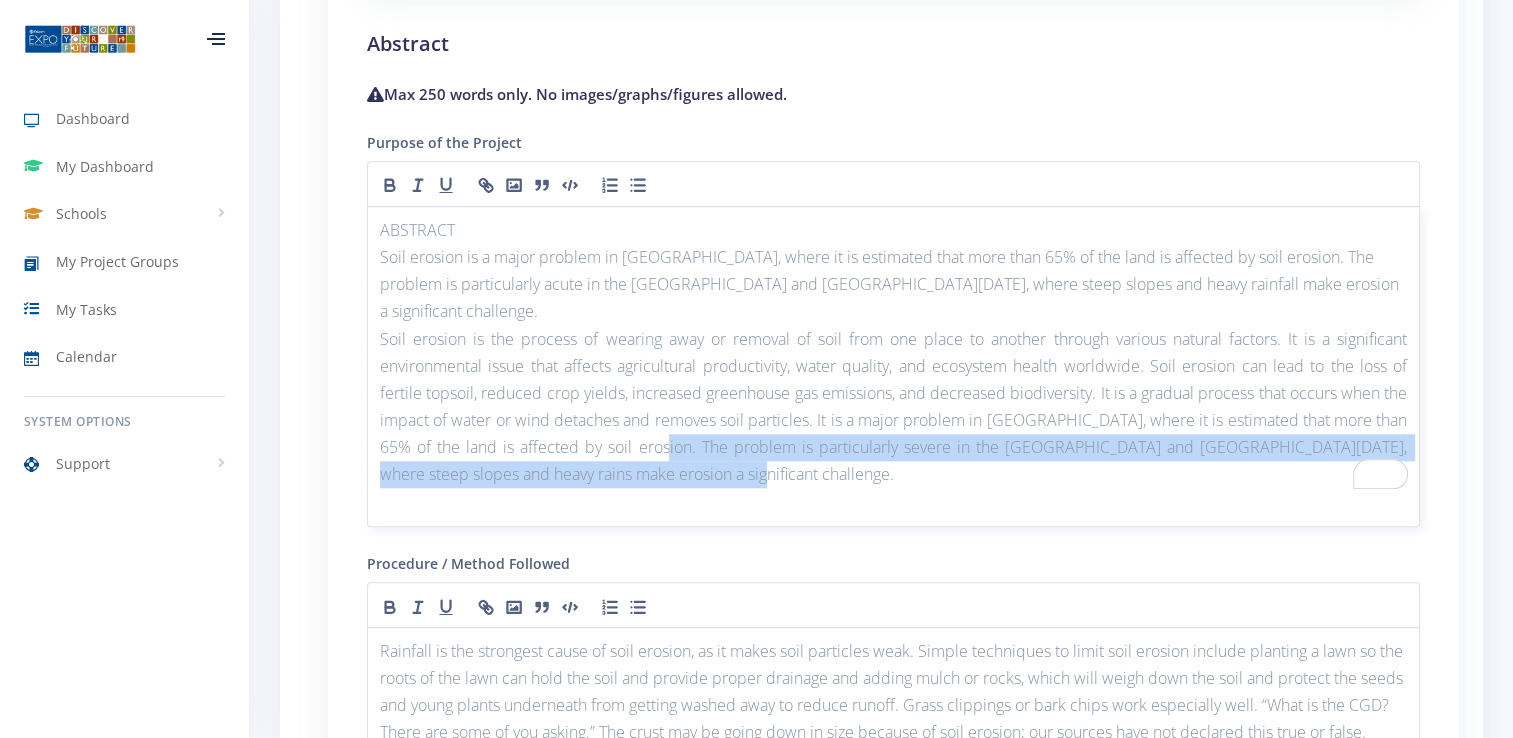 drag, startPoint x: 653, startPoint y: 408, endPoint x: 697, endPoint y: 444, distance: 56.85068 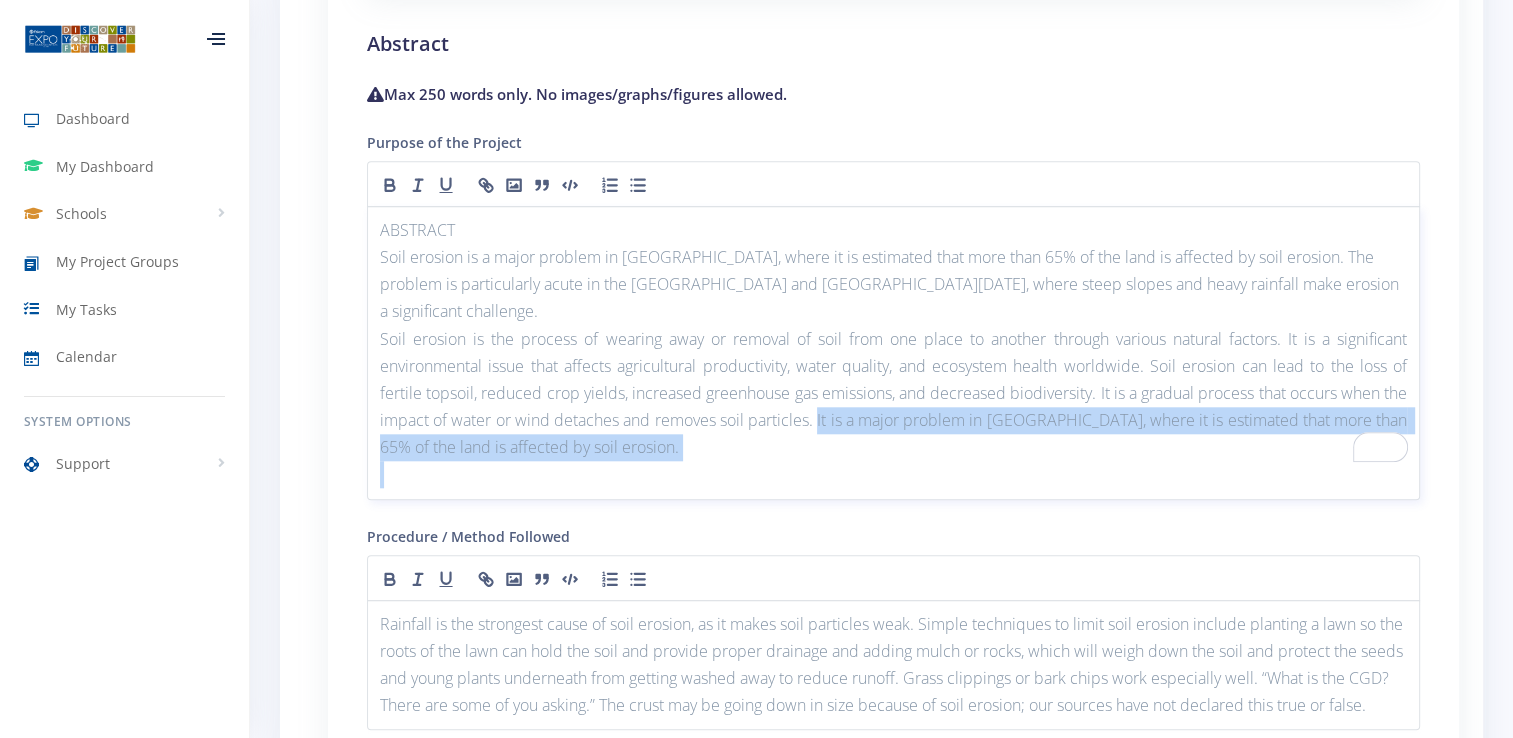 drag, startPoint x: 845, startPoint y: 389, endPoint x: 938, endPoint y: 436, distance: 104.20173 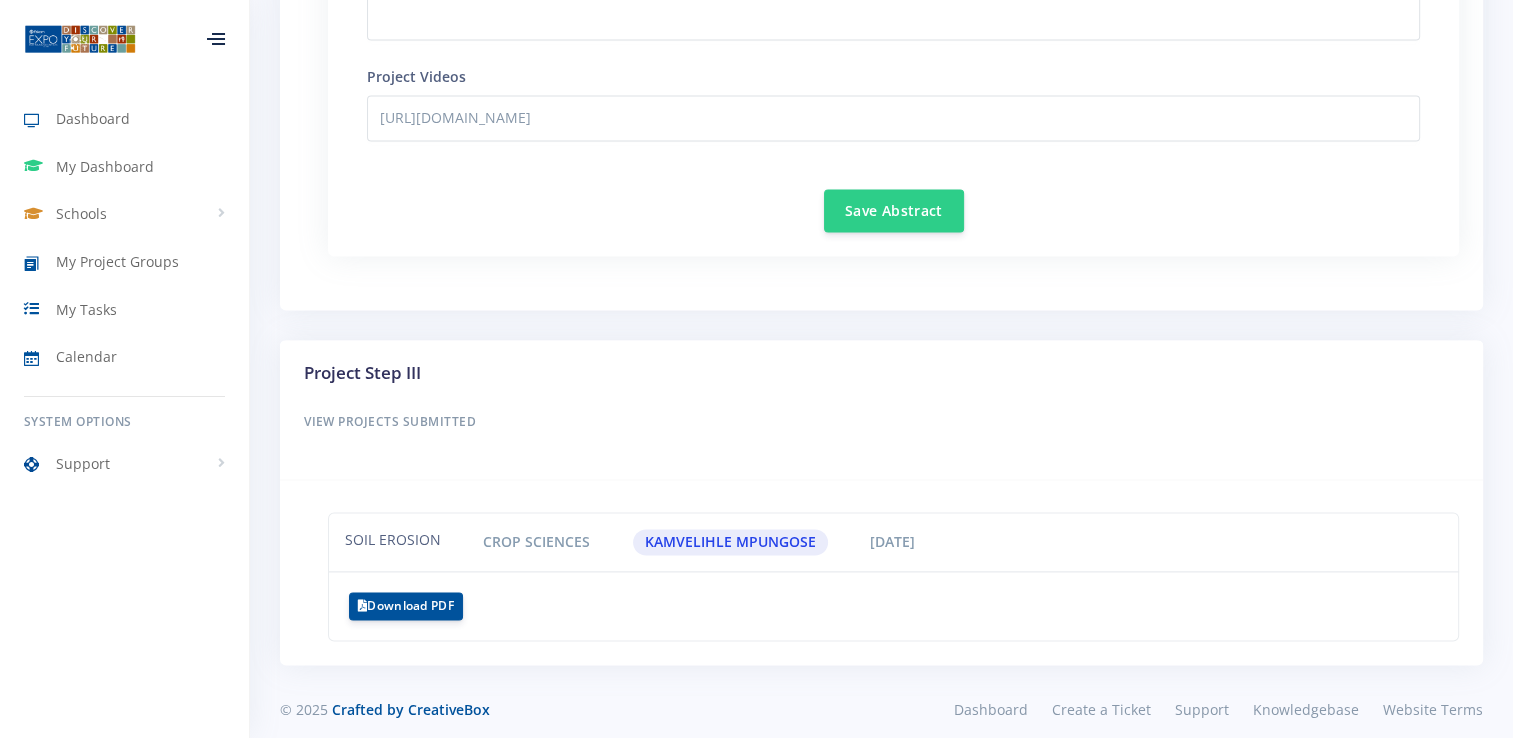 scroll, scrollTop: 3027, scrollLeft: 0, axis: vertical 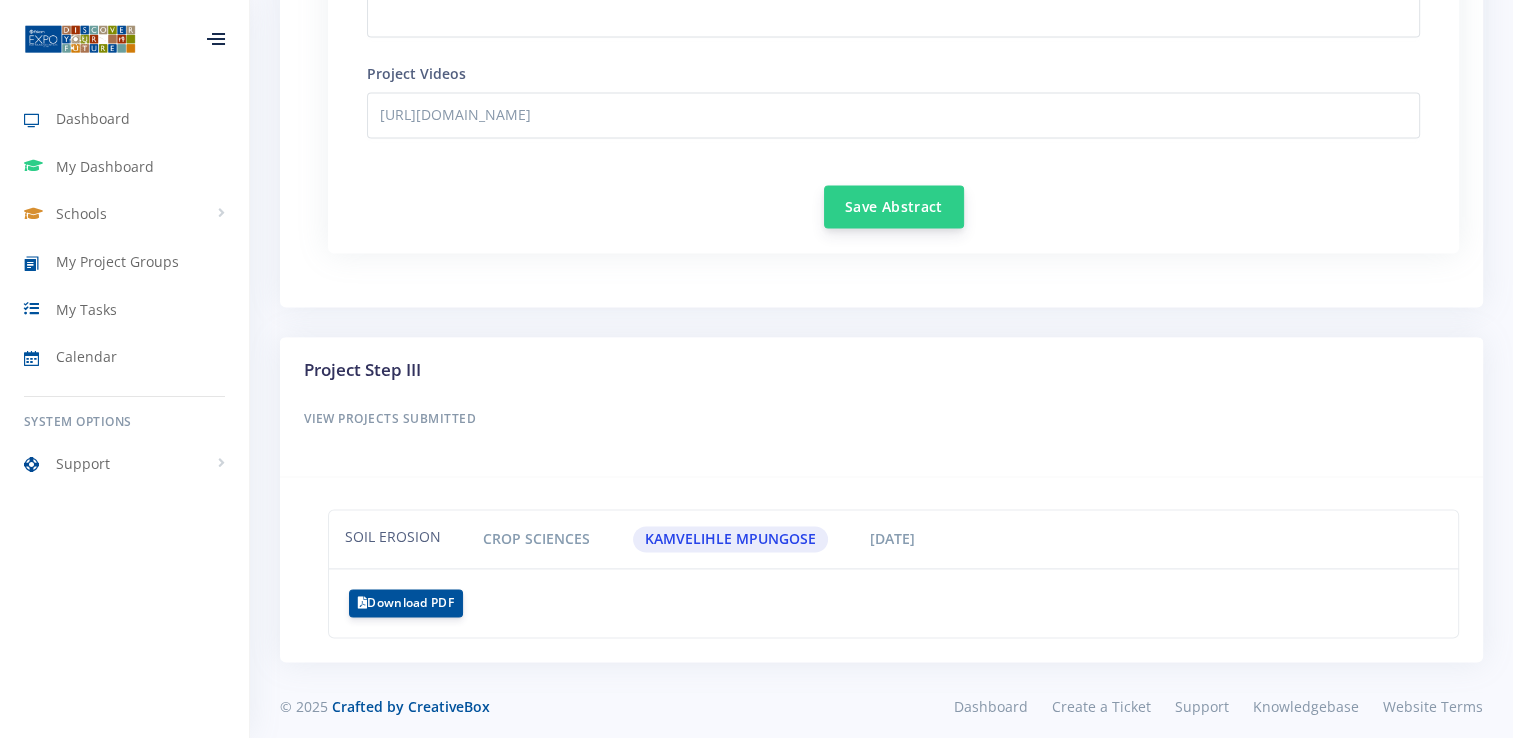 click on "Save Abstract" at bounding box center [894, 206] 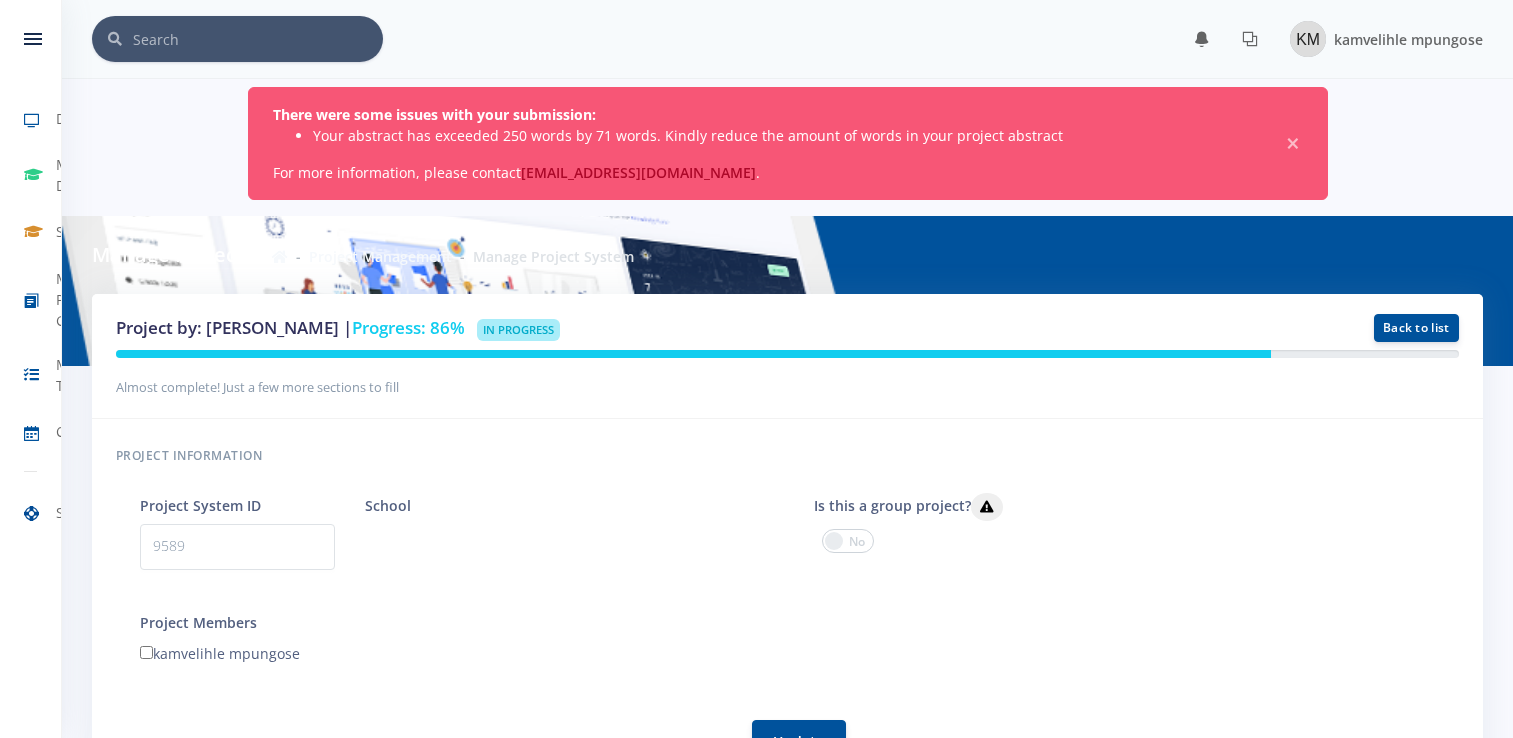 scroll, scrollTop: 0, scrollLeft: 0, axis: both 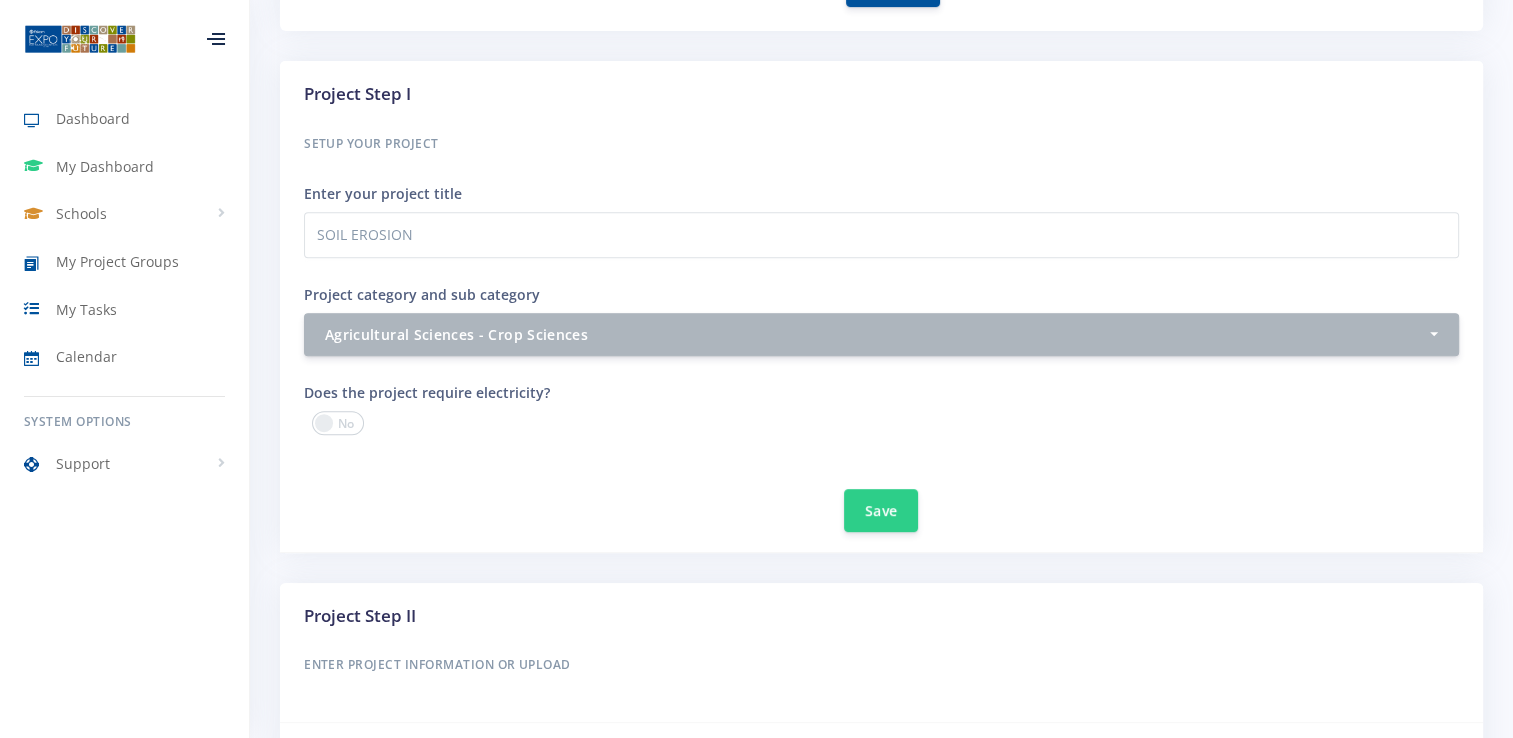 click at bounding box center [338, 423] 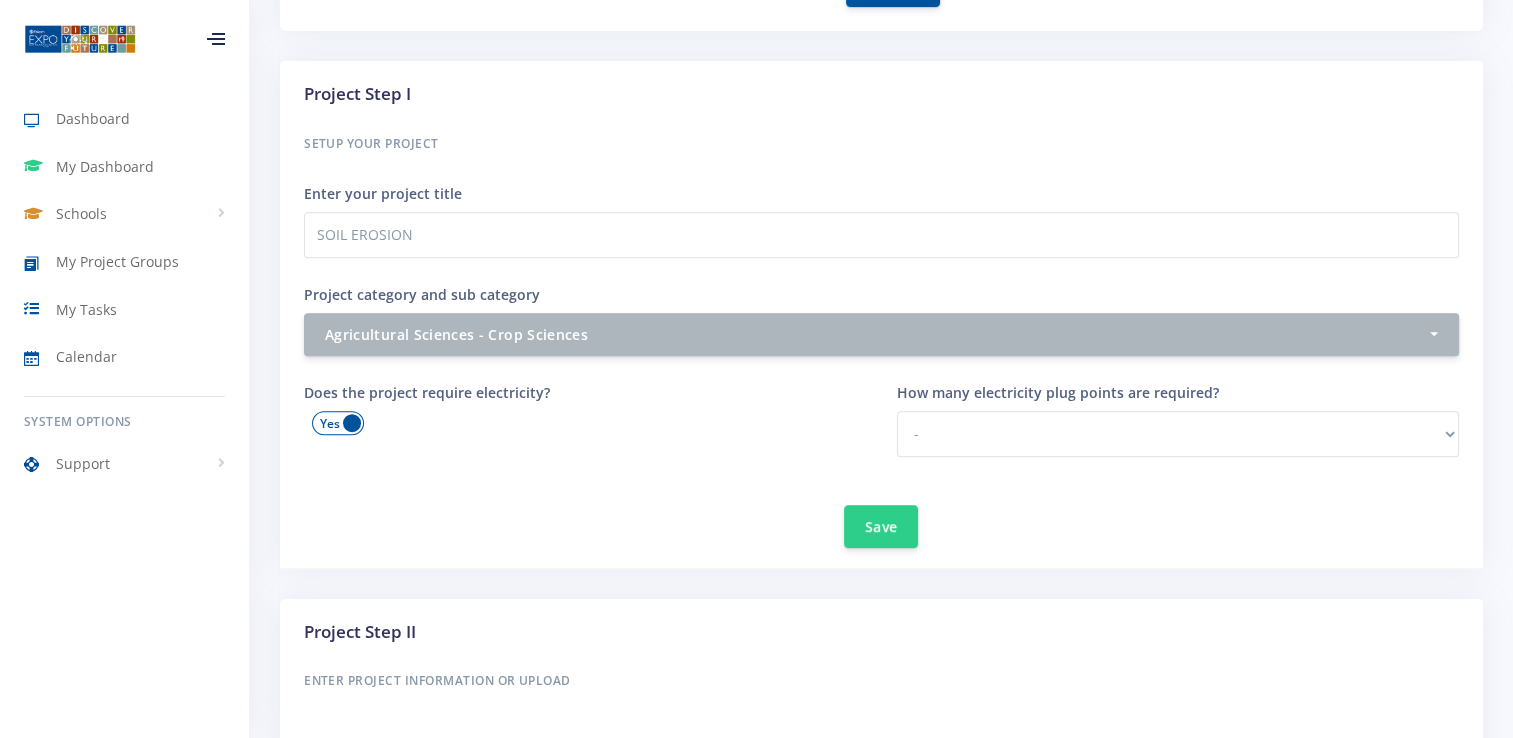 click at bounding box center [338, 423] 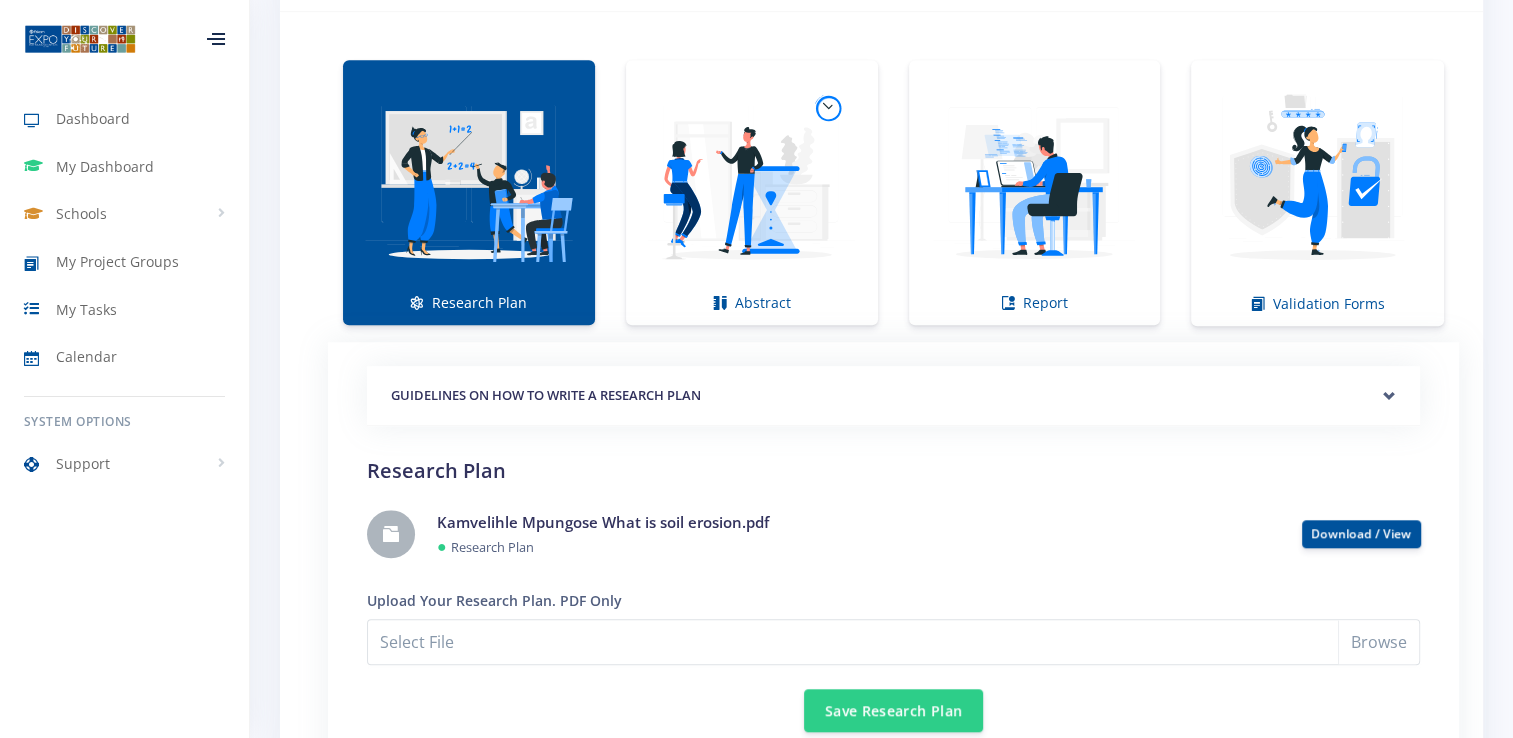 scroll, scrollTop: 1435, scrollLeft: 0, axis: vertical 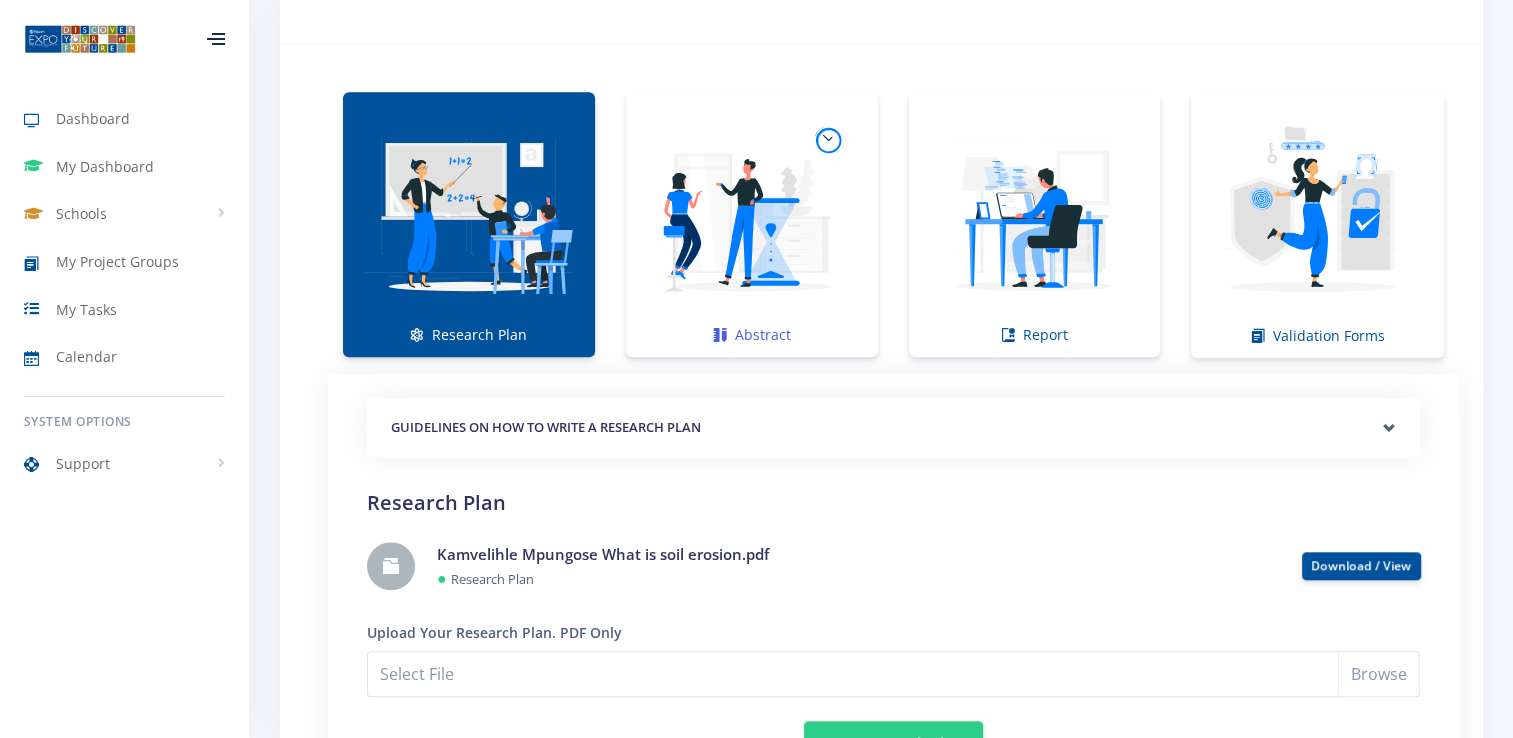 click at bounding box center [752, 214] 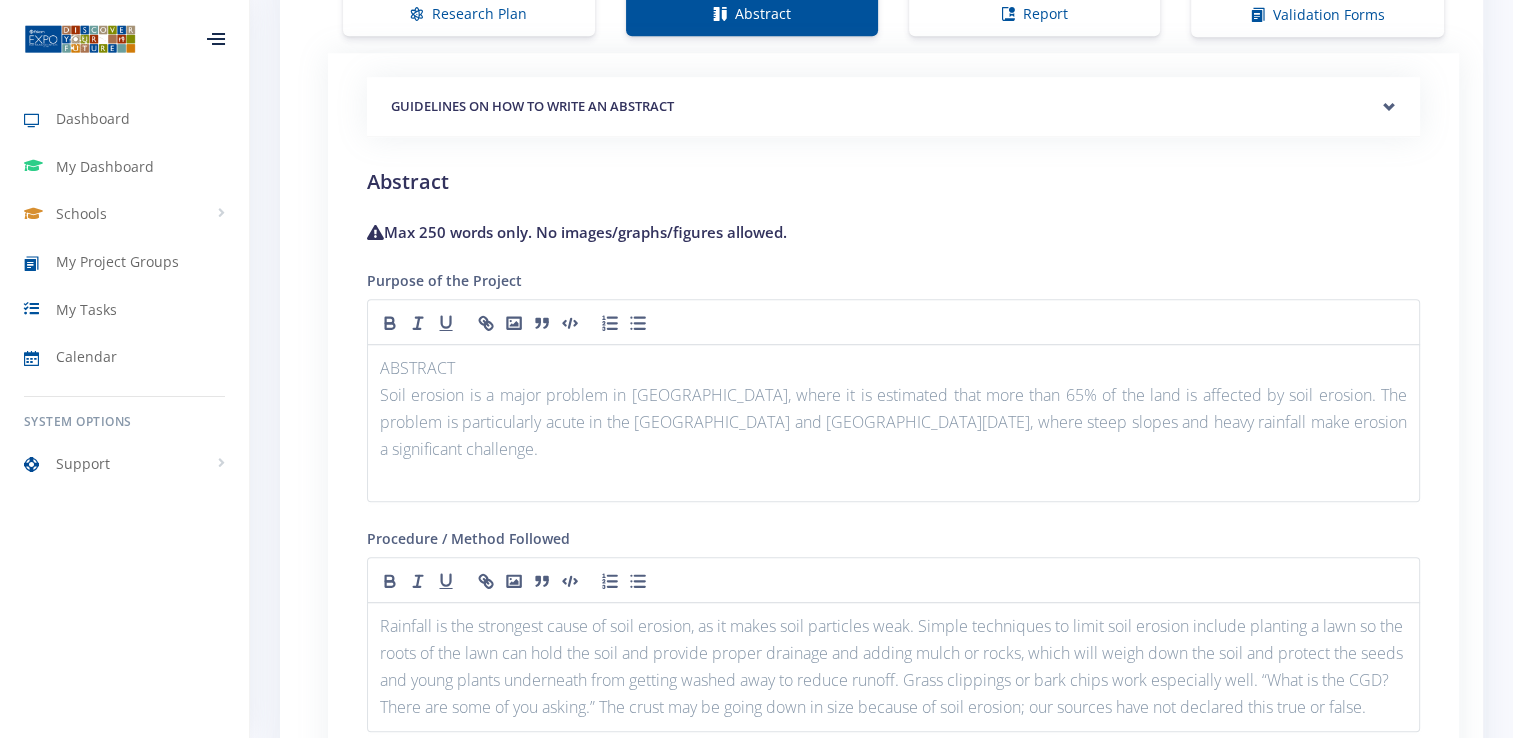 scroll, scrollTop: 1769, scrollLeft: 0, axis: vertical 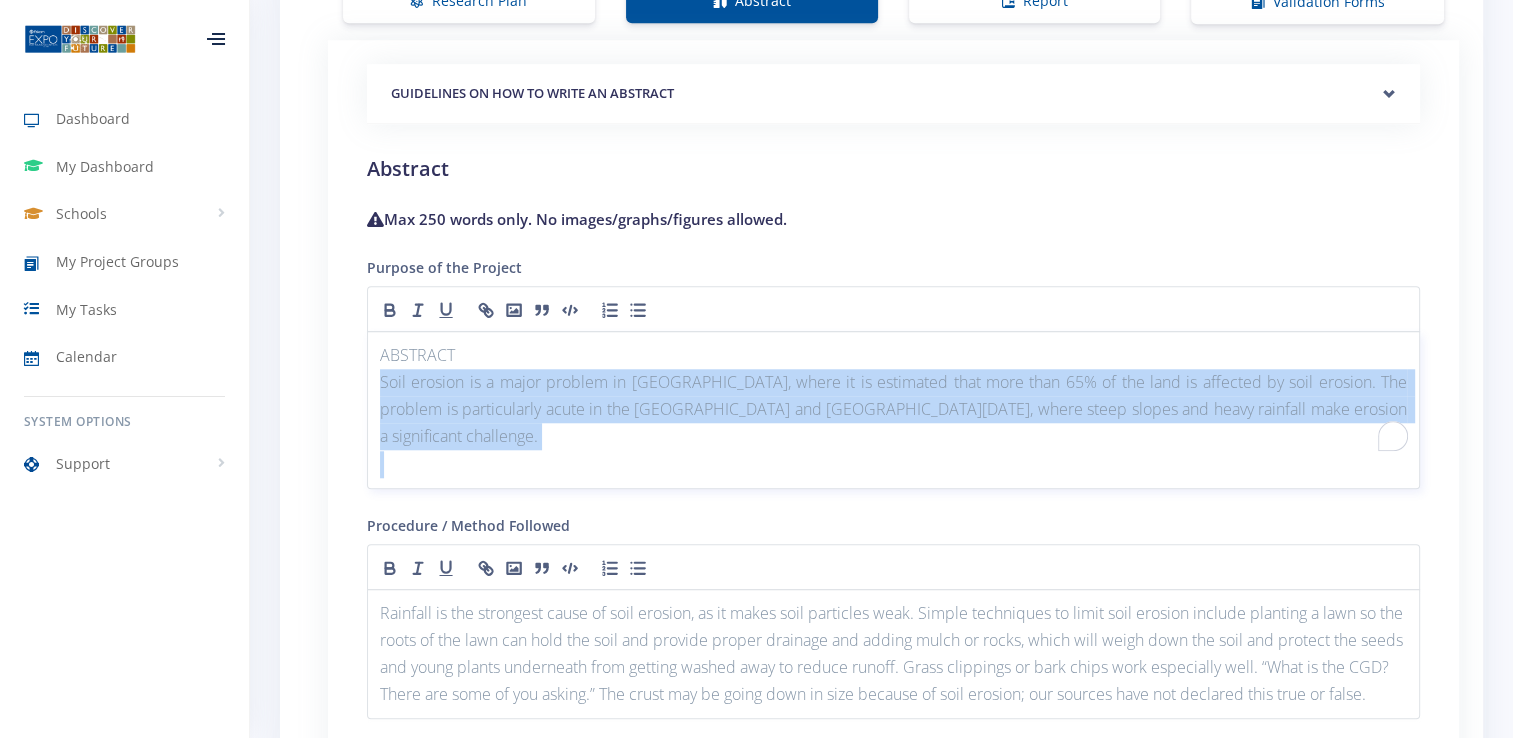 drag, startPoint x: 381, startPoint y: 374, endPoint x: 1282, endPoint y: 428, distance: 902.61676 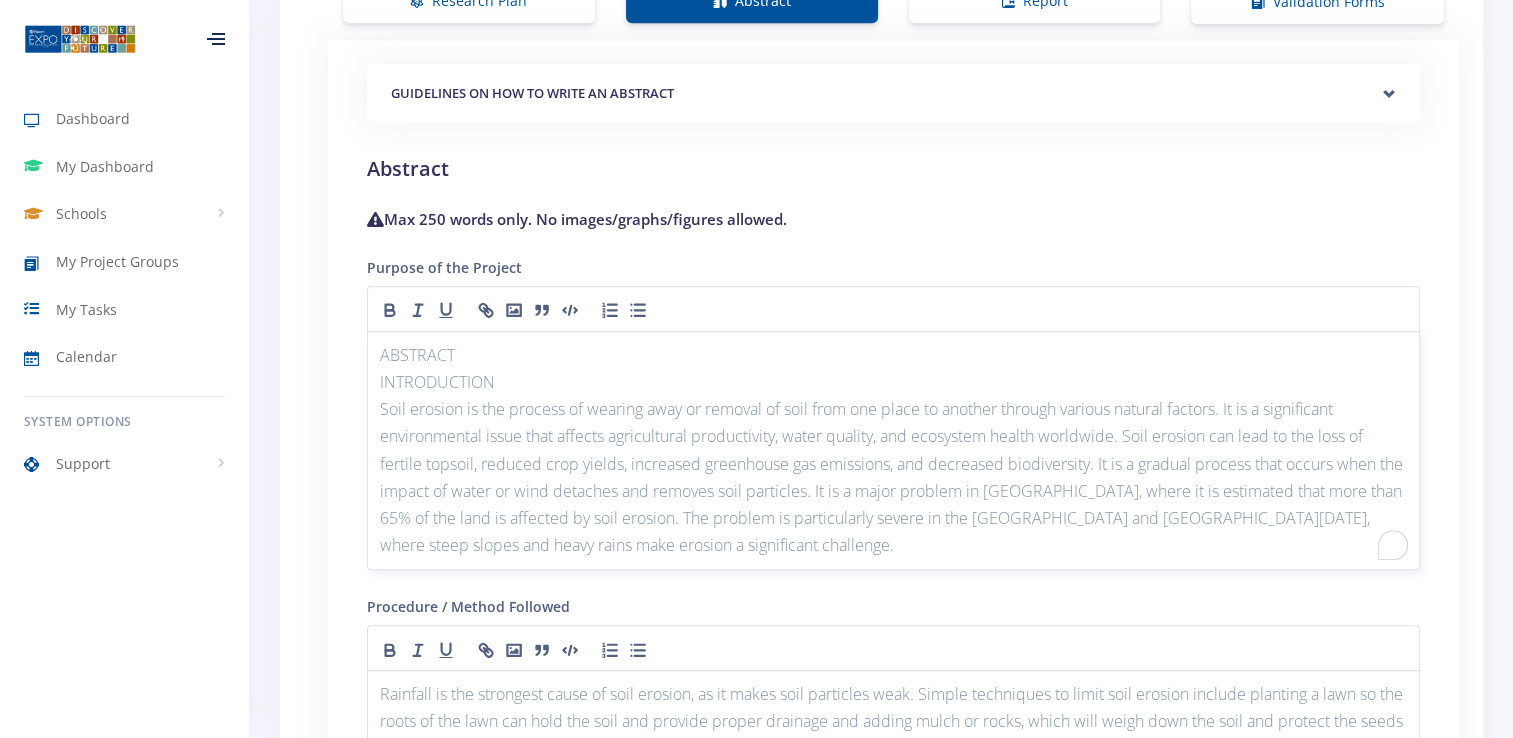 scroll, scrollTop: 0, scrollLeft: 0, axis: both 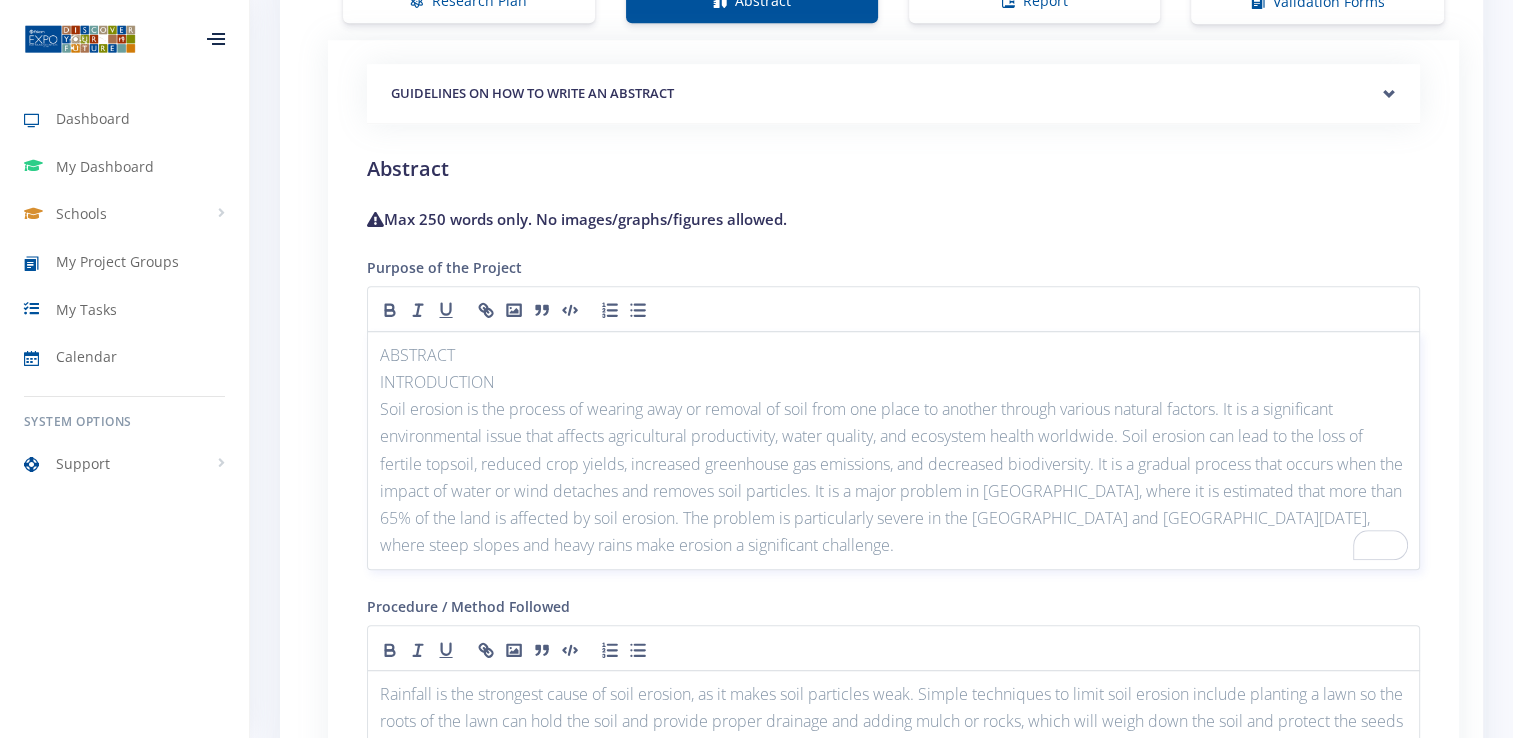 click on "Soil erosion is the process of wearing away or removal of soil from one place to another through various natural factors. It is a significant environmental issue that affects agricultural productivity, water quality, and ecosystem health worldwide. Soil erosion can lead to the loss of fertile topsoil, reduced crop yields, increased greenhouse gas emissions, and decreased biodiversity. It is a gradual process that occurs when the impact of water or wind detaches and removes soil particles. It is a major problem in South Africa, where it is estimated that more than 65% of the land is affected by soil erosion. The problem is particularly severe in the Eastern Cape and KwaZulu-Natal, where steep slopes and heavy rains make erosion a significant challenge." at bounding box center (893, 477) 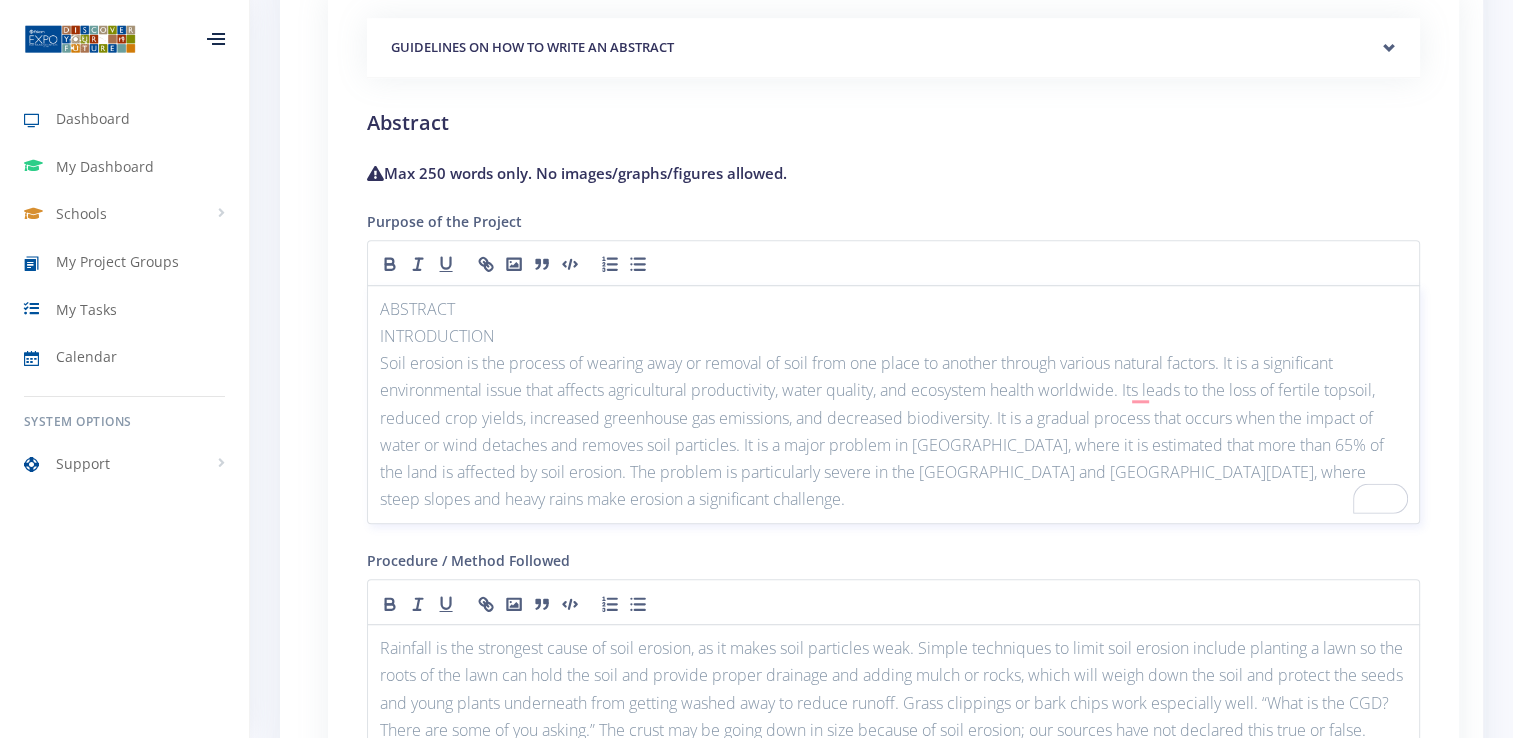 scroll, scrollTop: 1837, scrollLeft: 0, axis: vertical 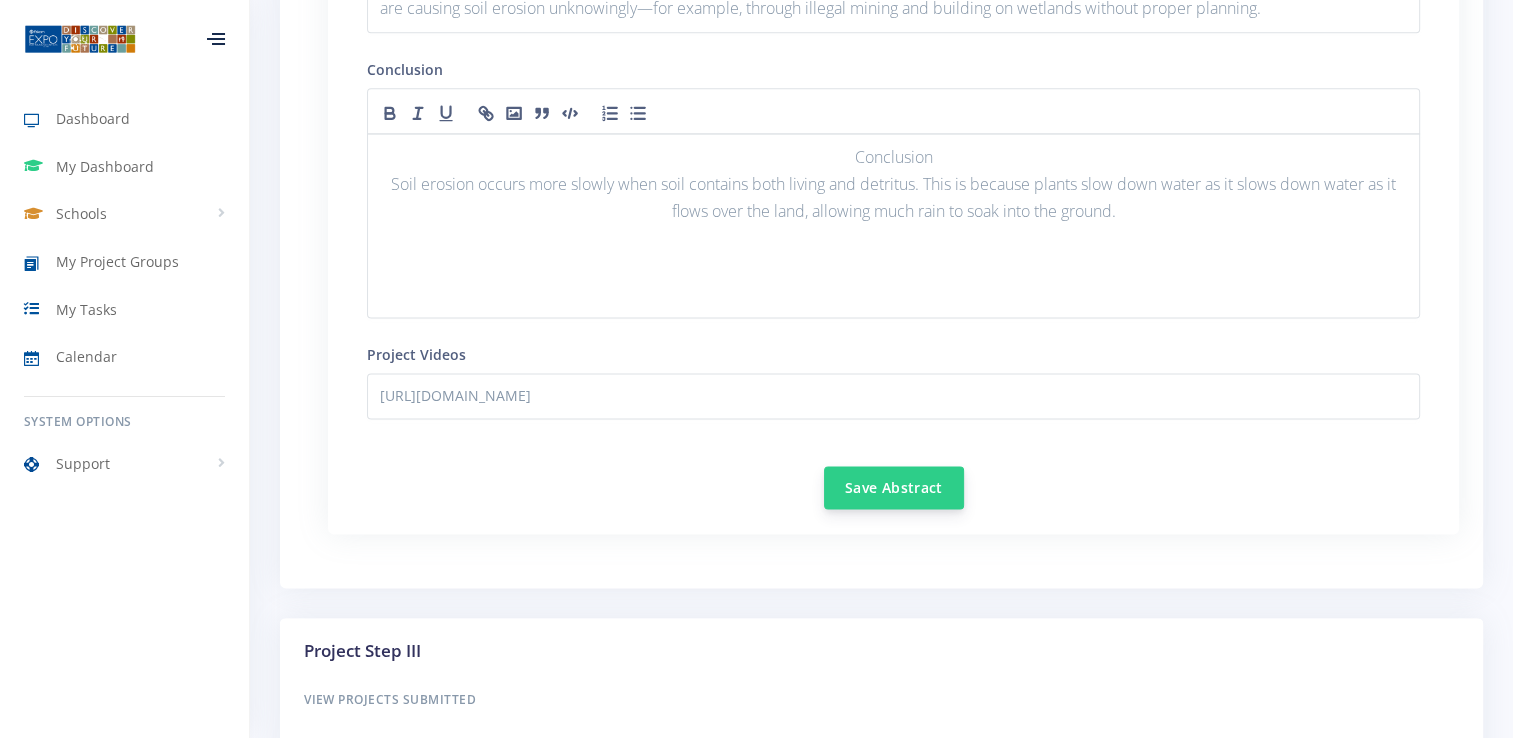 click on "Save Abstract" at bounding box center (894, 487) 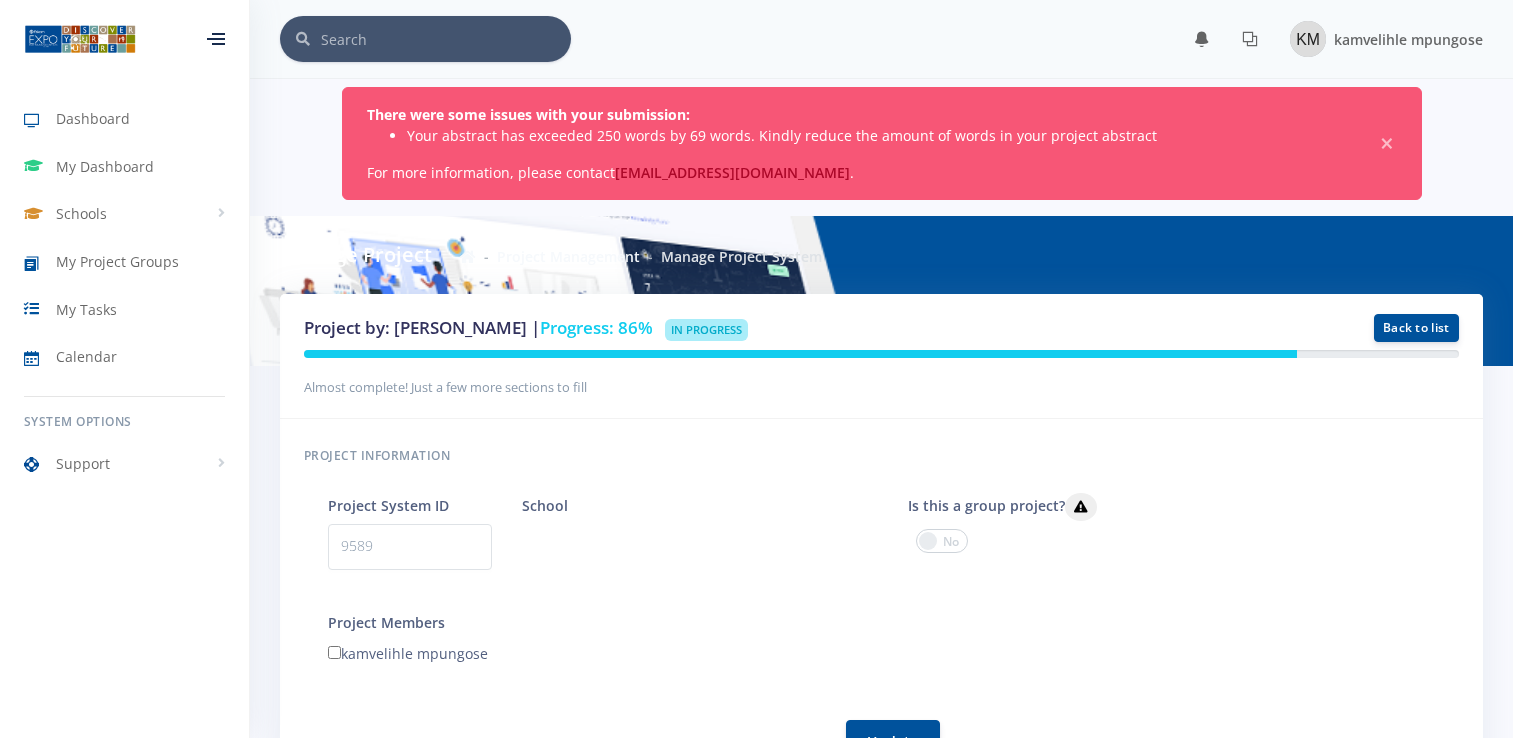 scroll, scrollTop: 0, scrollLeft: 0, axis: both 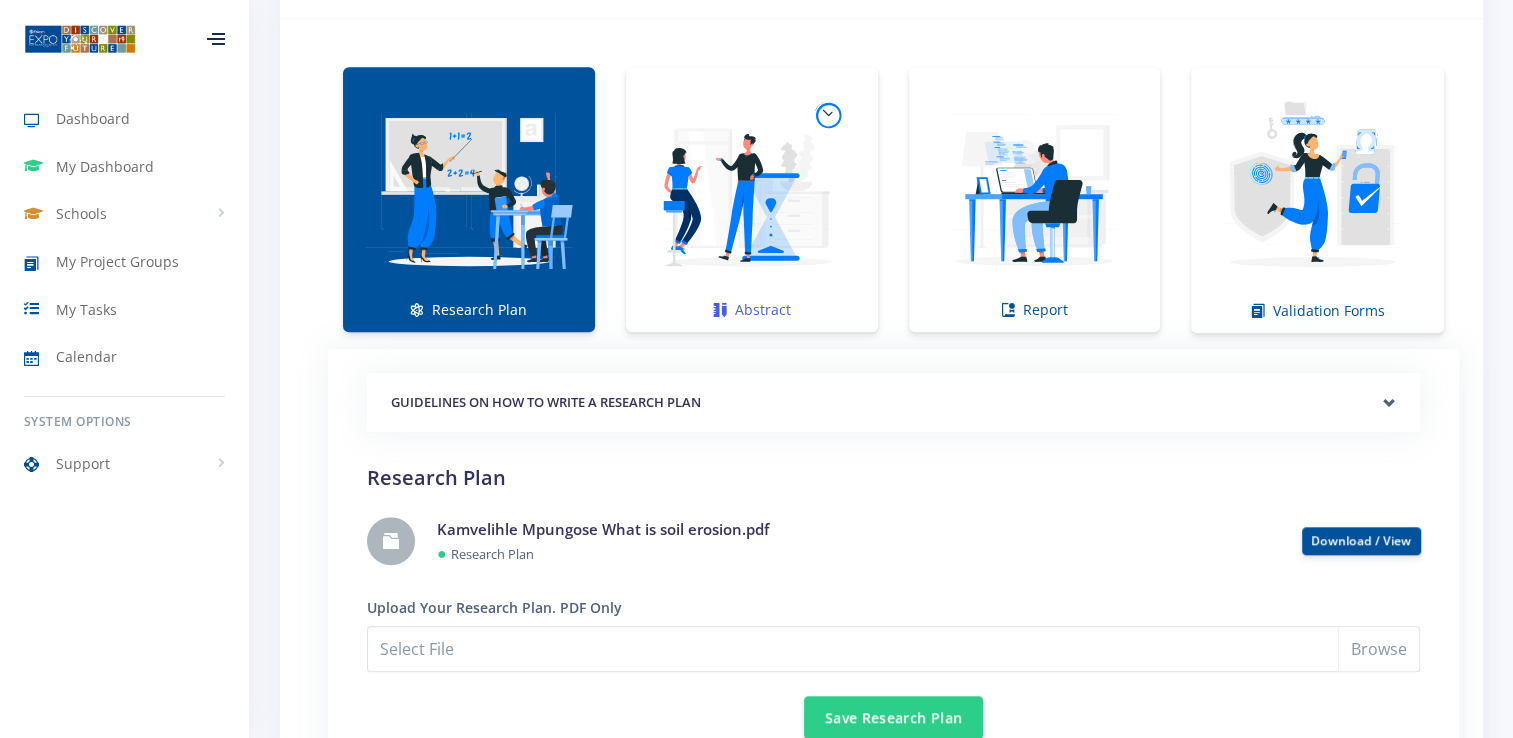 click at bounding box center (752, 189) 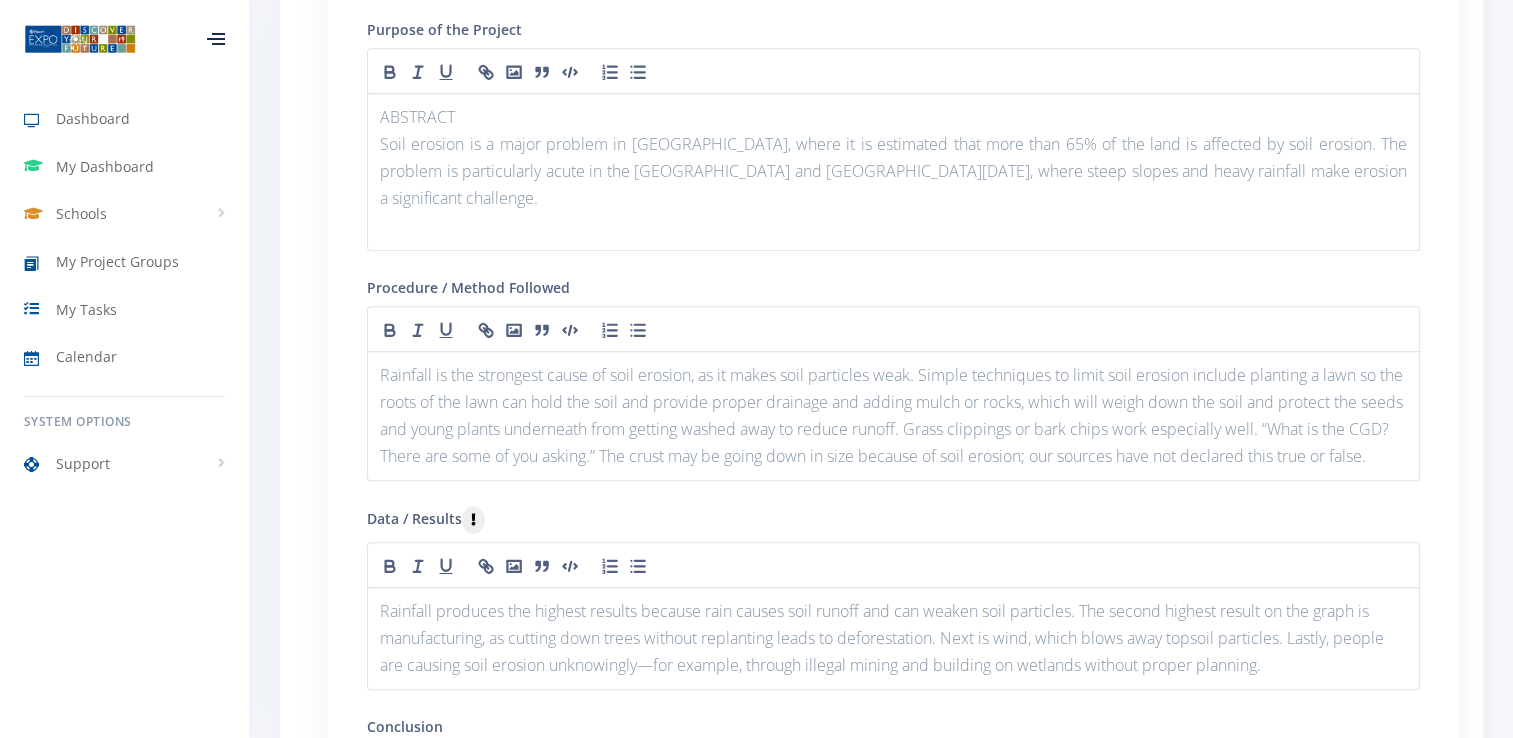 scroll, scrollTop: 2024, scrollLeft: 0, axis: vertical 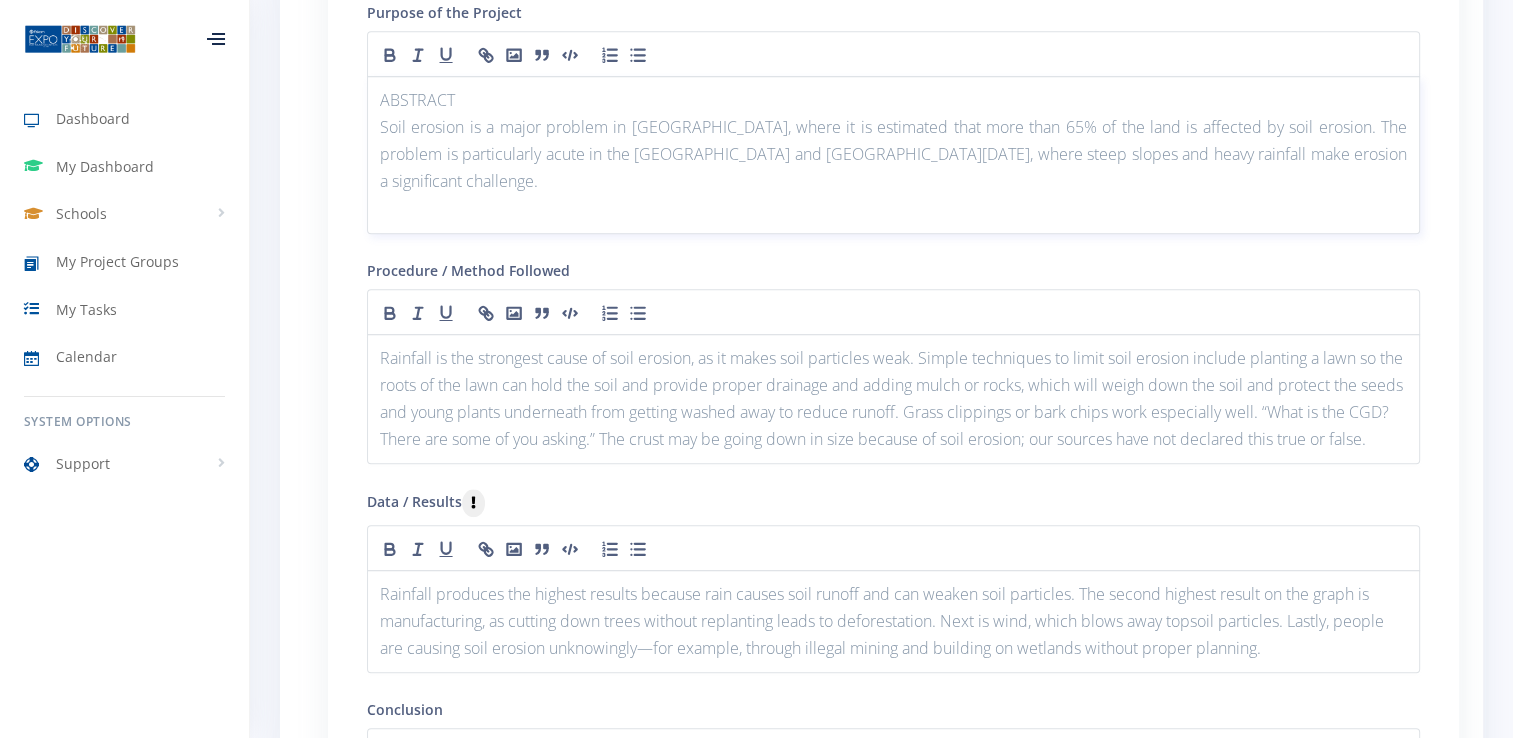 click on "Soil erosion is a major problem in [GEOGRAPHIC_DATA], where it is estimated that more than 65% of the land is affected by soil erosion. The problem is particularly acute in the [GEOGRAPHIC_DATA] and [GEOGRAPHIC_DATA][DATE], where steep slopes and heavy rainfall make erosion a significant challenge." at bounding box center (893, 155) 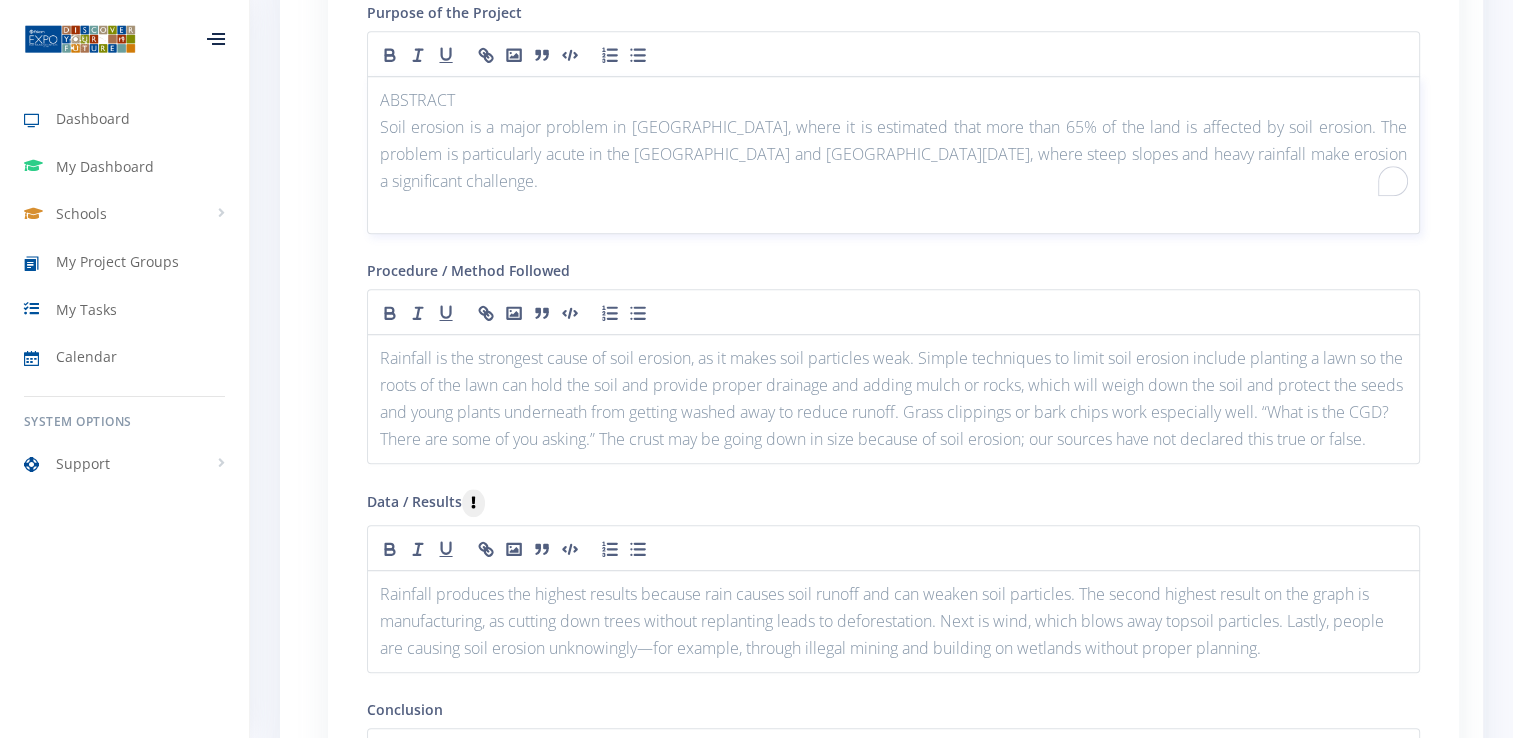 scroll, scrollTop: 0, scrollLeft: 0, axis: both 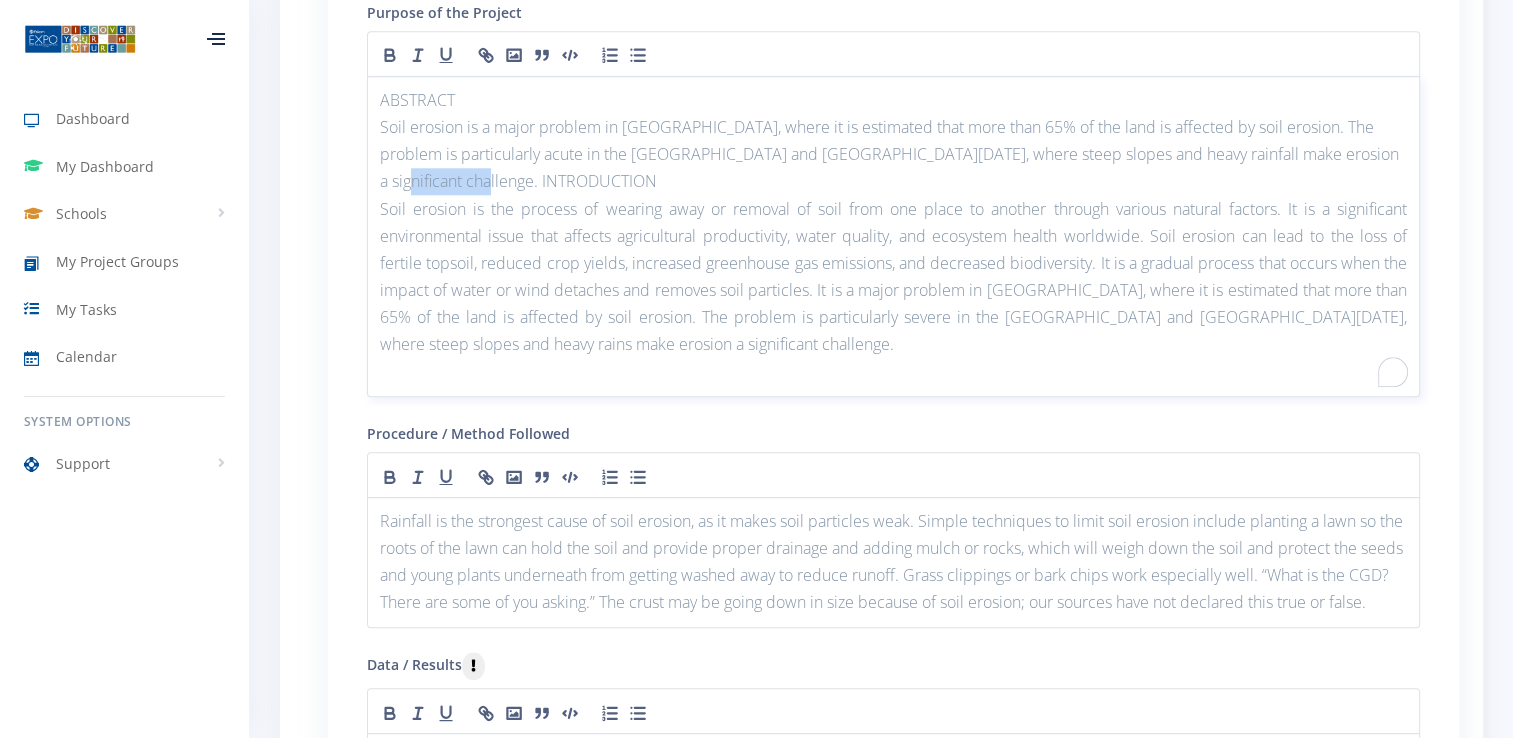drag, startPoint x: 513, startPoint y: 172, endPoint x: 372, endPoint y: 184, distance: 141.50972 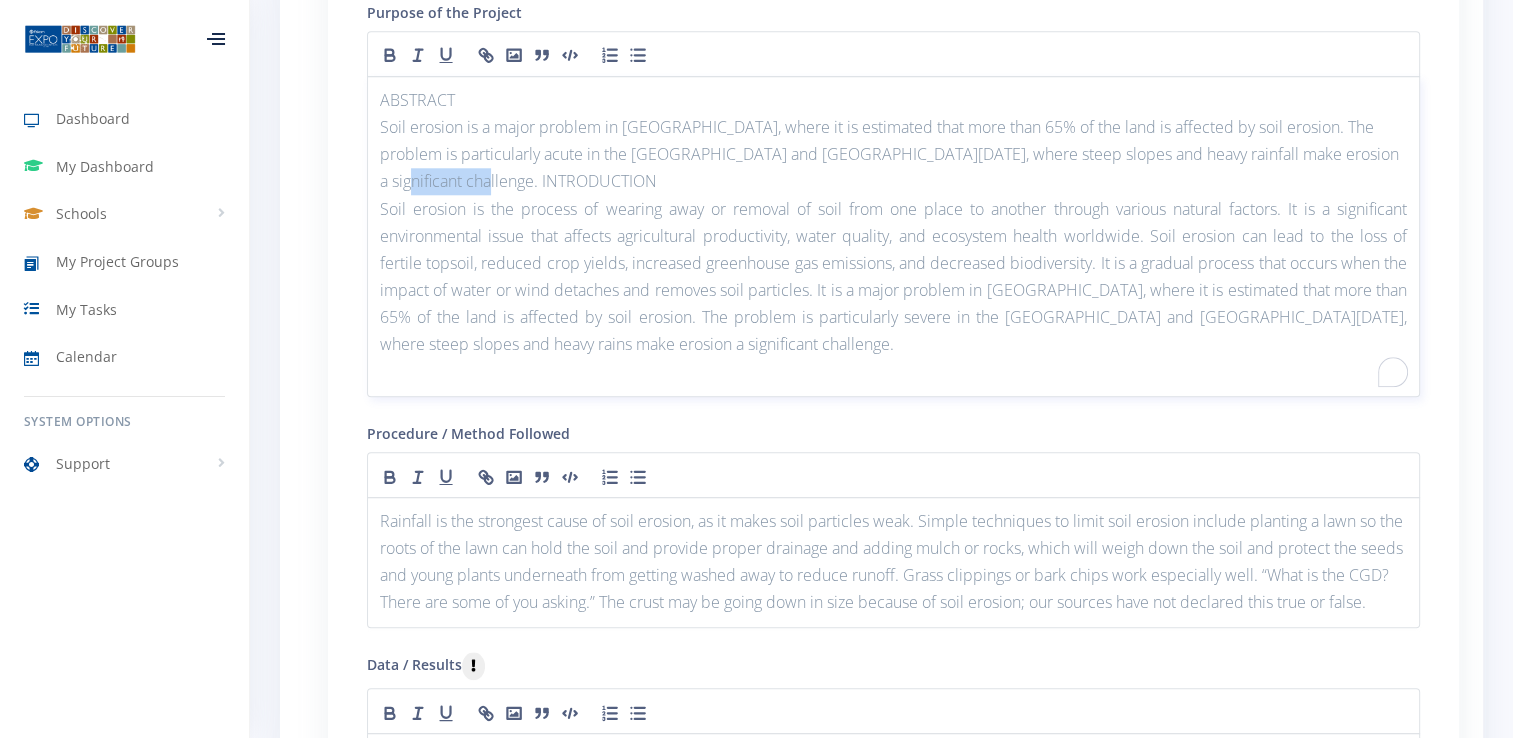 click on "ABSTRACT Soil erosion is a major problem in South Africa, where it is estimated that more than 65% of the land is affected by soil erosion. The problem is particularly acute in the Eastern Cape and KwaZulu-Natal, where steep slopes and heavy rainfall make erosion a significant challenge. INTRODUCTION" at bounding box center [893, 236] 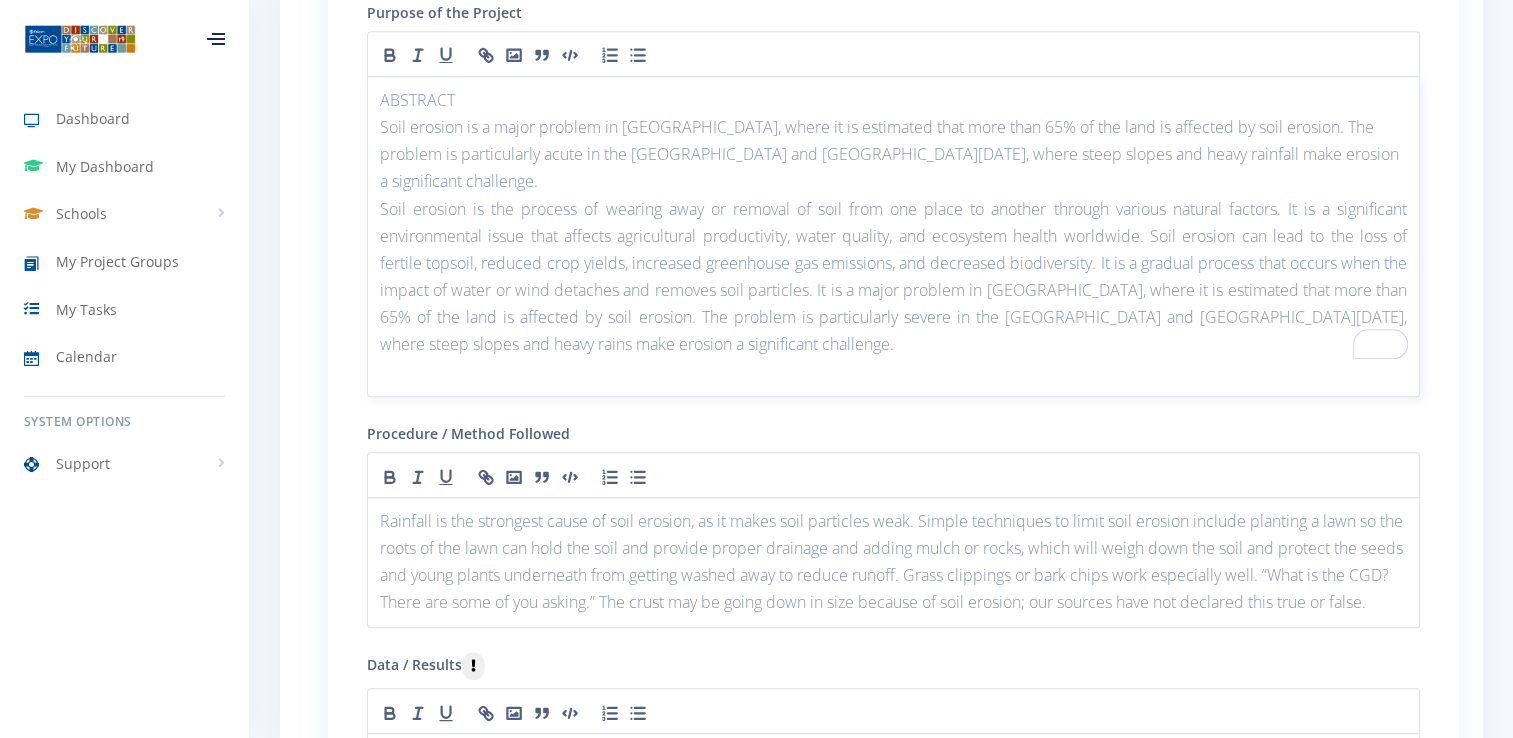 click on "Soil erosion is the process of wearing away or removal of soil from one place to another through various natural factors. It is a significant environmental issue that affects agricultural productivity, water quality, and ecosystem health worldwide. Soil erosion can lead to the loss of fertile topsoil, reduced crop yields, increased greenhouse gas emissions, and decreased biodiversity. It is a gradual process that occurs when the impact of water or wind detaches and removes soil particles. It is a major problem in South Africa, where it is estimated that more than 65% of the land is affected by soil erosion. The problem is particularly severe in the Eastern Cape and KwaZulu-Natal, where steep slopes and heavy rains make erosion a significant challenge." at bounding box center [893, 277] 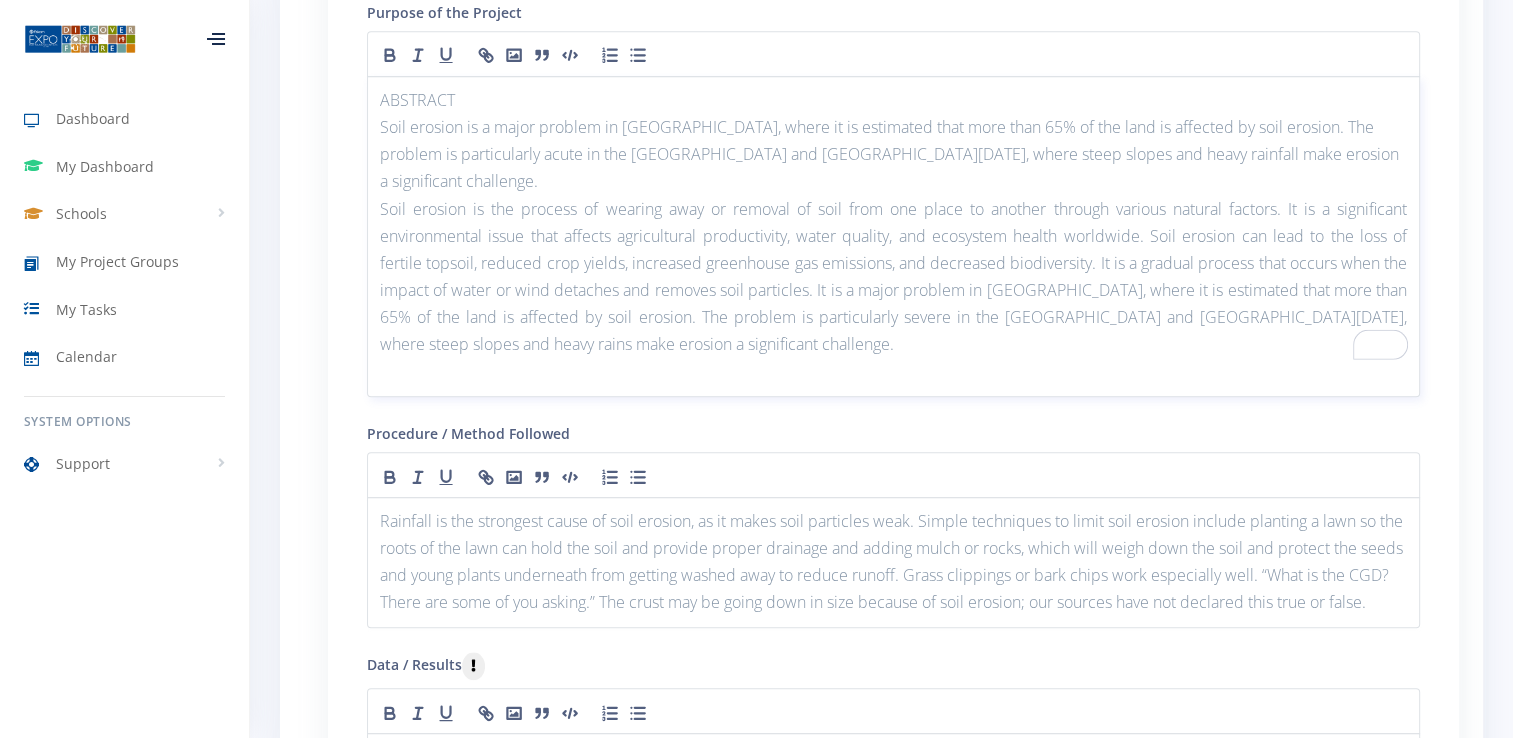 type 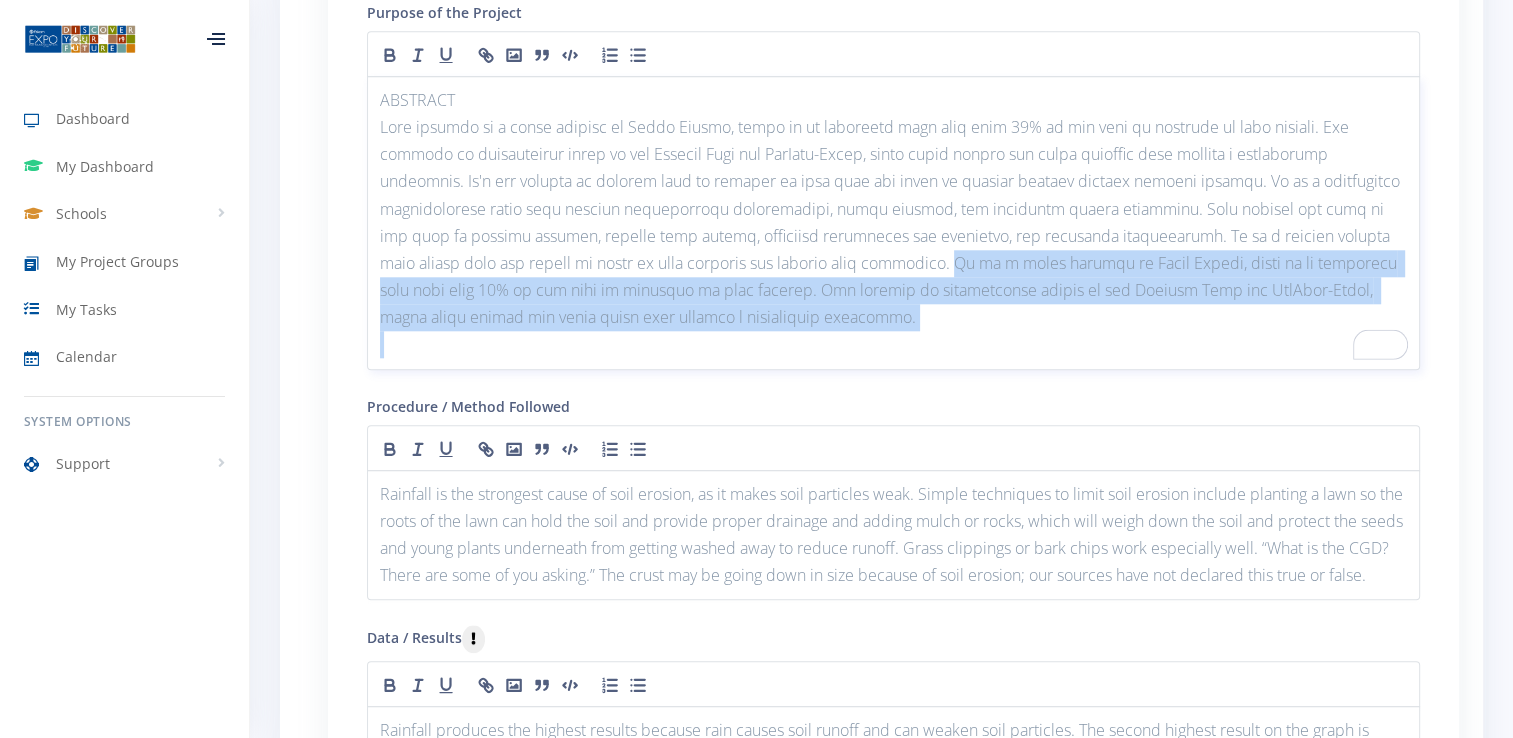 drag, startPoint x: 645, startPoint y: 254, endPoint x: 799, endPoint y: 331, distance: 172.17723 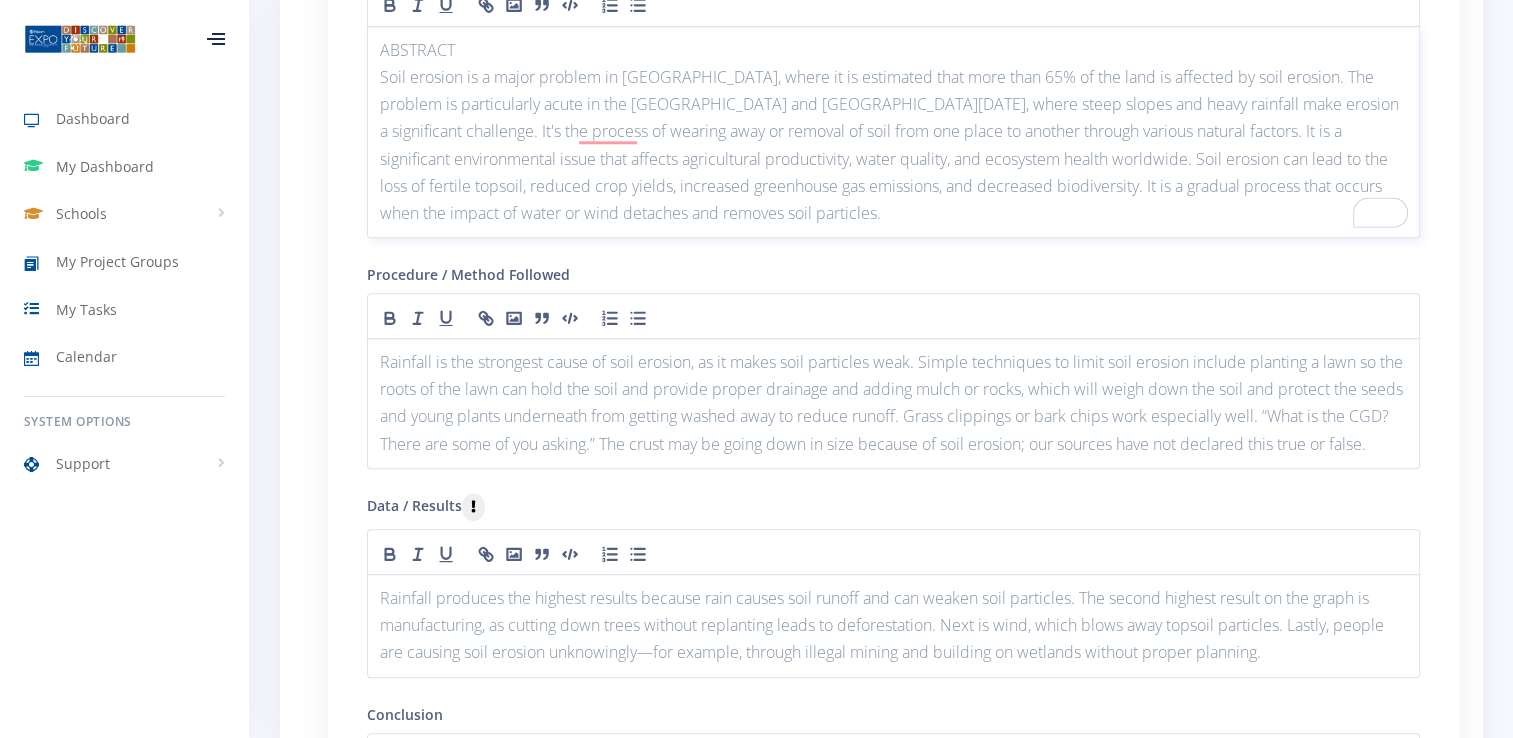 scroll, scrollTop: 2083, scrollLeft: 0, axis: vertical 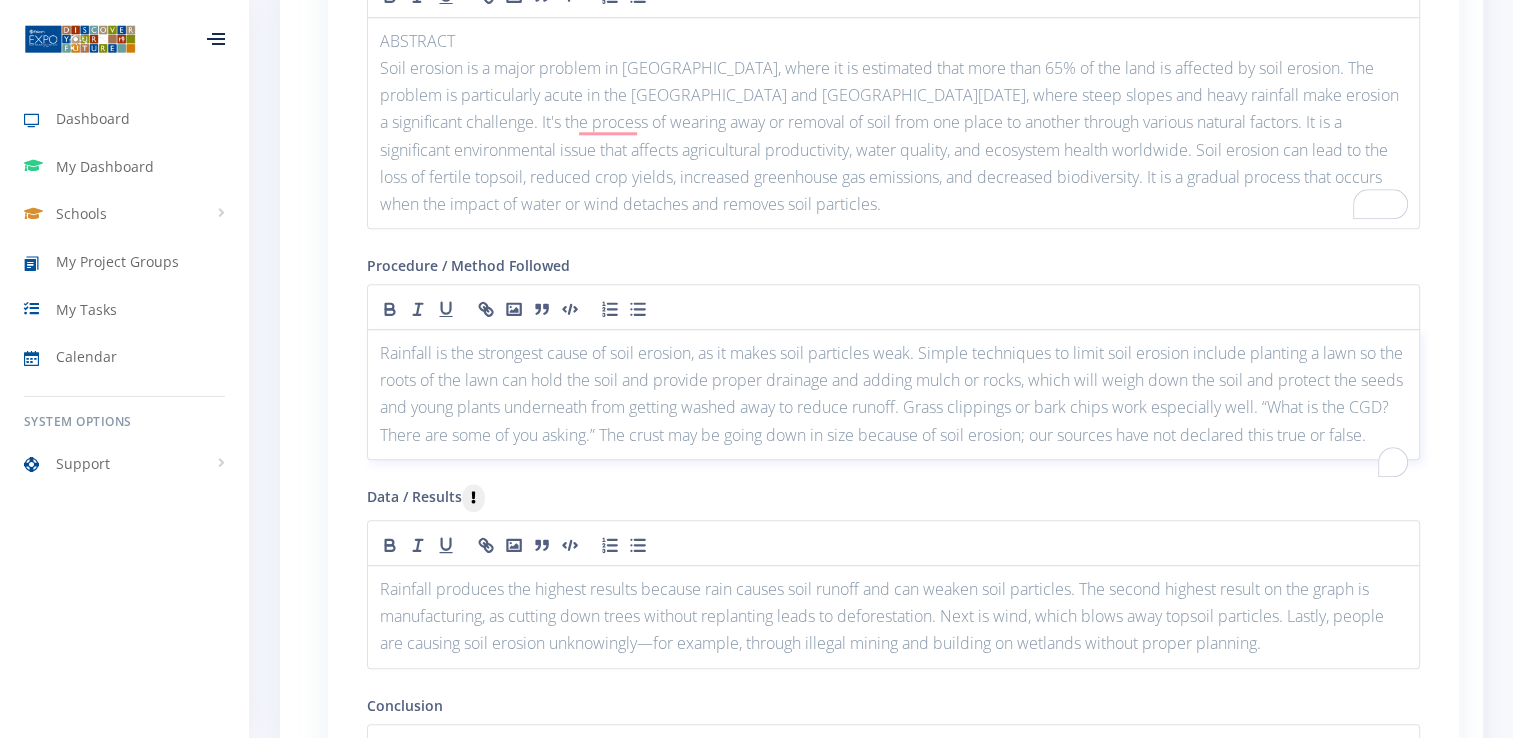 click on "Rainfall is the strongest cause of soil erosion, as it makes soil particles weak. Simple techniques to limit soil erosion include planting a lawn so the roots of the lawn can hold the soil and provide proper drainage and adding mulch or rocks, which will weigh down the soil and protect the seeds and young plants underneath from getting washed away to reduce runoff. Grass clippings or bark chips work especially well. “What is the CGD? There are some of you asking.” The crust may be going down in size because of soil erosion; our sources have not declared this true or false." at bounding box center [893, 394] 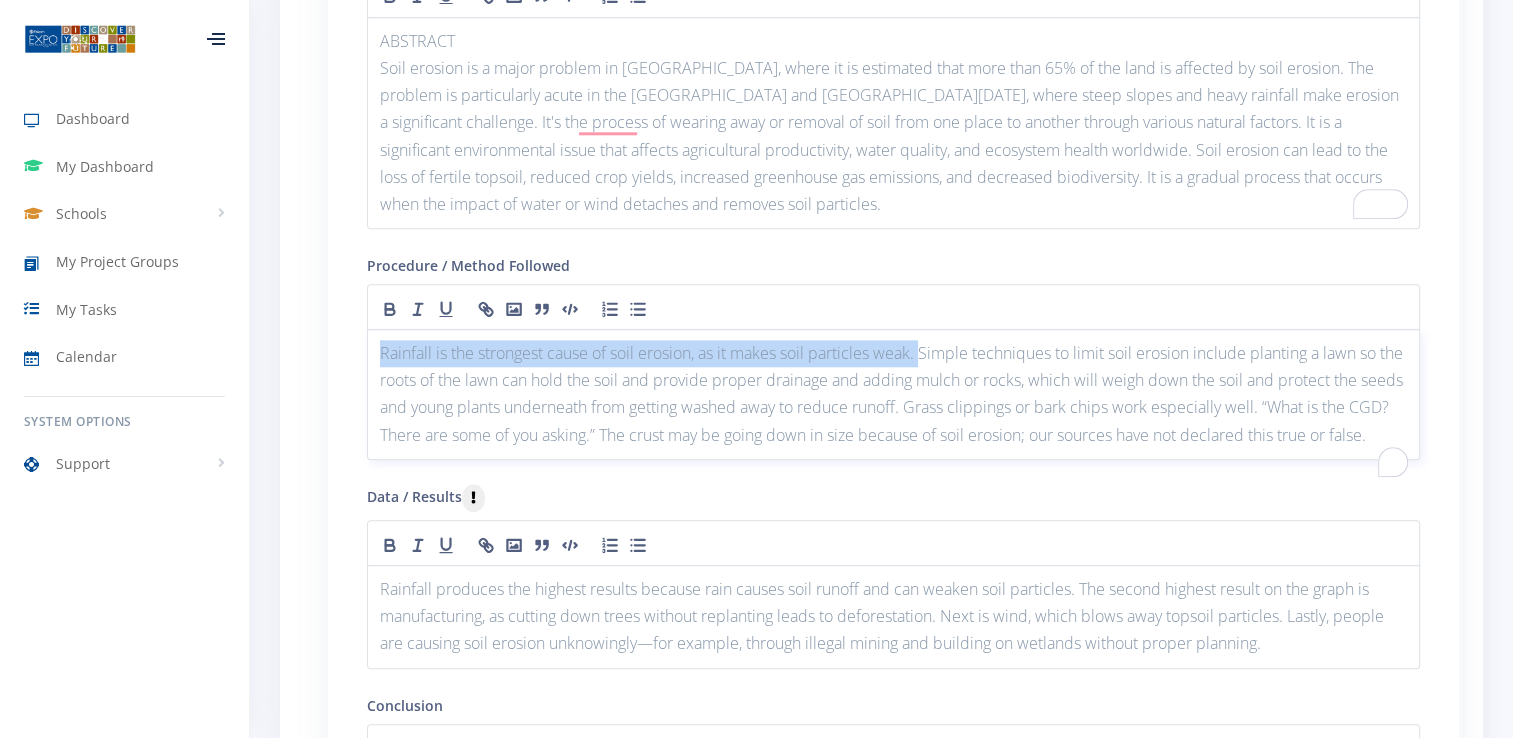 drag, startPoint x: 926, startPoint y: 344, endPoint x: 372, endPoint y: 333, distance: 554.1092 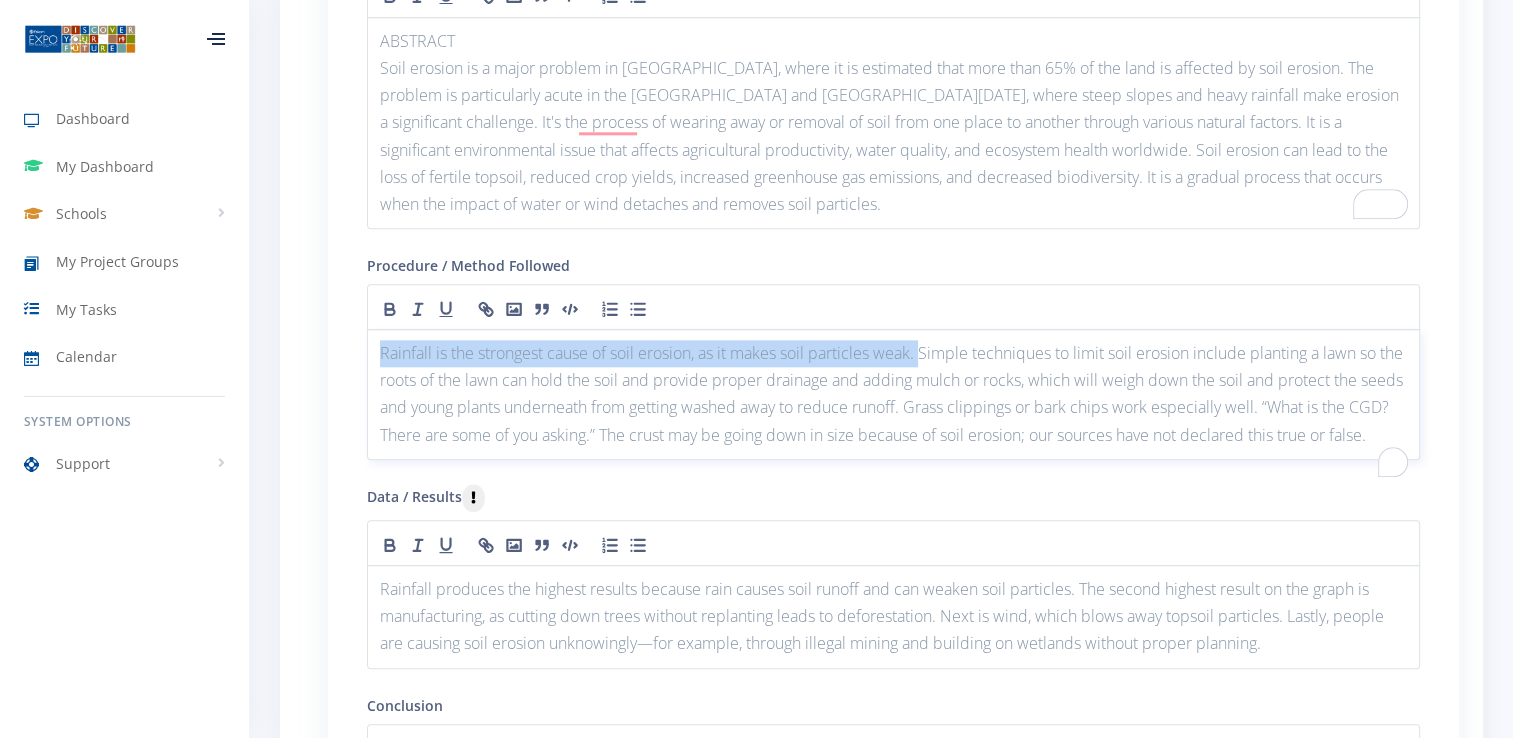 click on "Rainfall is the strongest cause of soil erosion, as it makes soil particles weak. Simple techniques to limit soil erosion include planting a lawn so the roots of the lawn can hold the soil and provide proper drainage and adding mulch or rocks, which will weigh down the soil and protect the seeds and young plants underneath from getting washed away to reduce runoff. Grass clippings or bark chips work especially well. “What is the CGD? There are some of you asking.” The crust may be going down in size because of soil erosion; our sources have not declared this true or false." at bounding box center [893, 394] 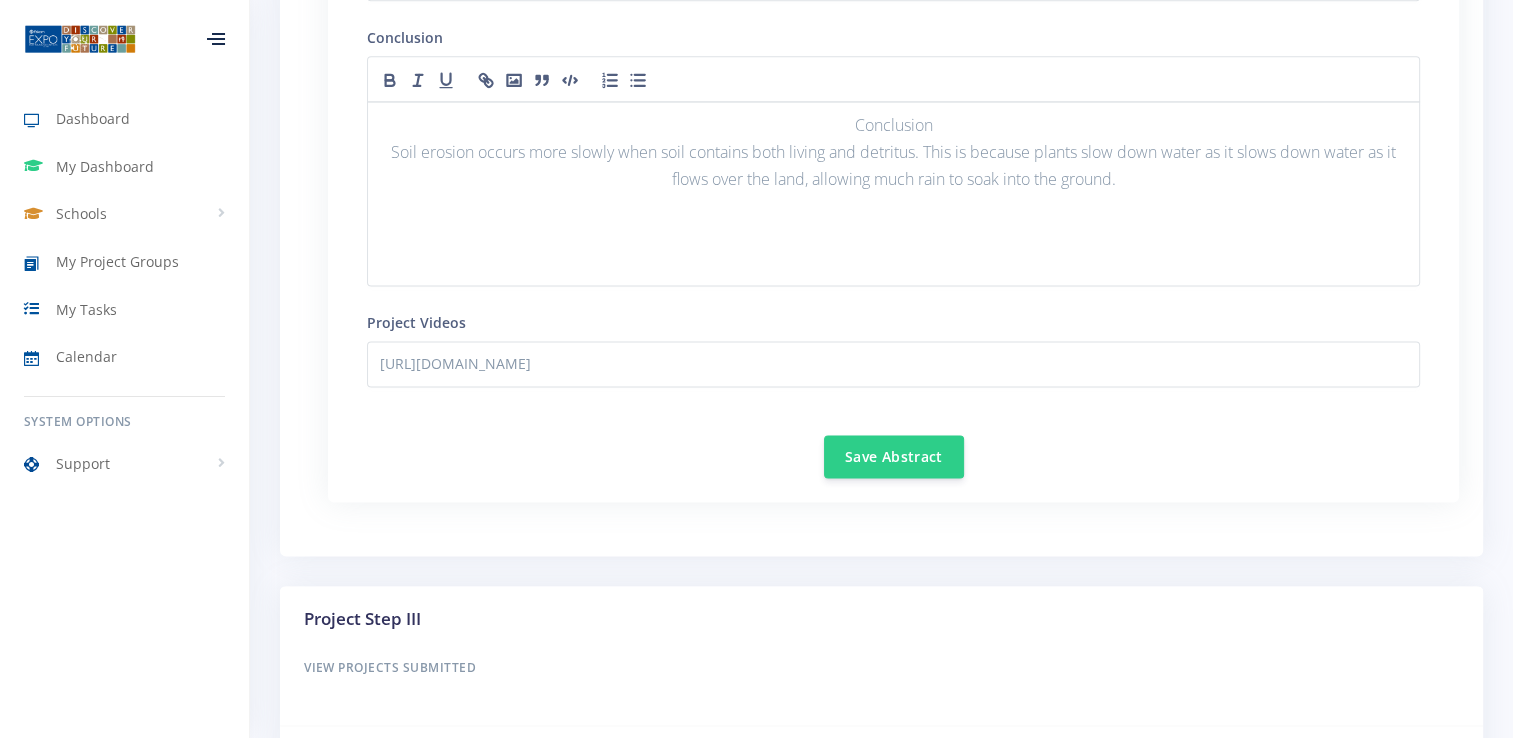 scroll, scrollTop: 2958, scrollLeft: 0, axis: vertical 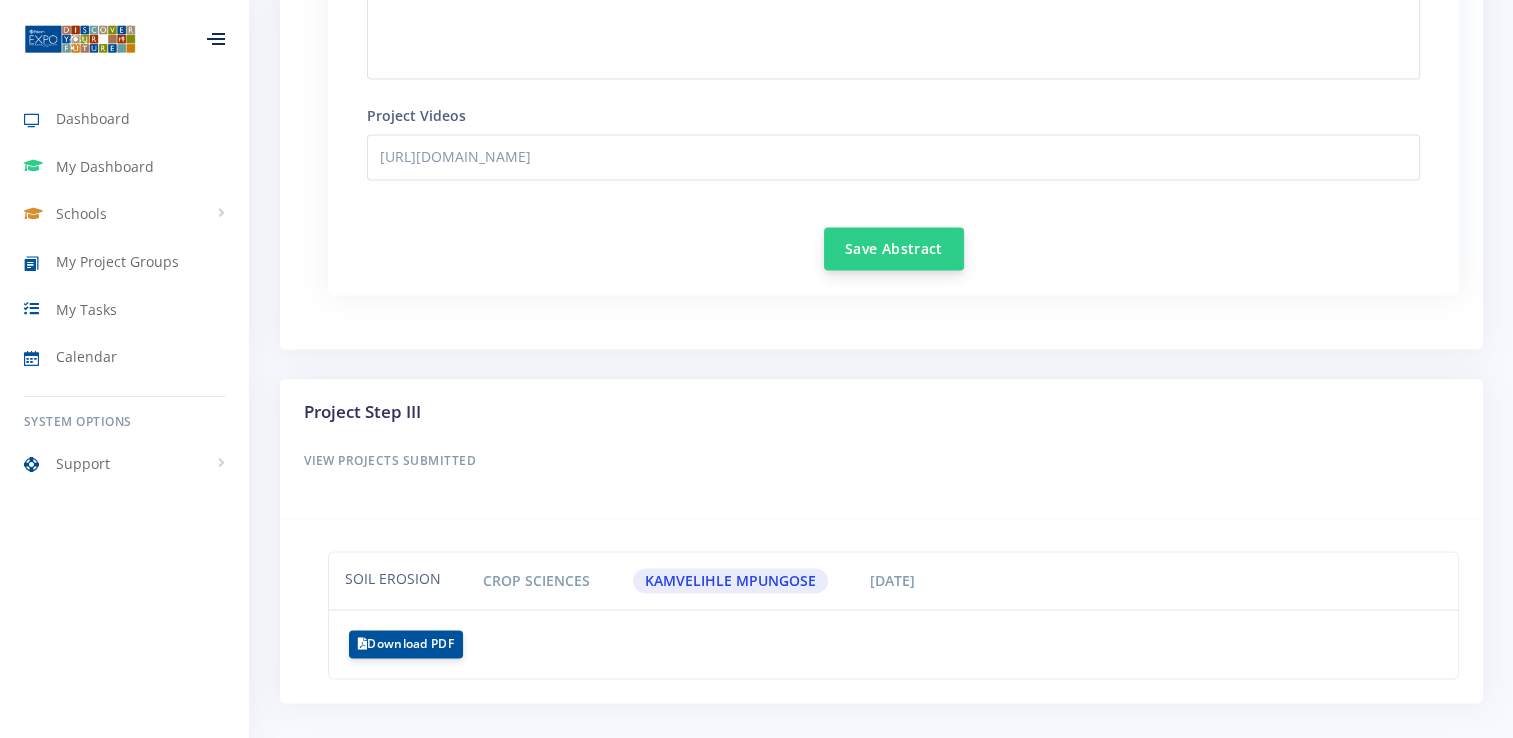 click on "Save Abstract" at bounding box center [894, 248] 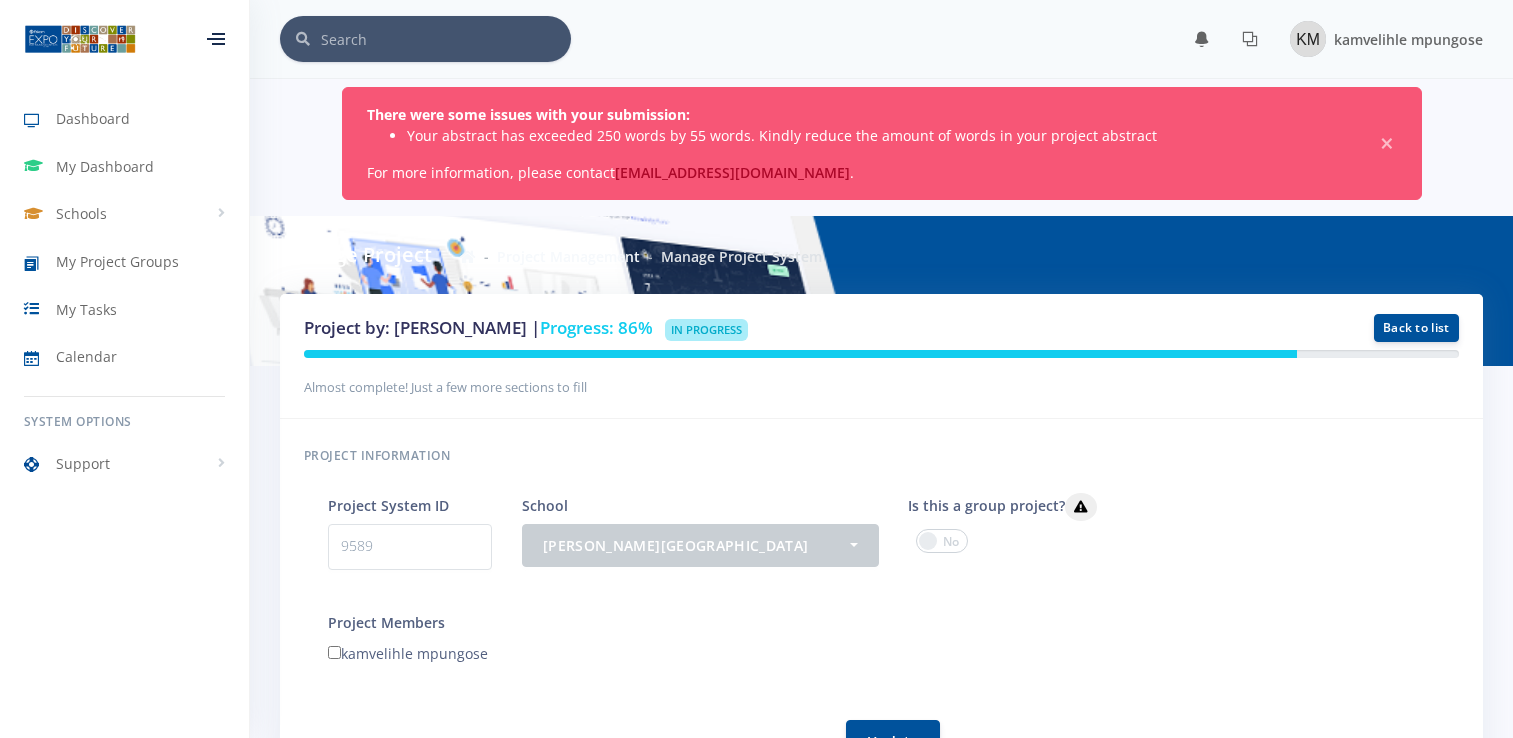 scroll, scrollTop: 0, scrollLeft: 0, axis: both 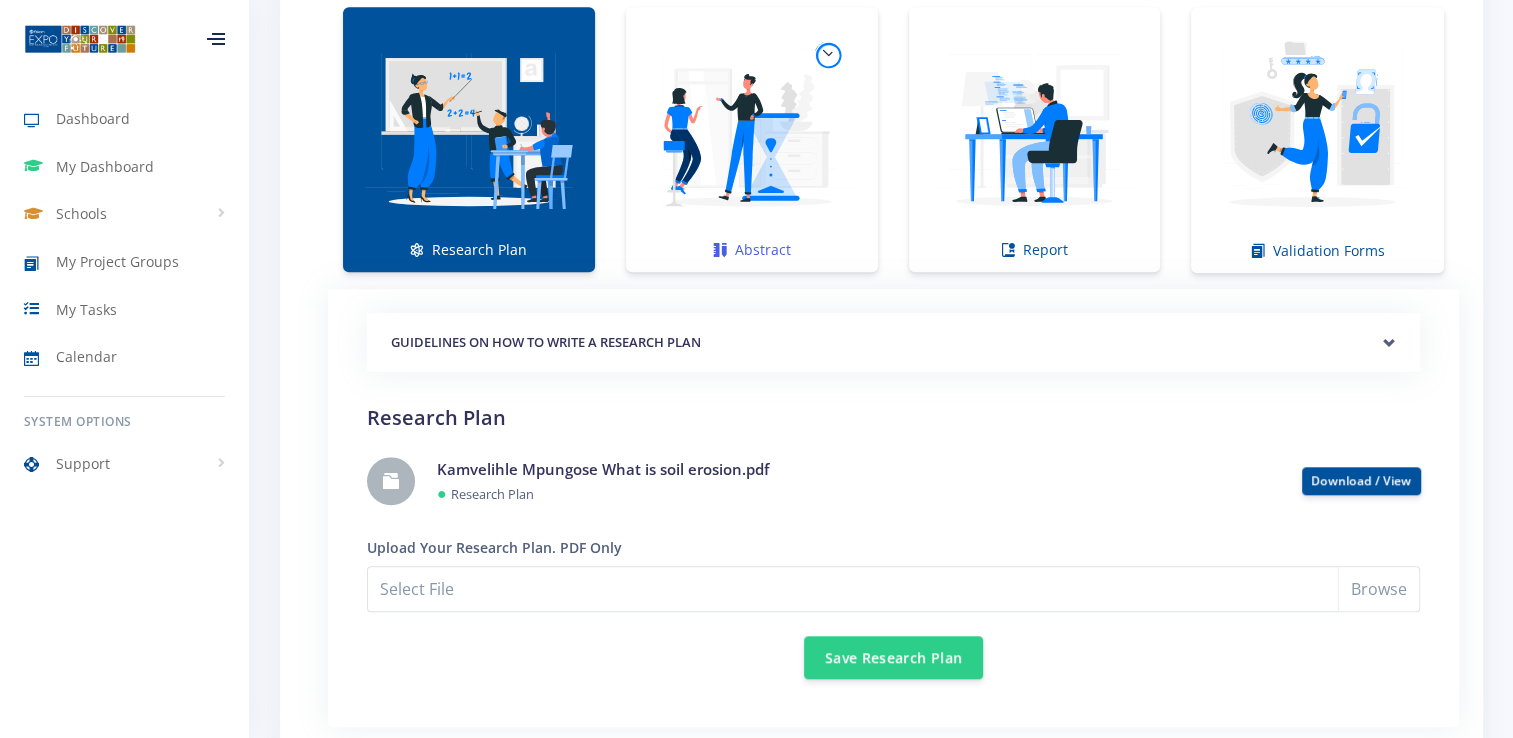 click at bounding box center [752, 129] 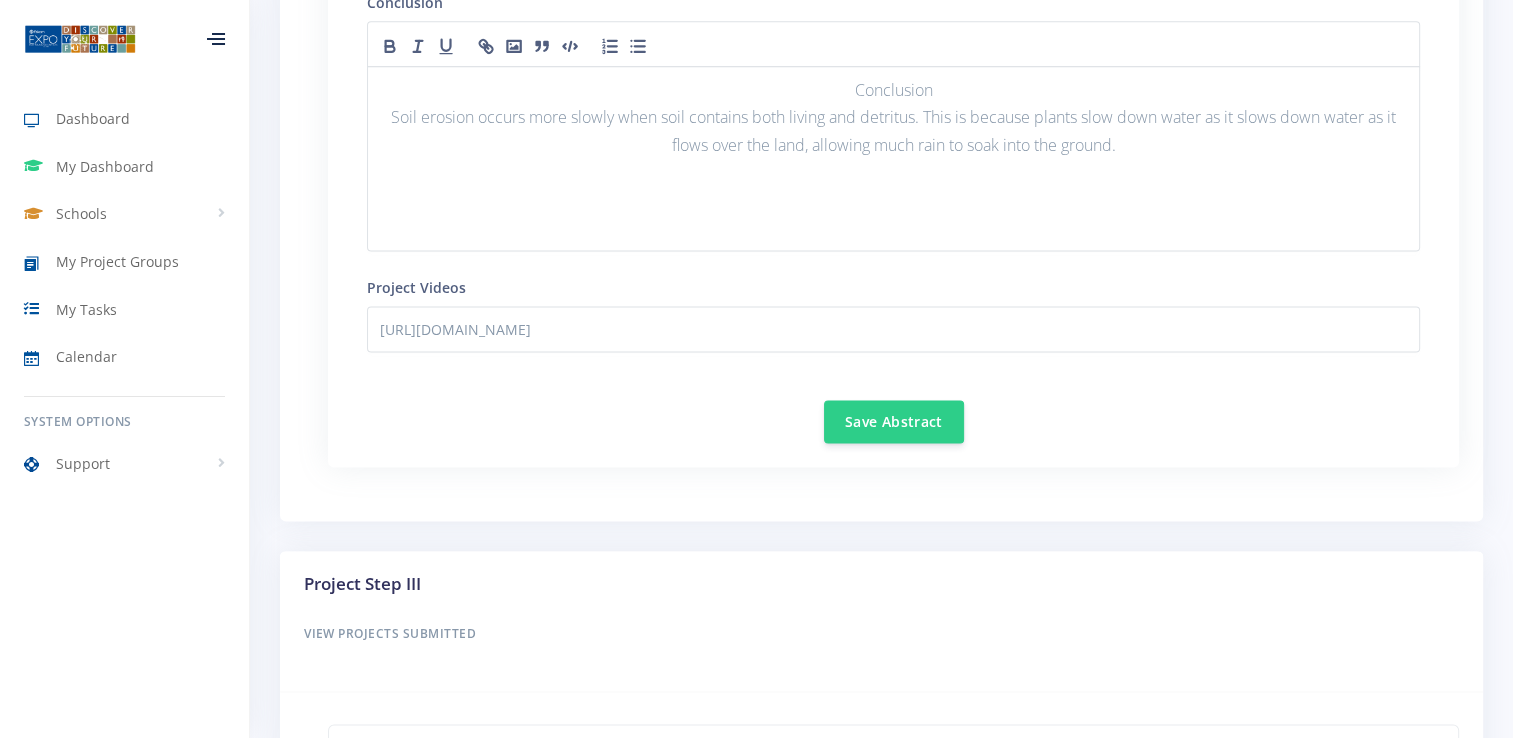 scroll, scrollTop: 2945, scrollLeft: 0, axis: vertical 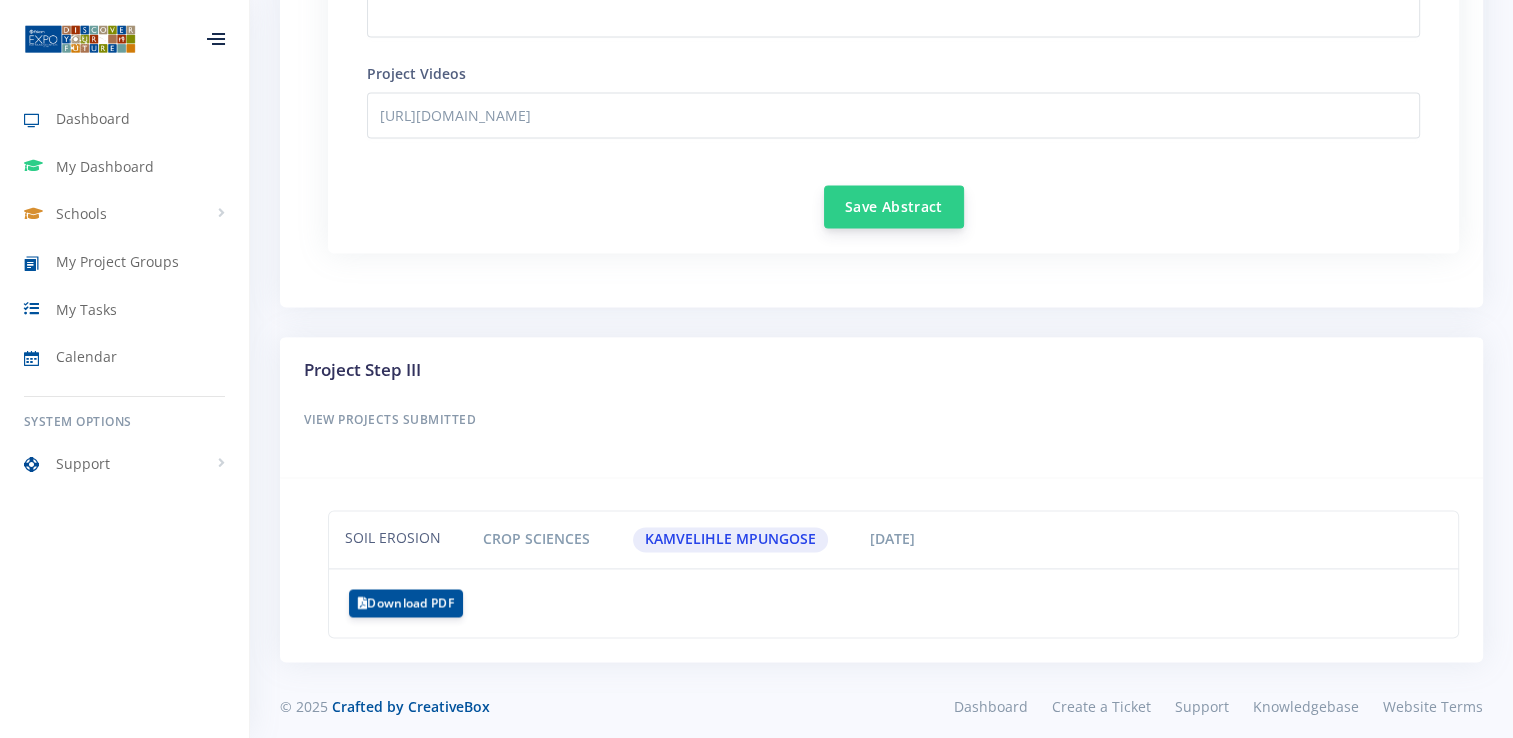 click on "Save Abstract" at bounding box center [894, 206] 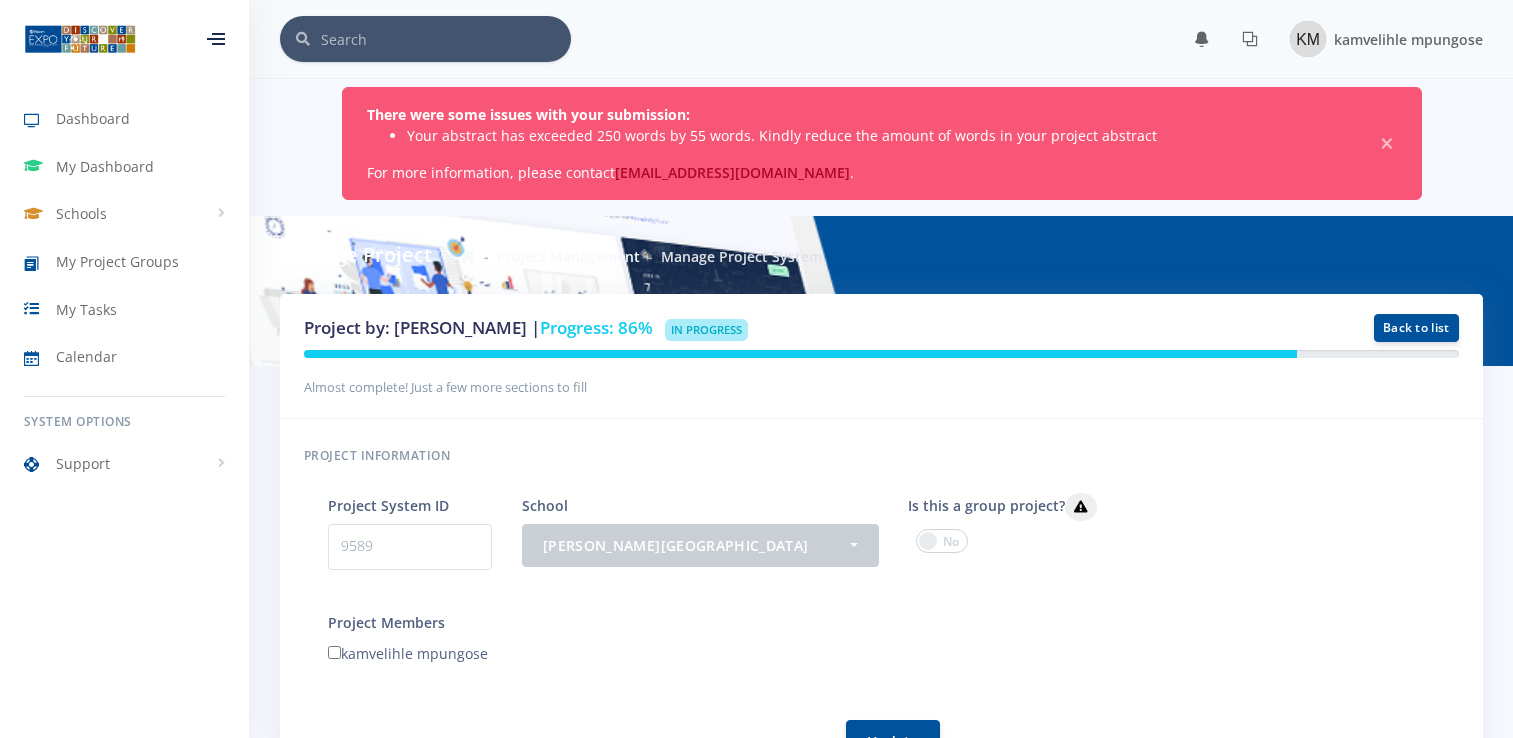 scroll, scrollTop: 2000, scrollLeft: 0, axis: vertical 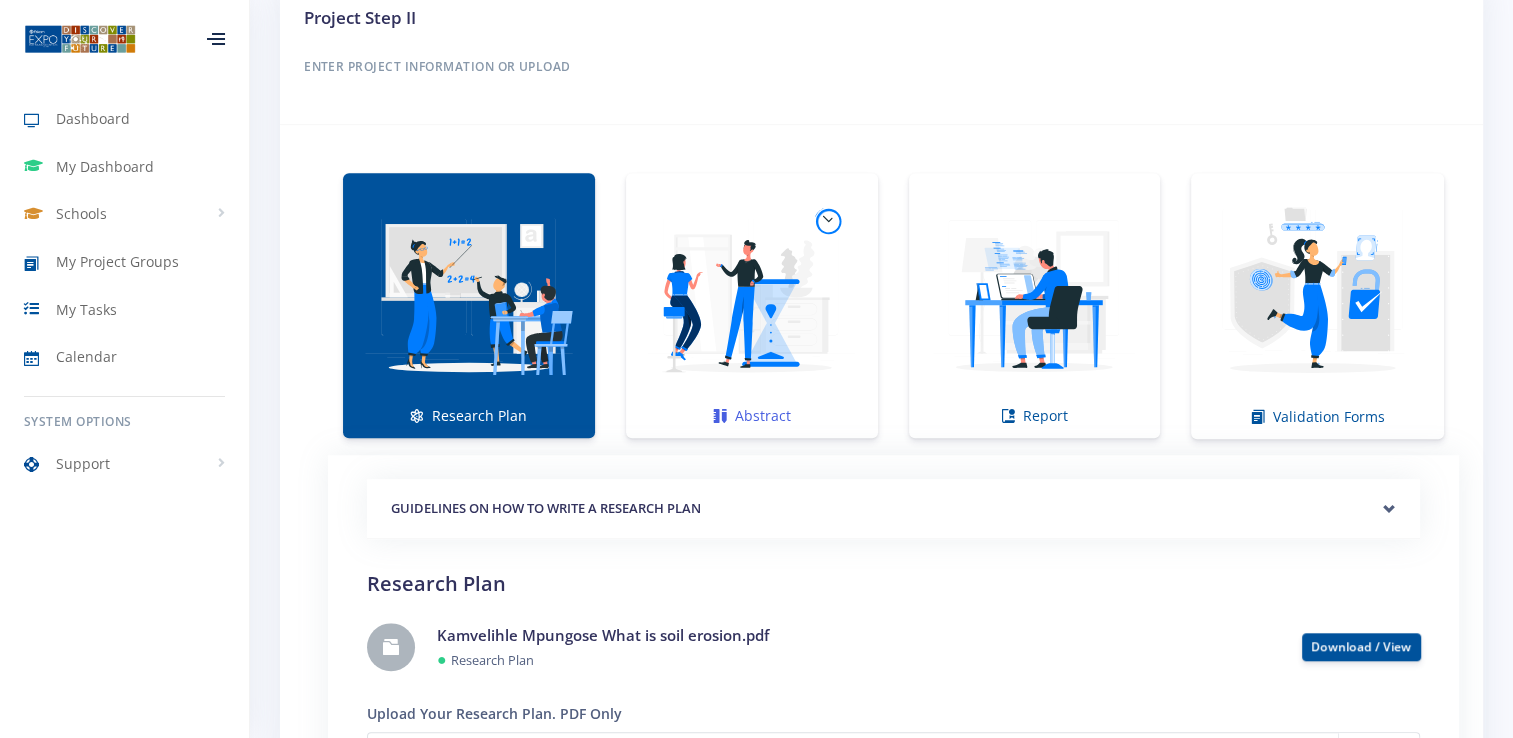 click at bounding box center [752, 295] 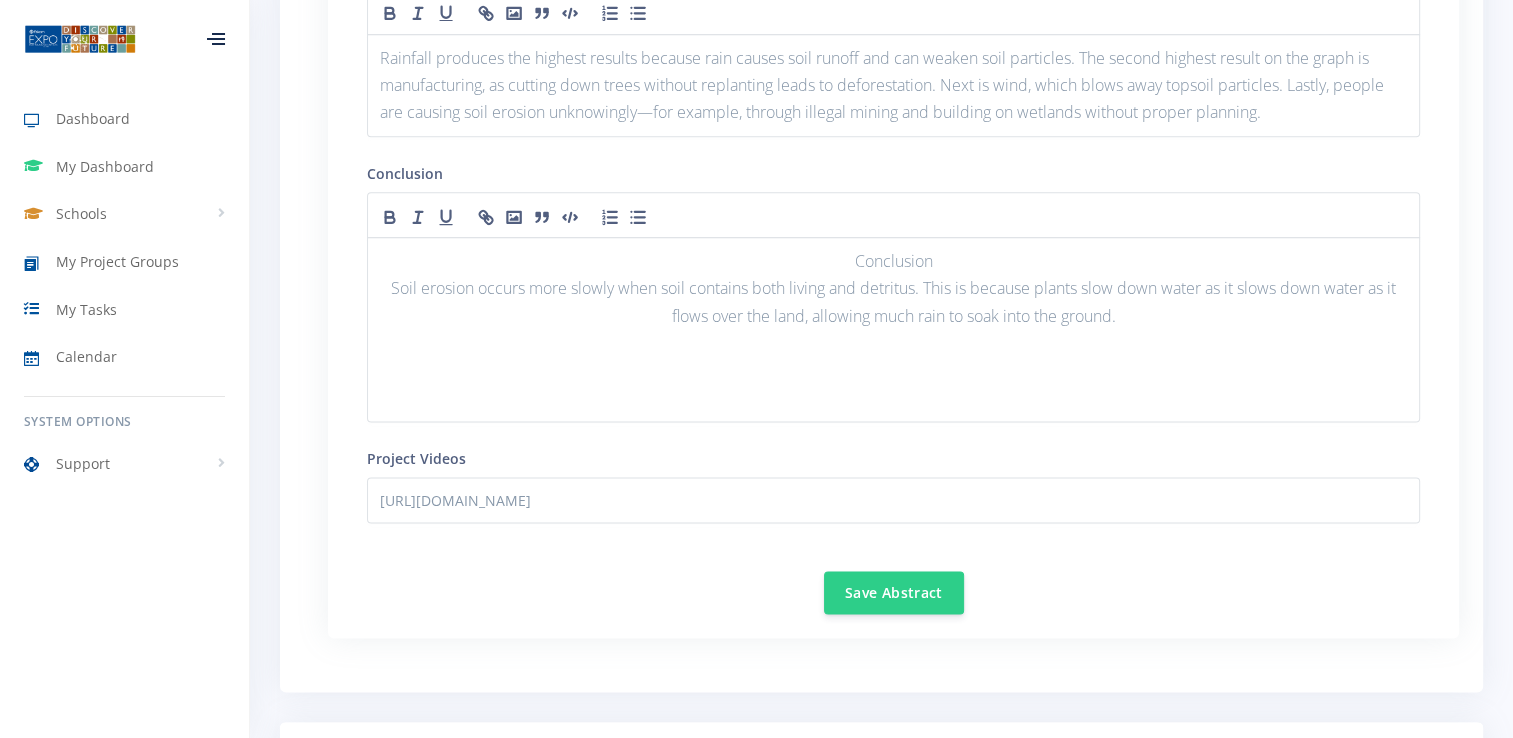 scroll, scrollTop: 2945, scrollLeft: 0, axis: vertical 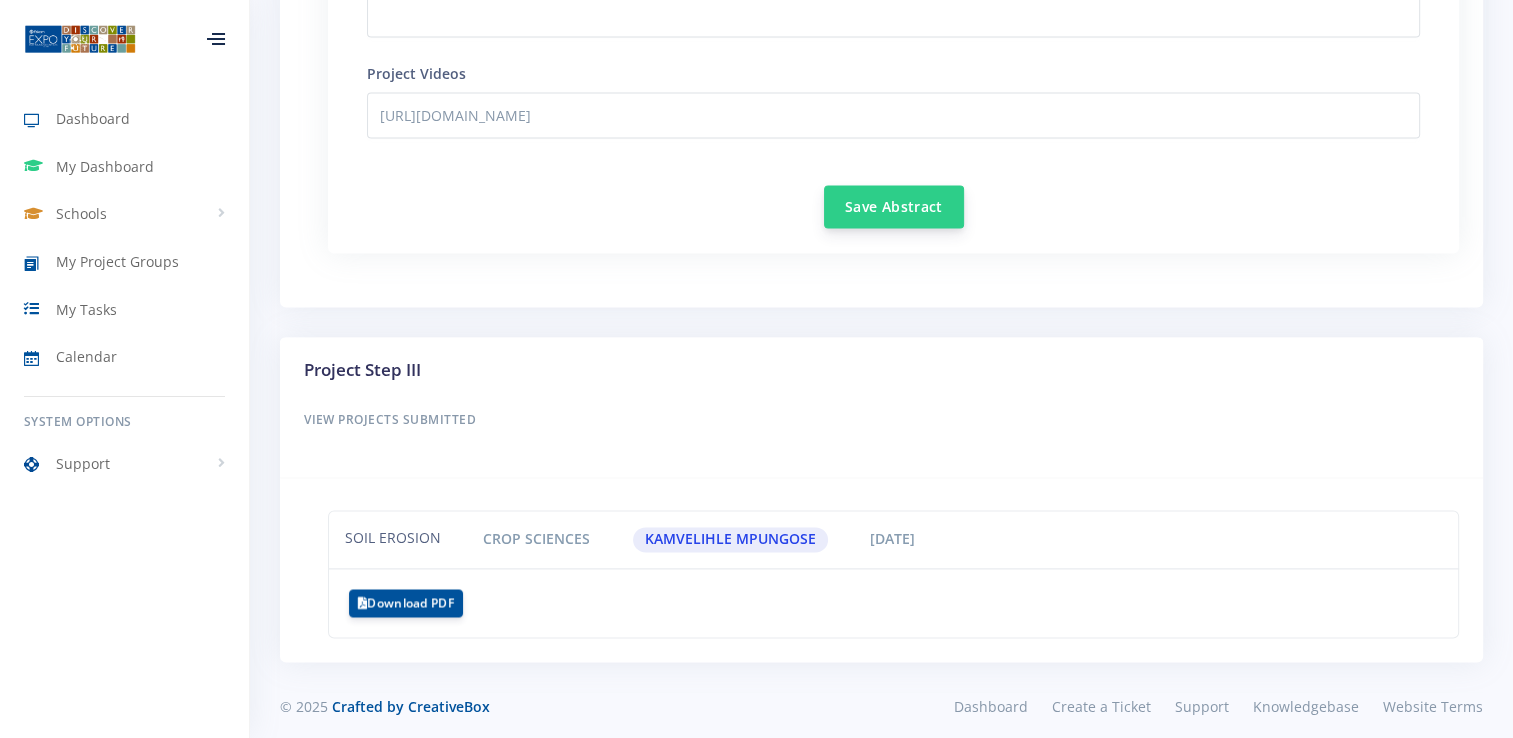 click on "Save Abstract" at bounding box center [894, 206] 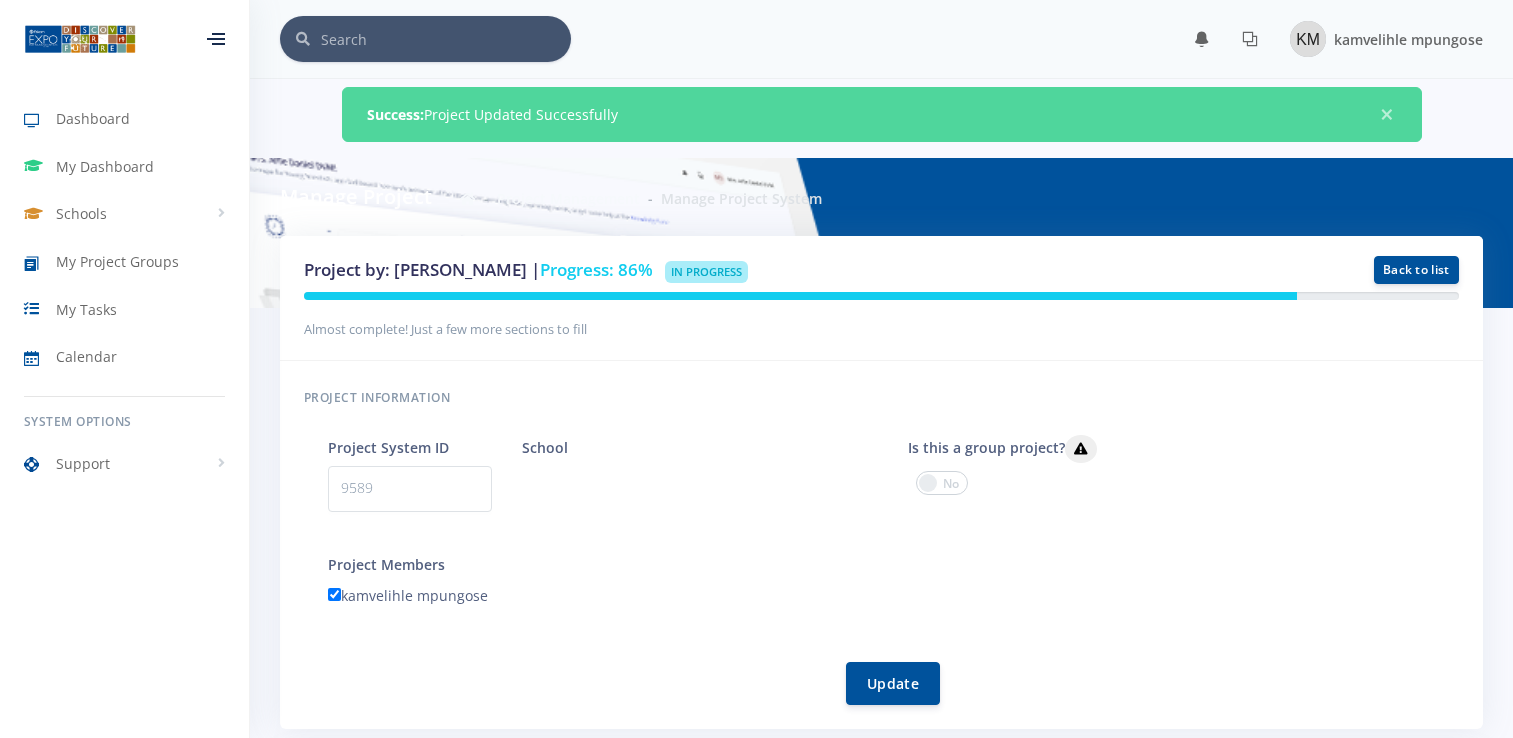scroll, scrollTop: 0, scrollLeft: 0, axis: both 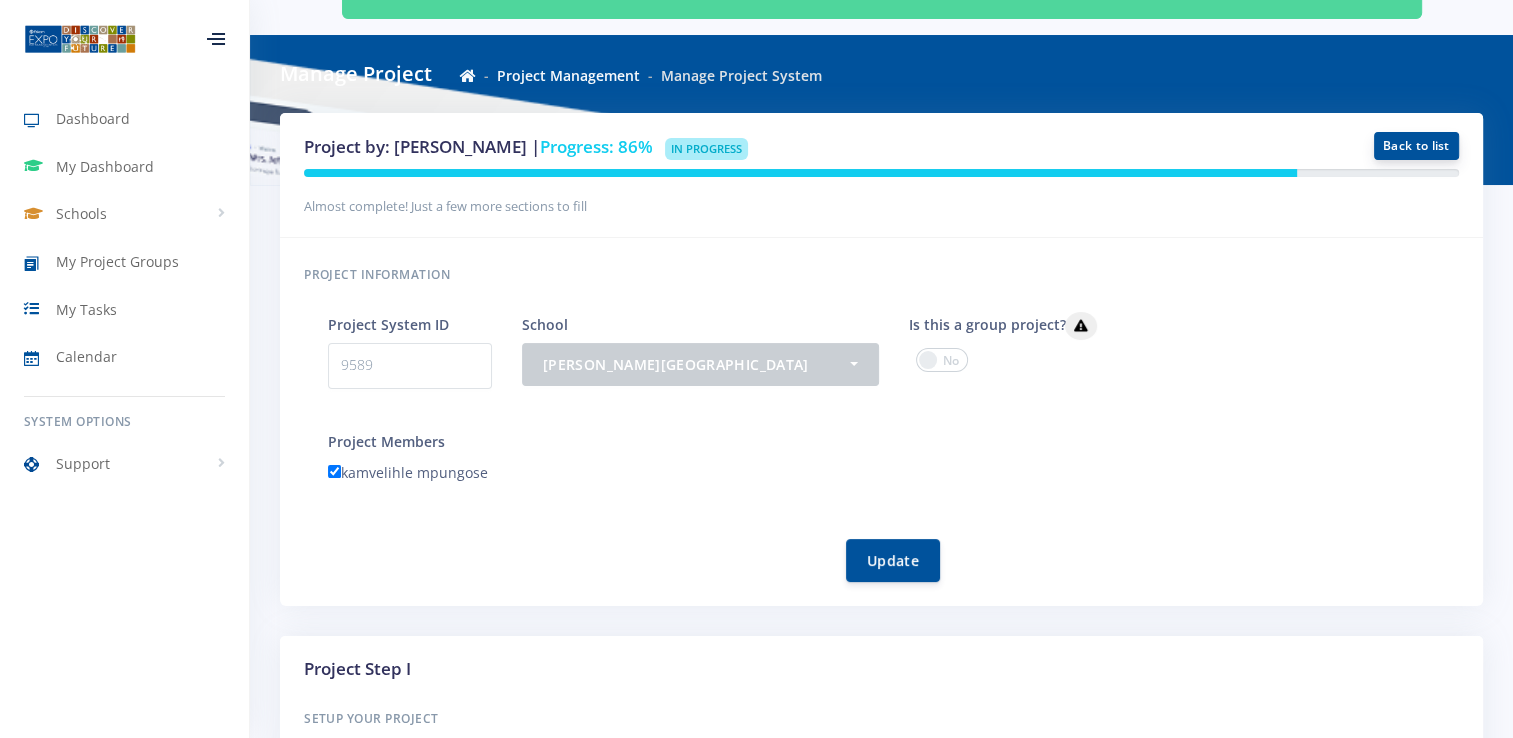click on "Back to list" at bounding box center (1416, 146) 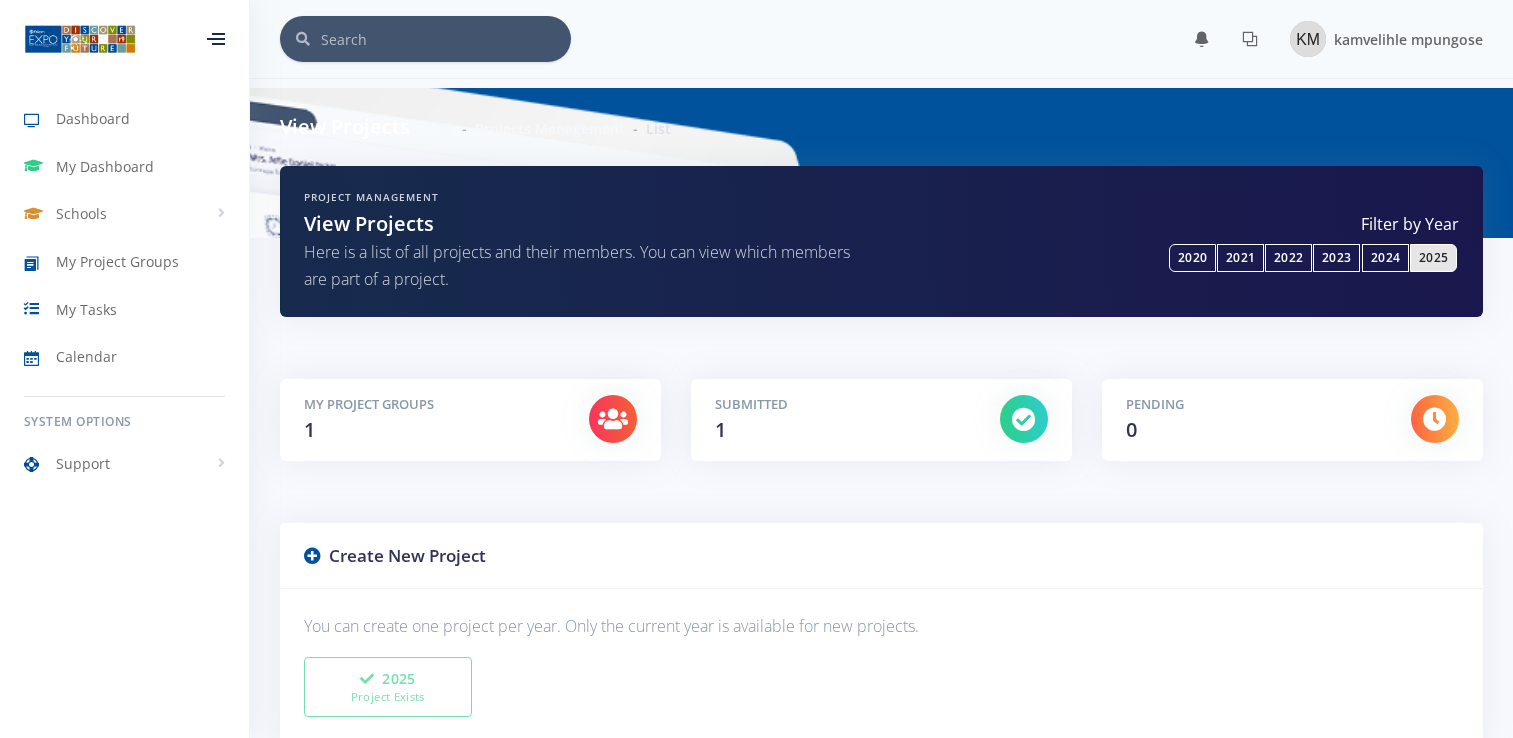 scroll, scrollTop: 0, scrollLeft: 0, axis: both 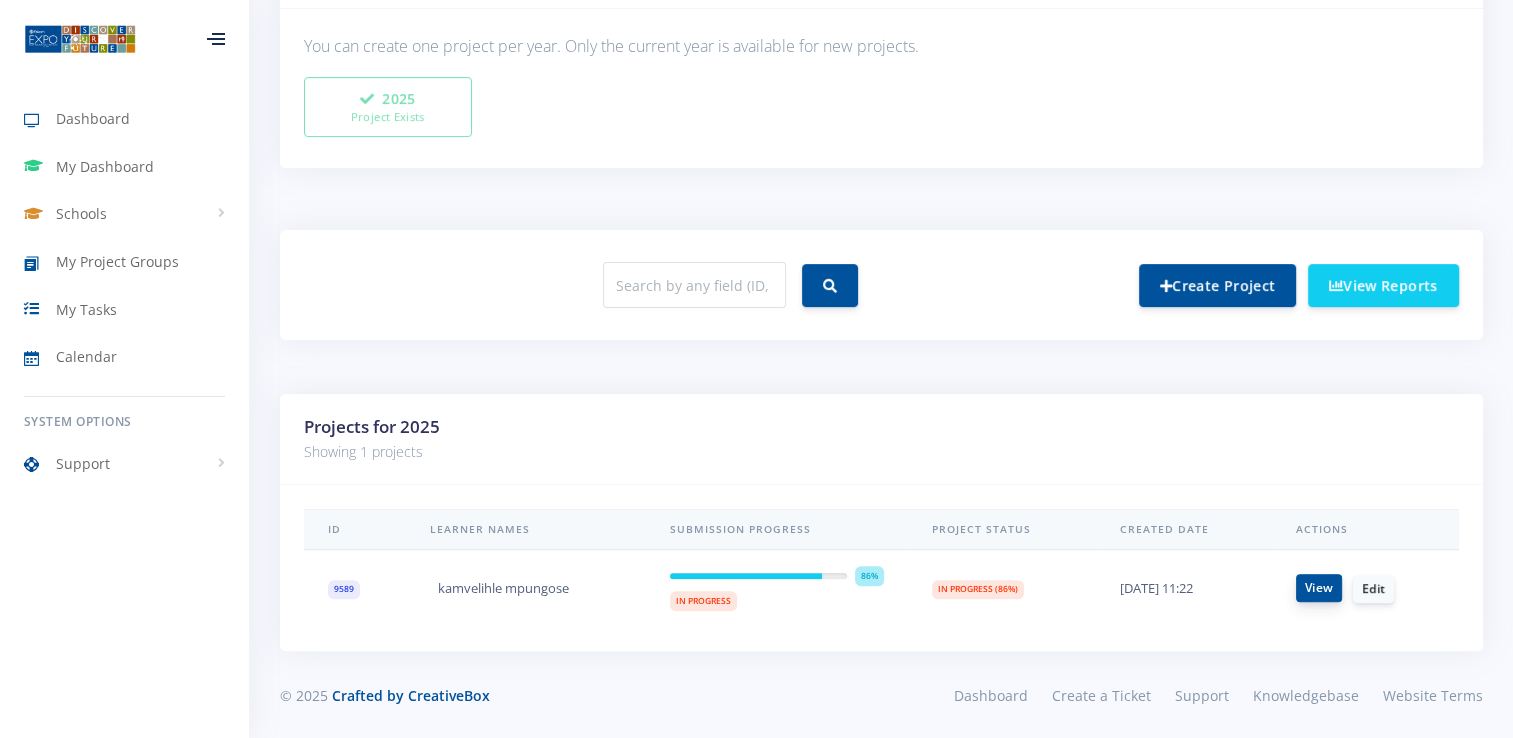 click on "View" at bounding box center (1319, 588) 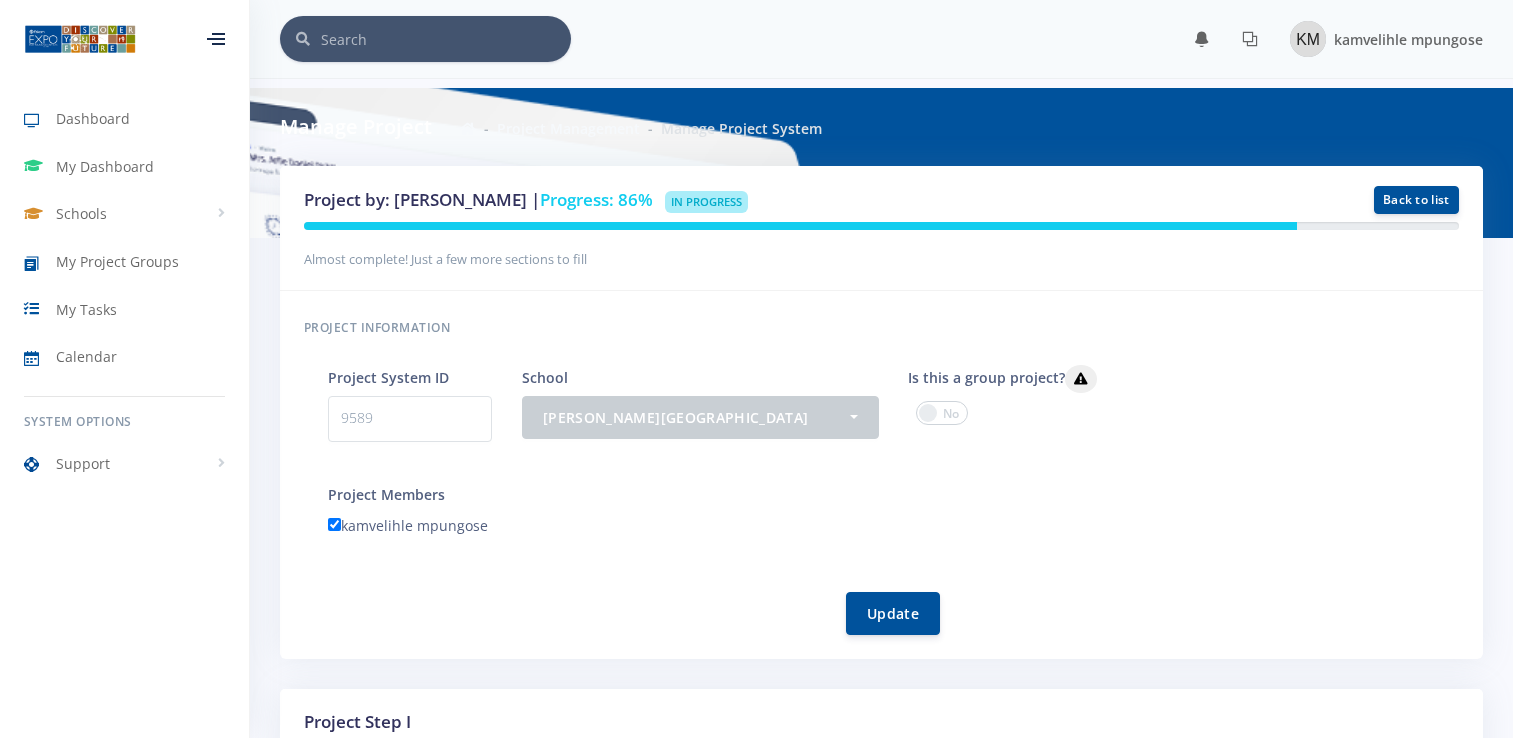 scroll, scrollTop: 0, scrollLeft: 0, axis: both 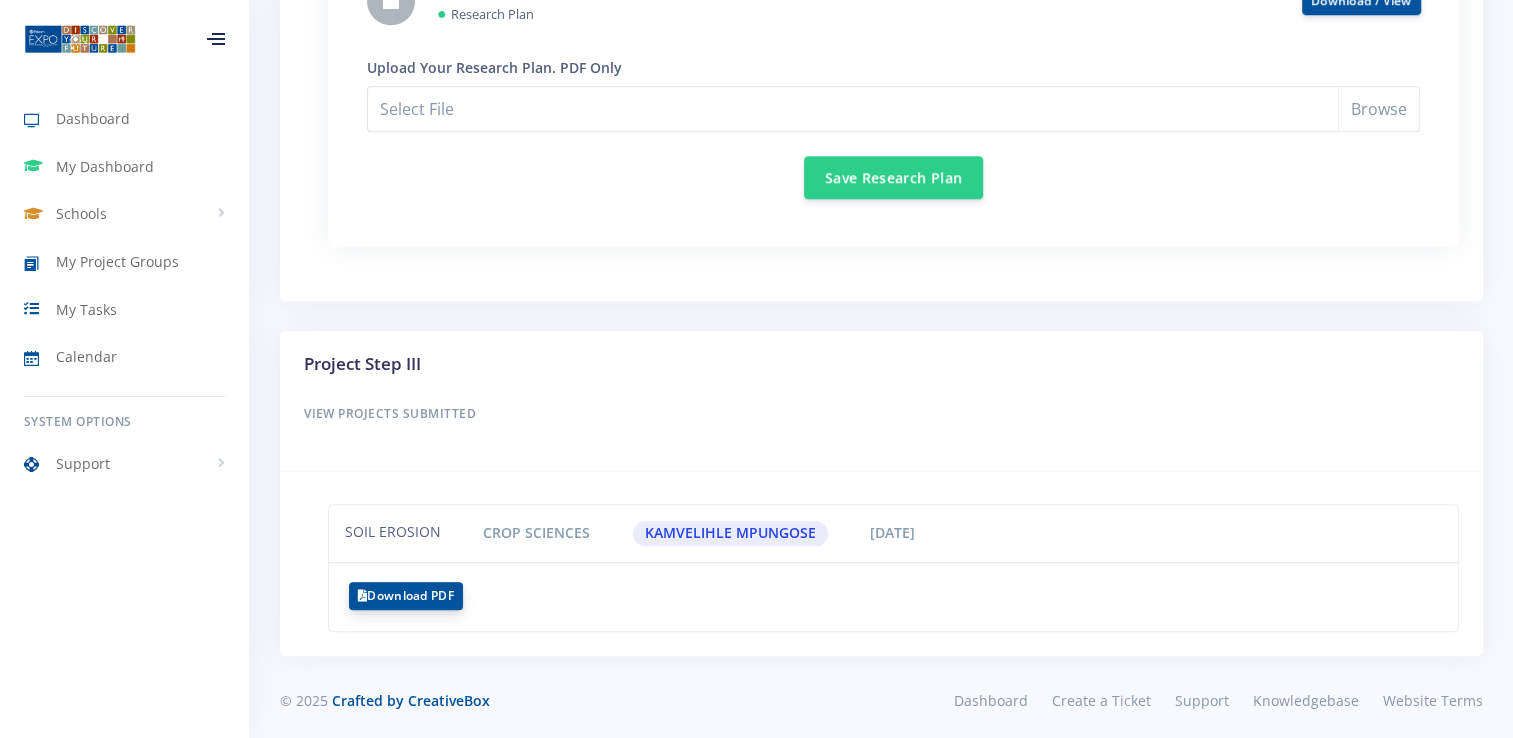 click on "Download PDF" at bounding box center [406, 596] 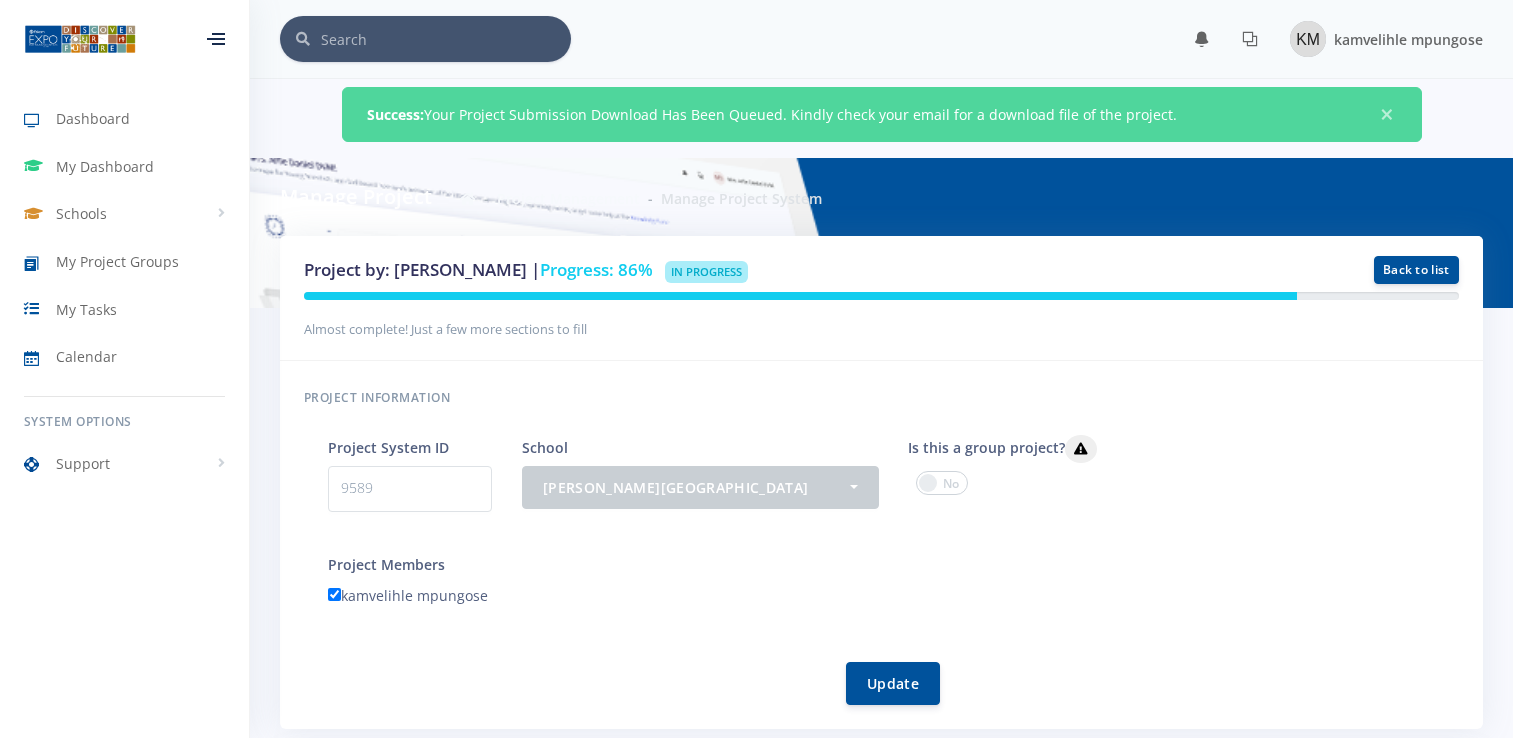 scroll, scrollTop: 0, scrollLeft: 0, axis: both 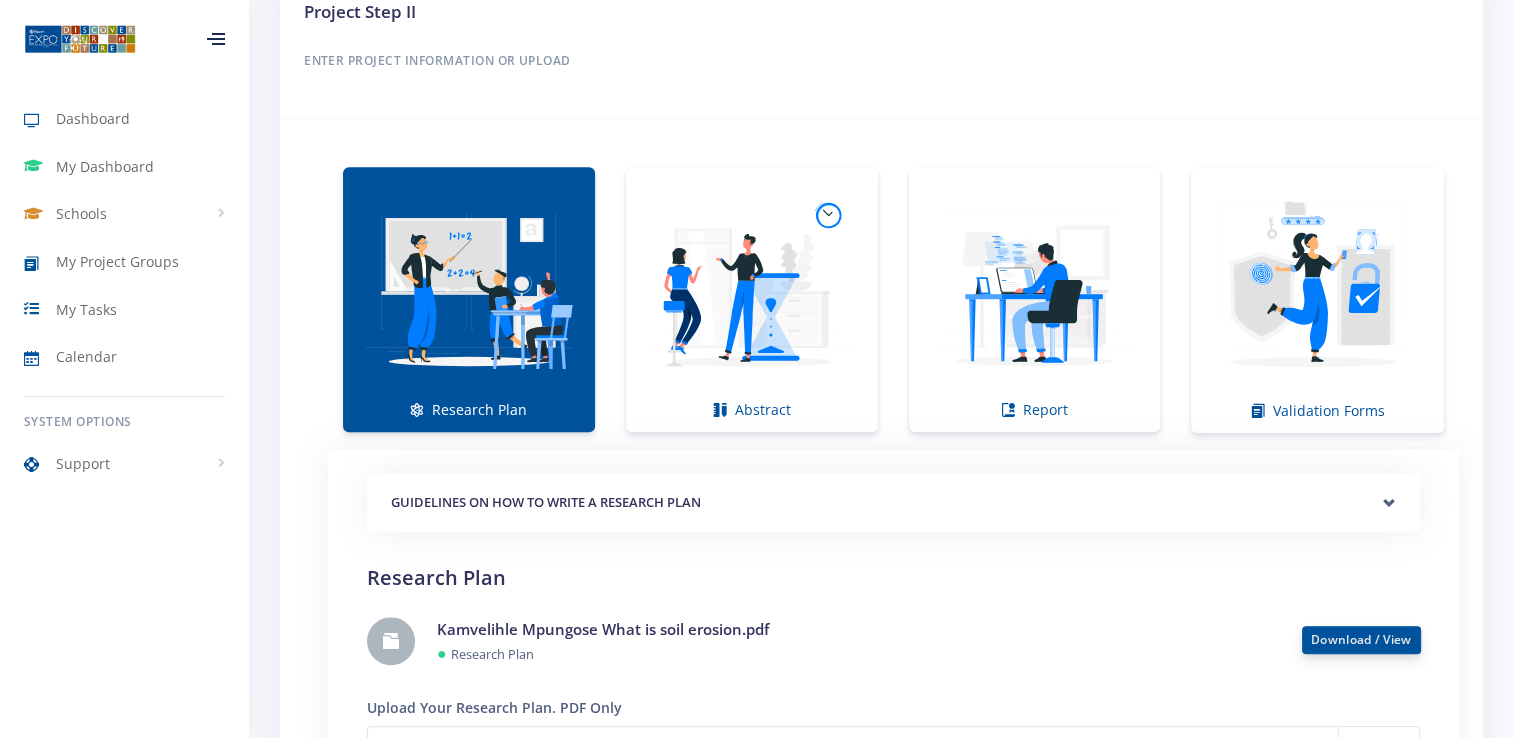 click on "Download
/ View" at bounding box center (1361, 639) 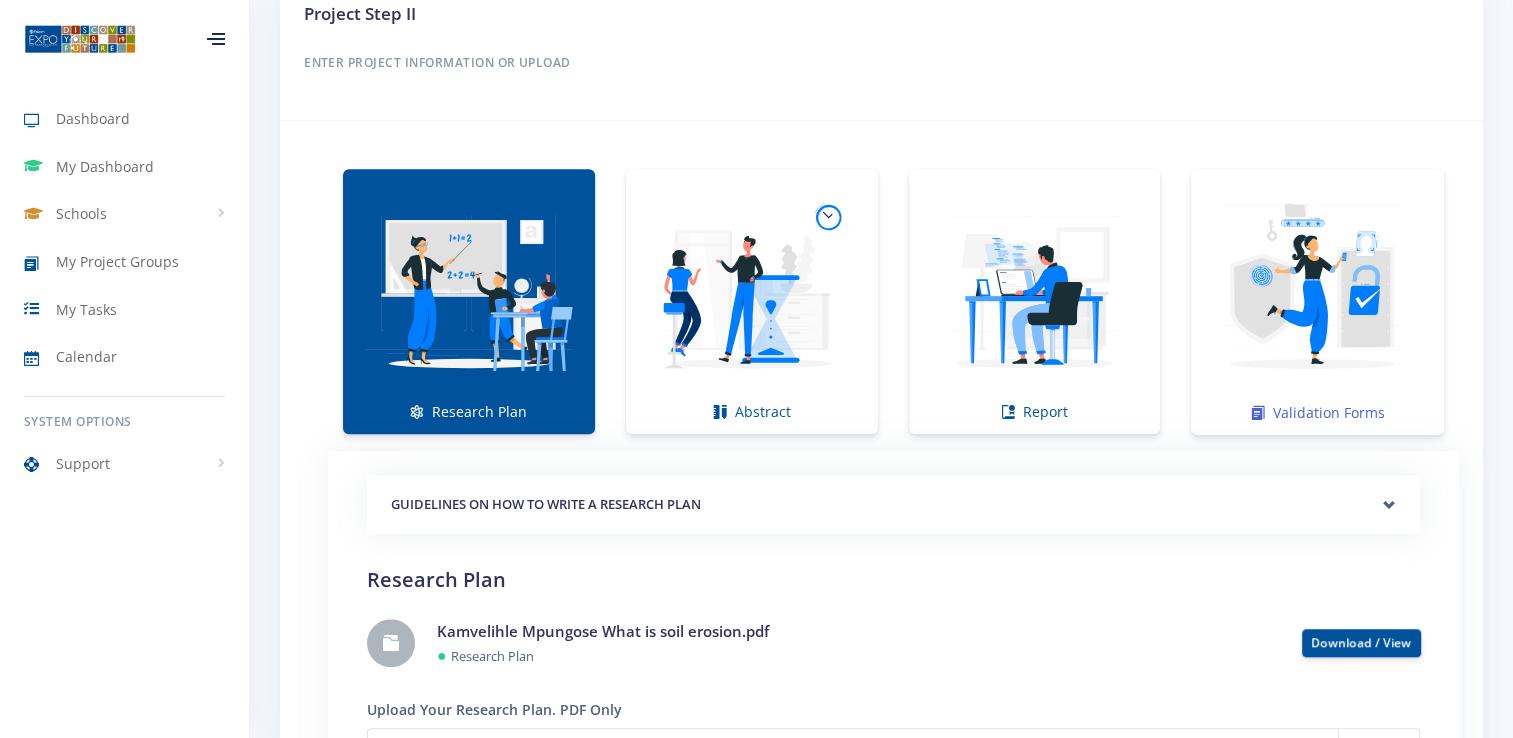 scroll, scrollTop: 1257, scrollLeft: 0, axis: vertical 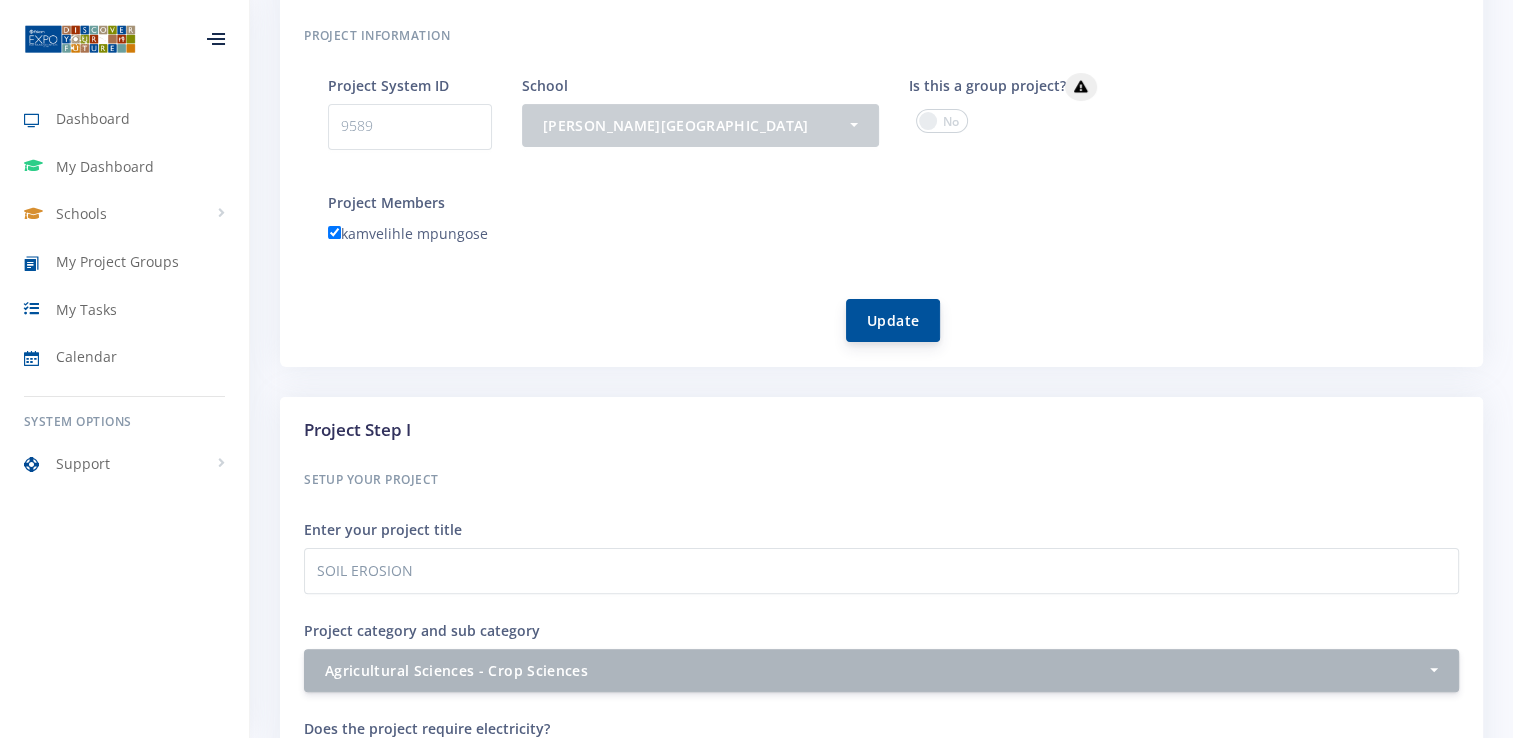 click on "Update" at bounding box center [893, 320] 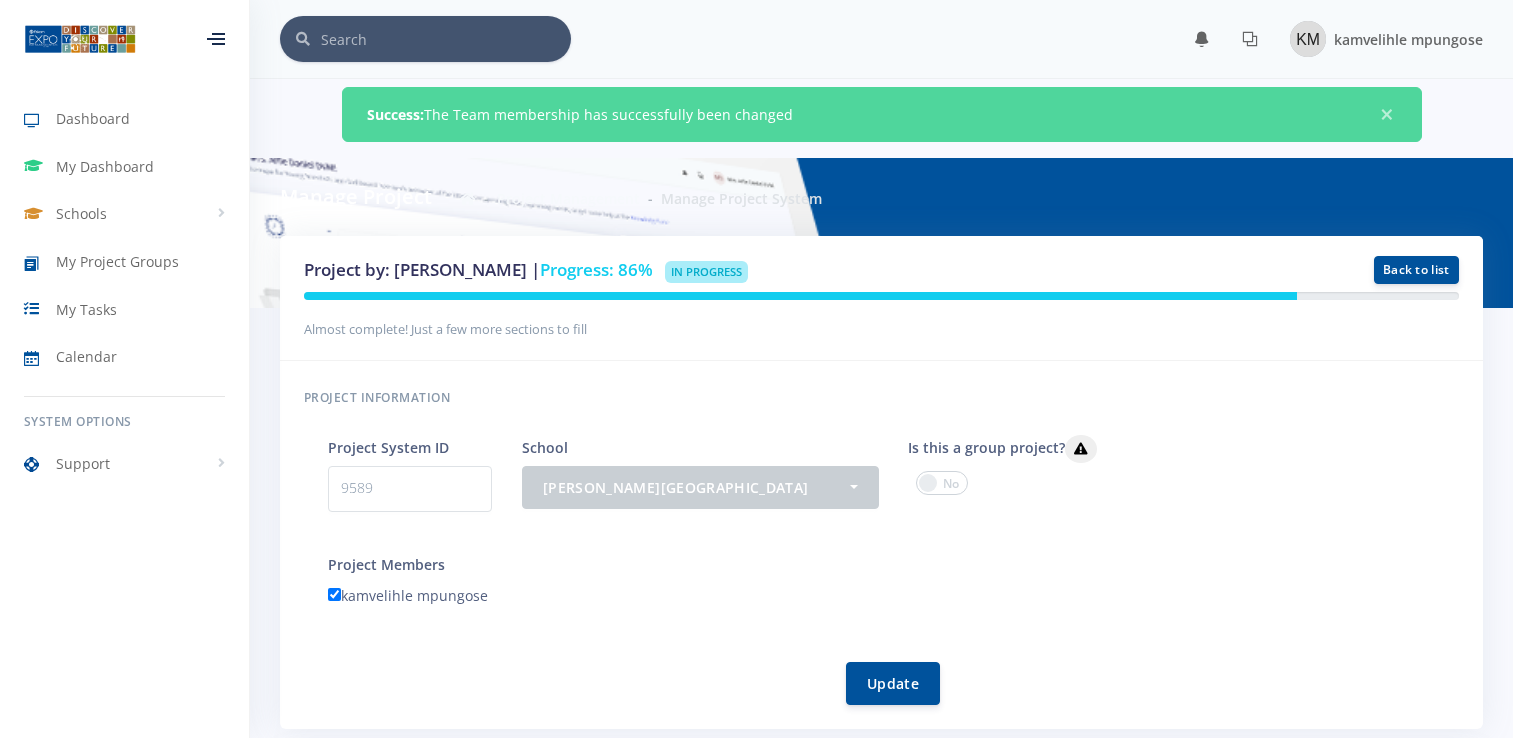 scroll, scrollTop: 0, scrollLeft: 0, axis: both 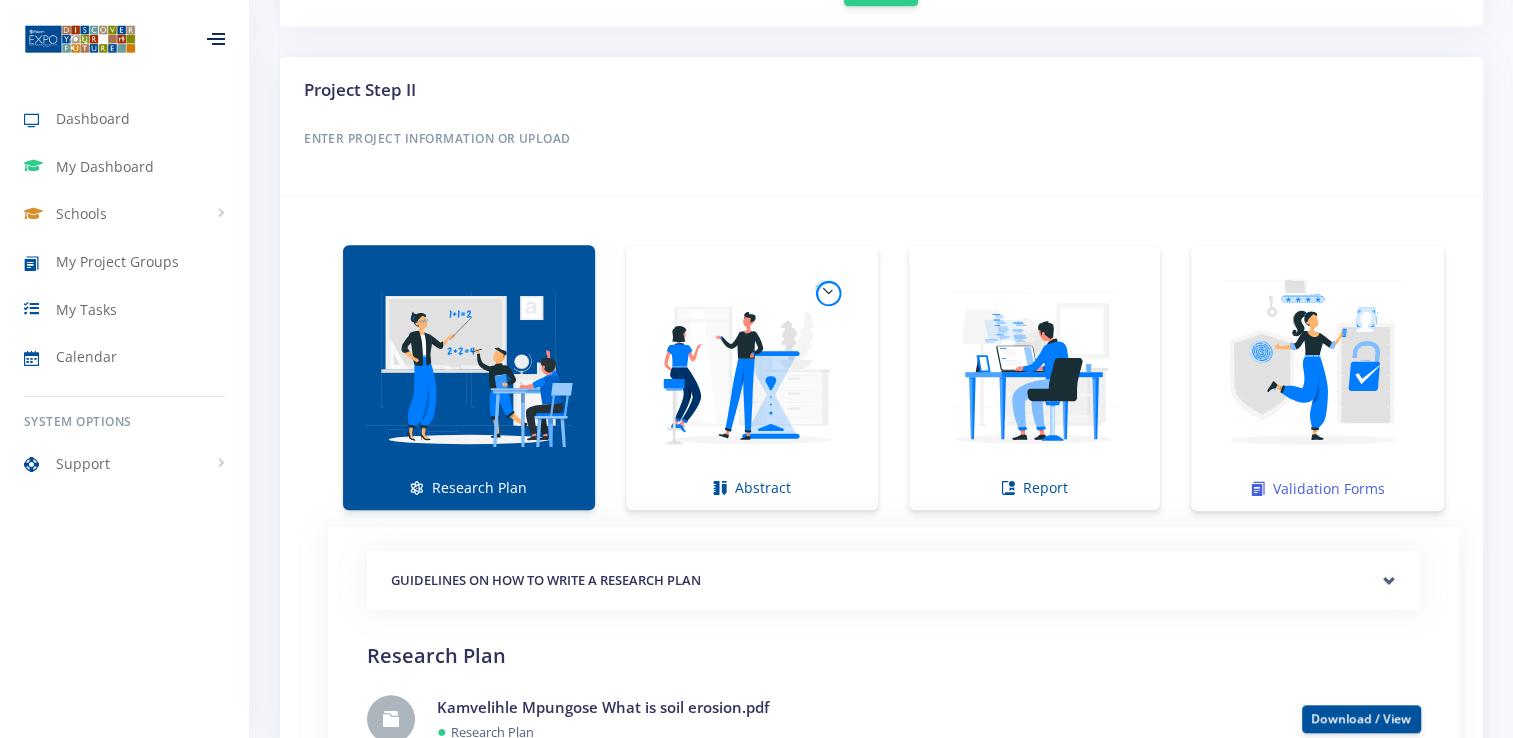 click at bounding box center [1317, 367] 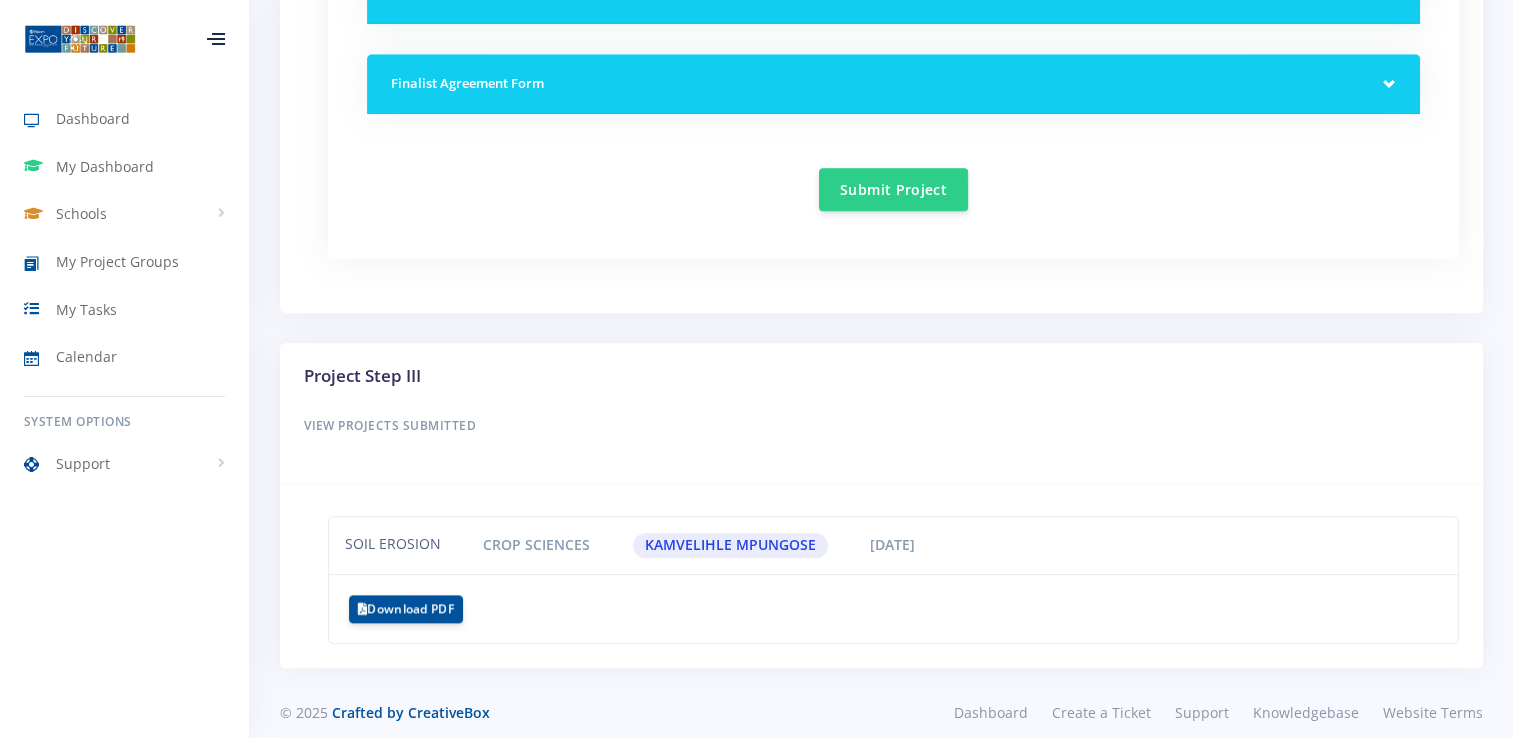 scroll, scrollTop: 1923, scrollLeft: 0, axis: vertical 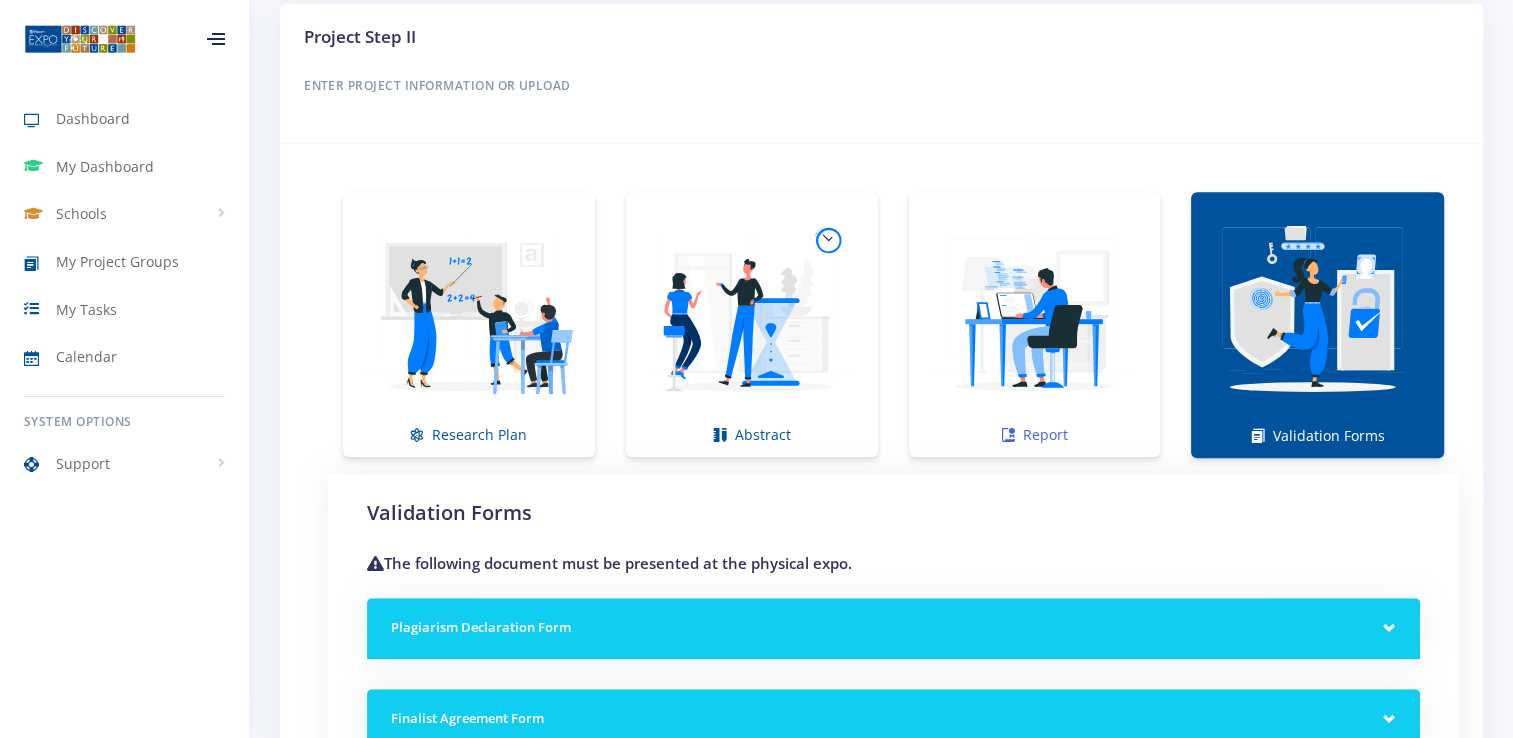 click at bounding box center [1035, 314] 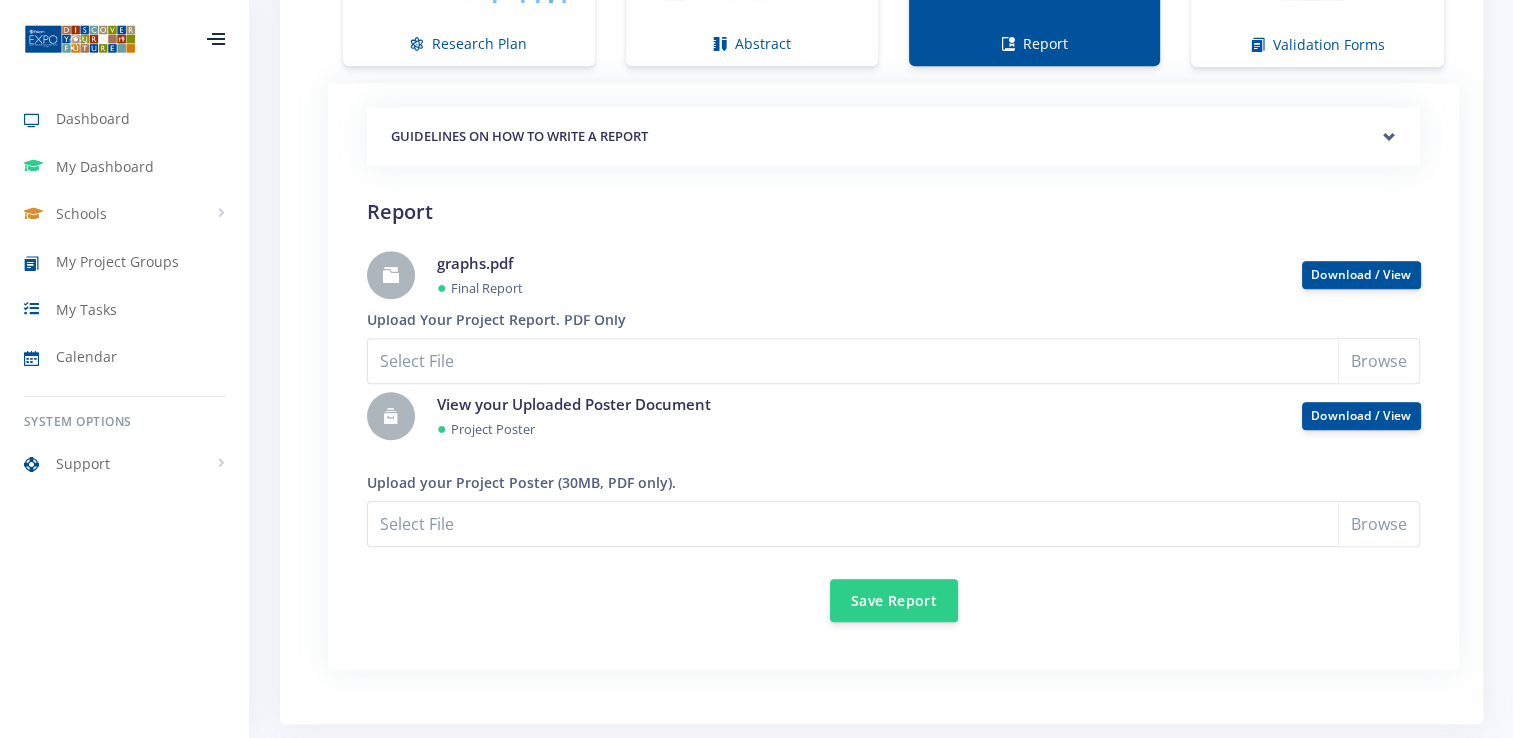 scroll, scrollTop: 1694, scrollLeft: 0, axis: vertical 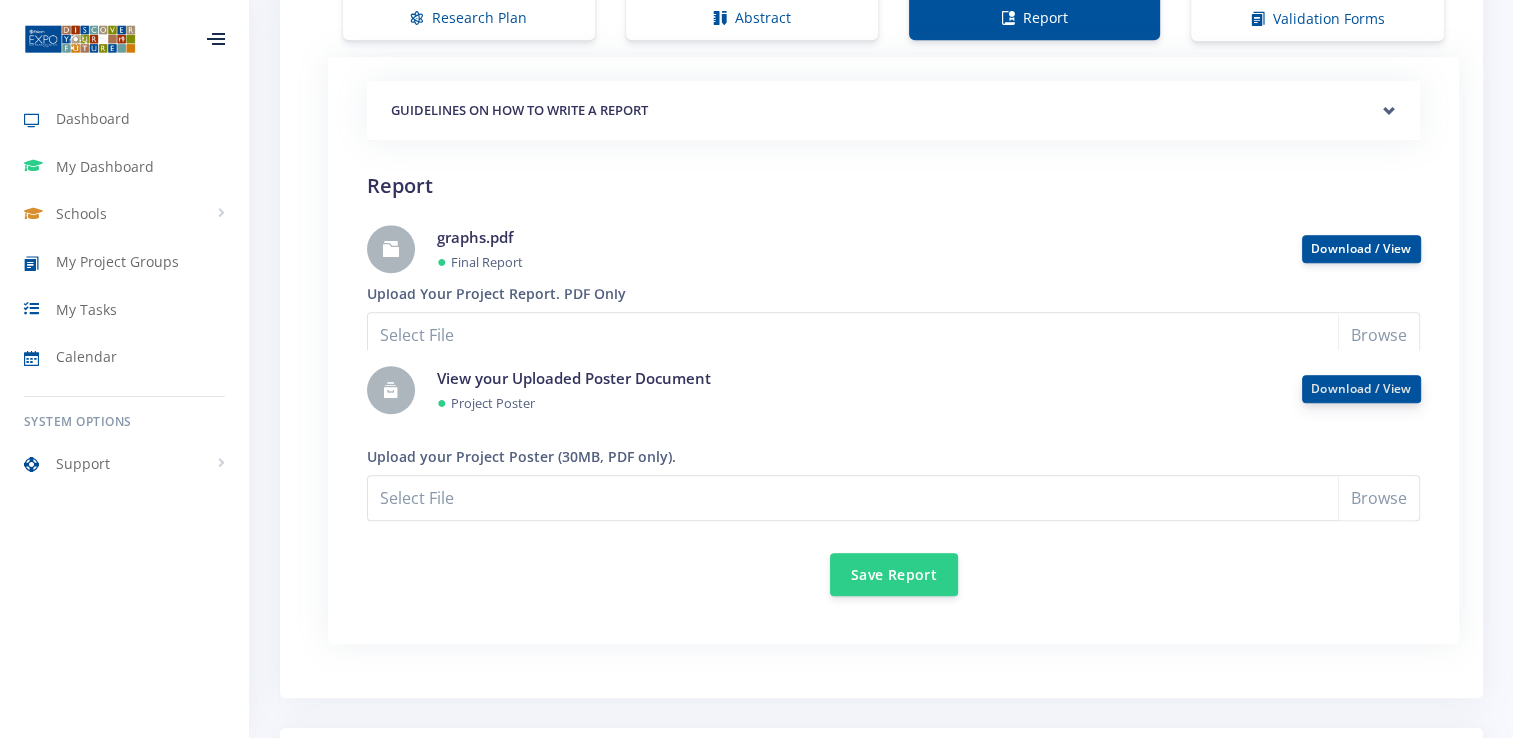 click on "Download
/ View" at bounding box center [1361, 388] 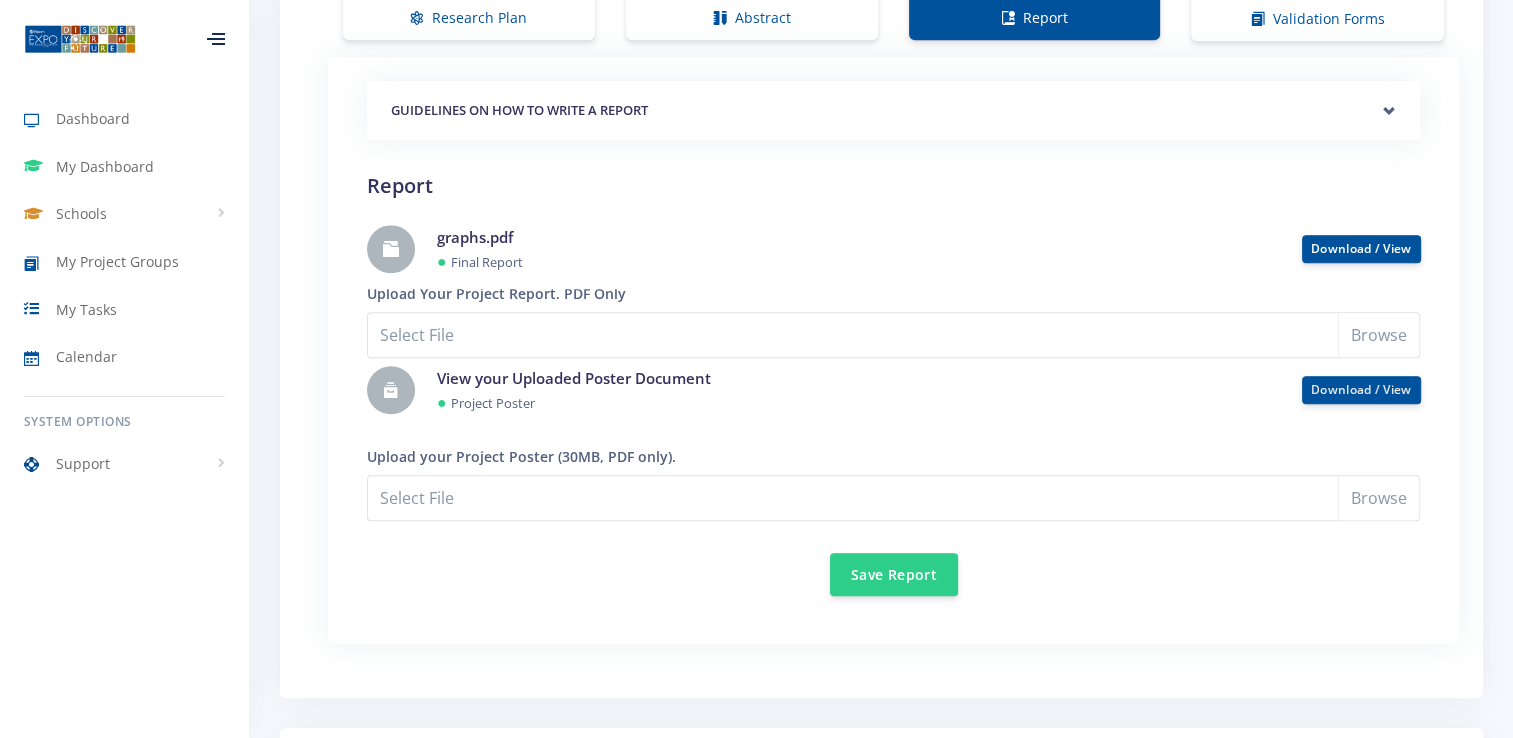 scroll, scrollTop: 2090, scrollLeft: 0, axis: vertical 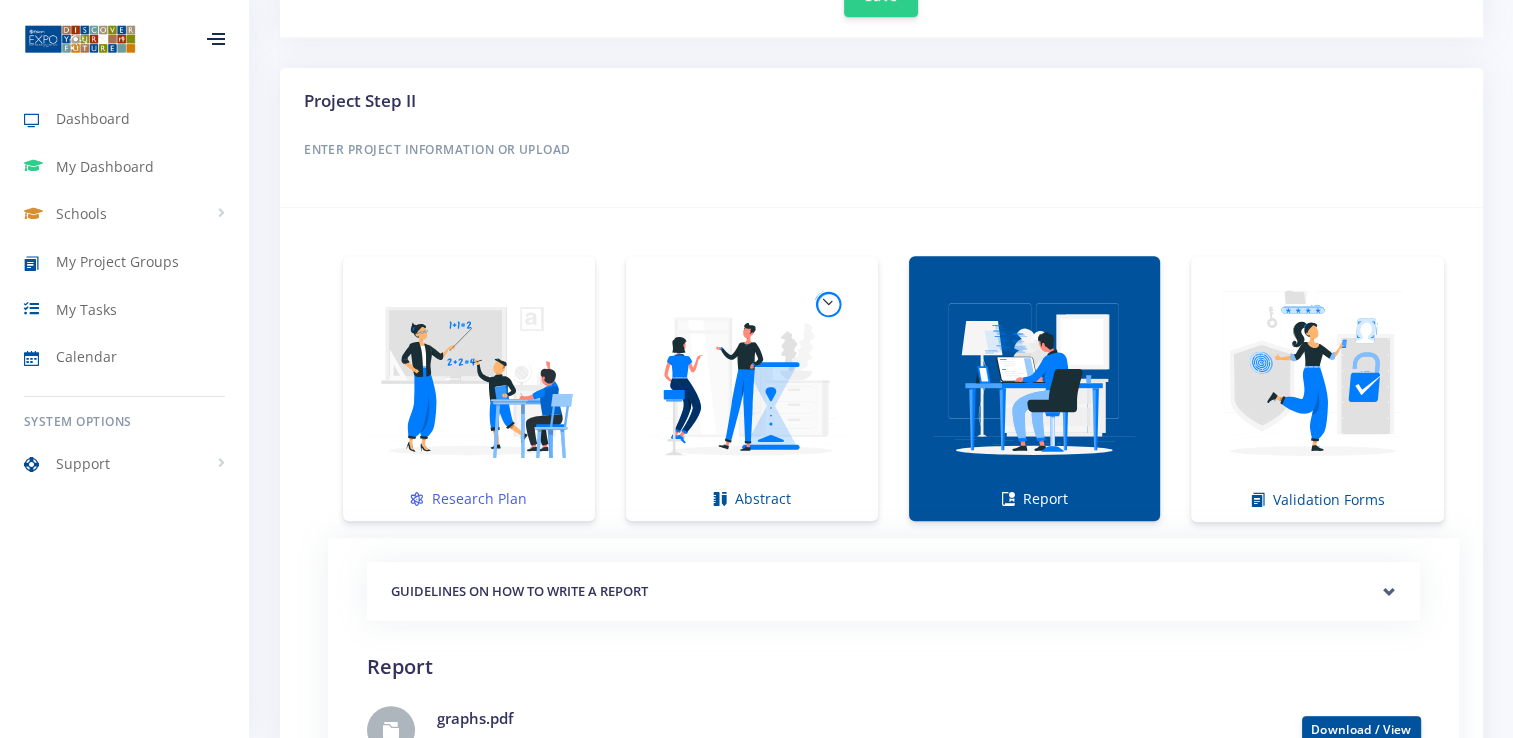 click at bounding box center (469, 378) 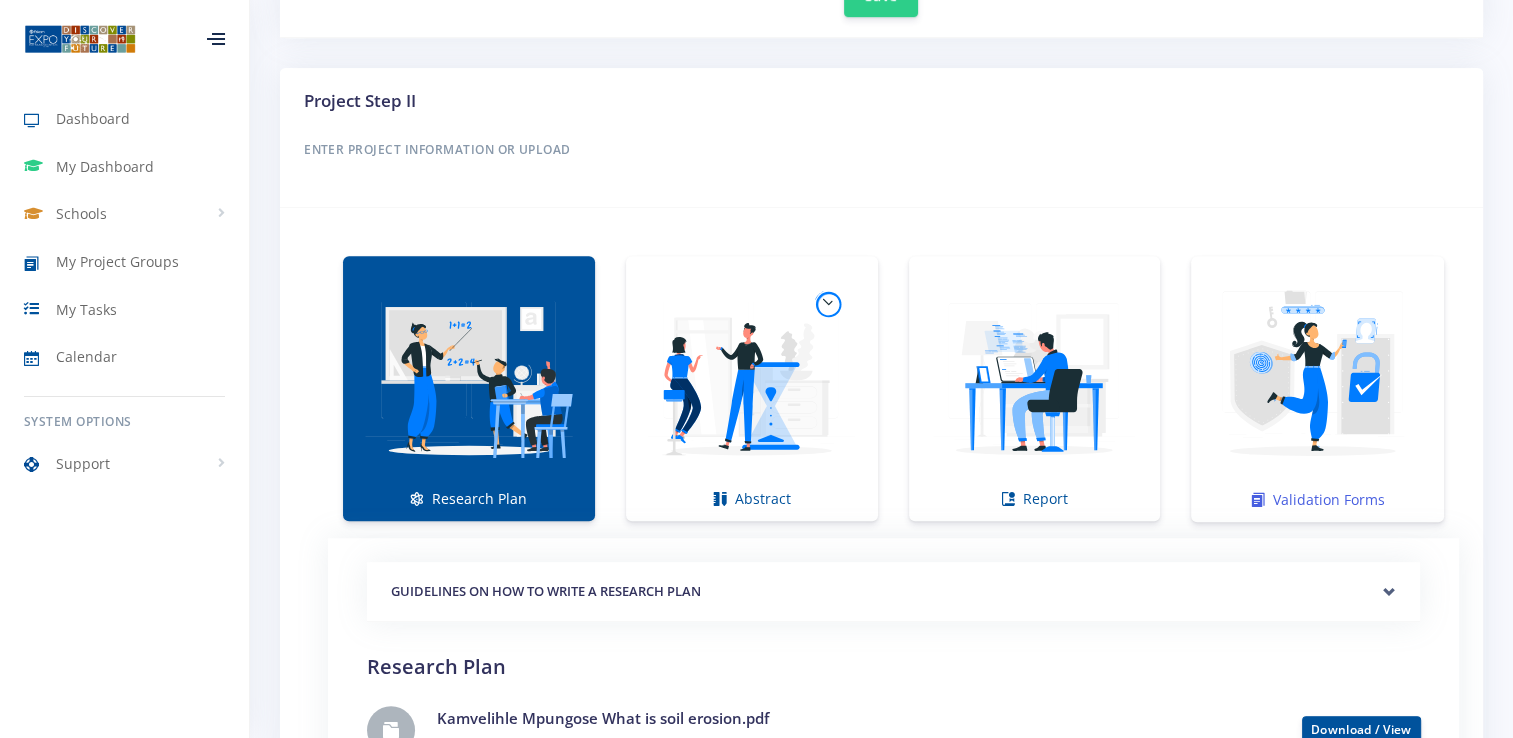 click at bounding box center (1317, 378) 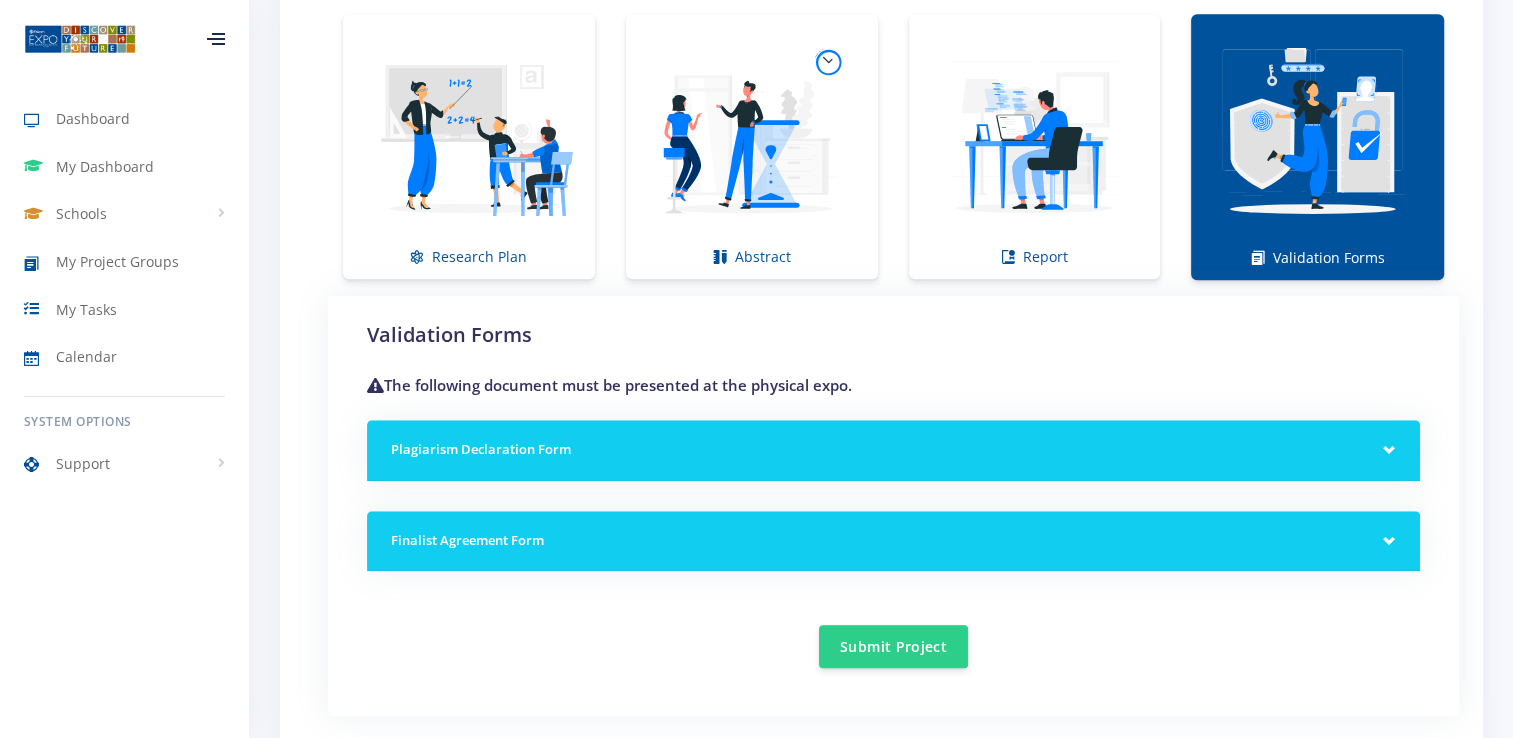scroll, scrollTop: 1476, scrollLeft: 0, axis: vertical 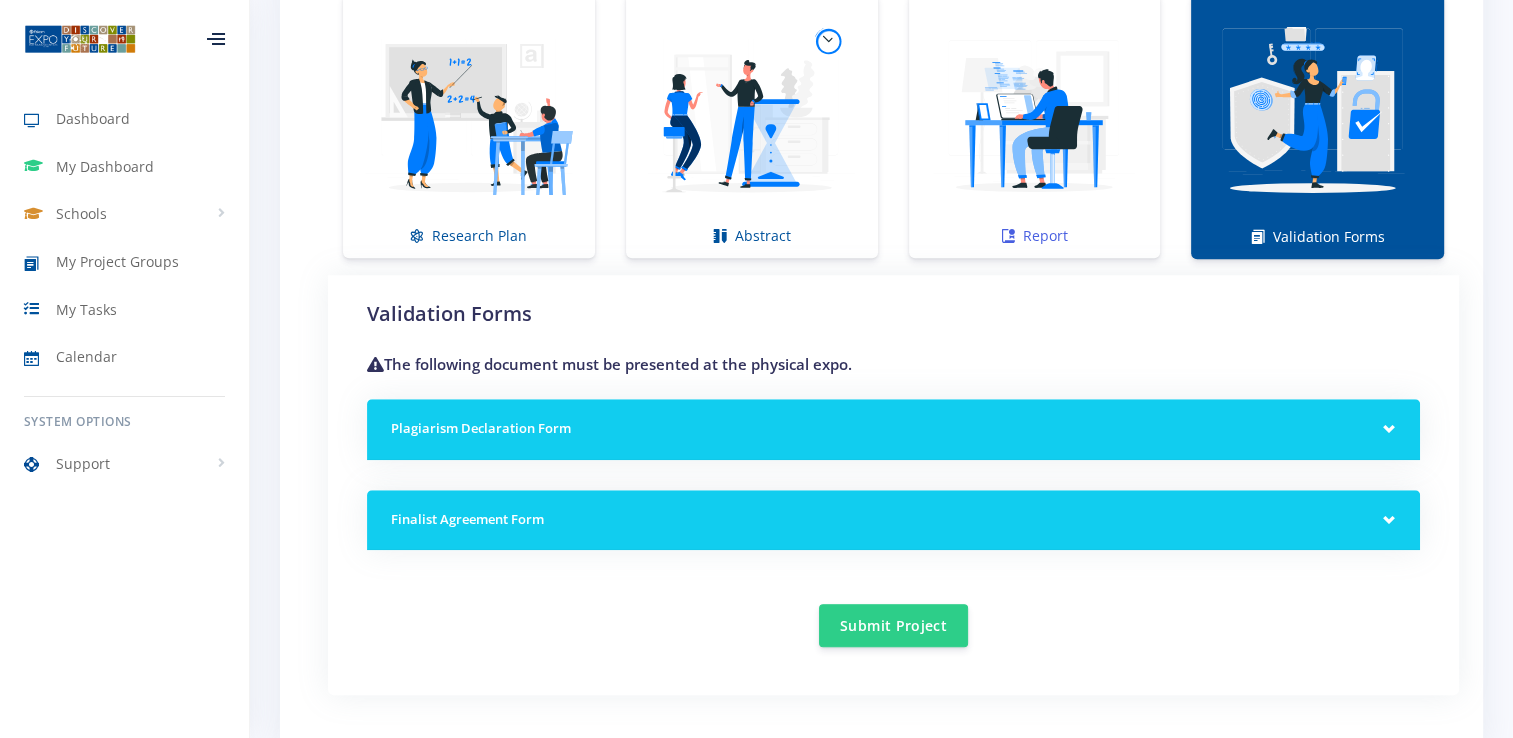 click at bounding box center [1035, 115] 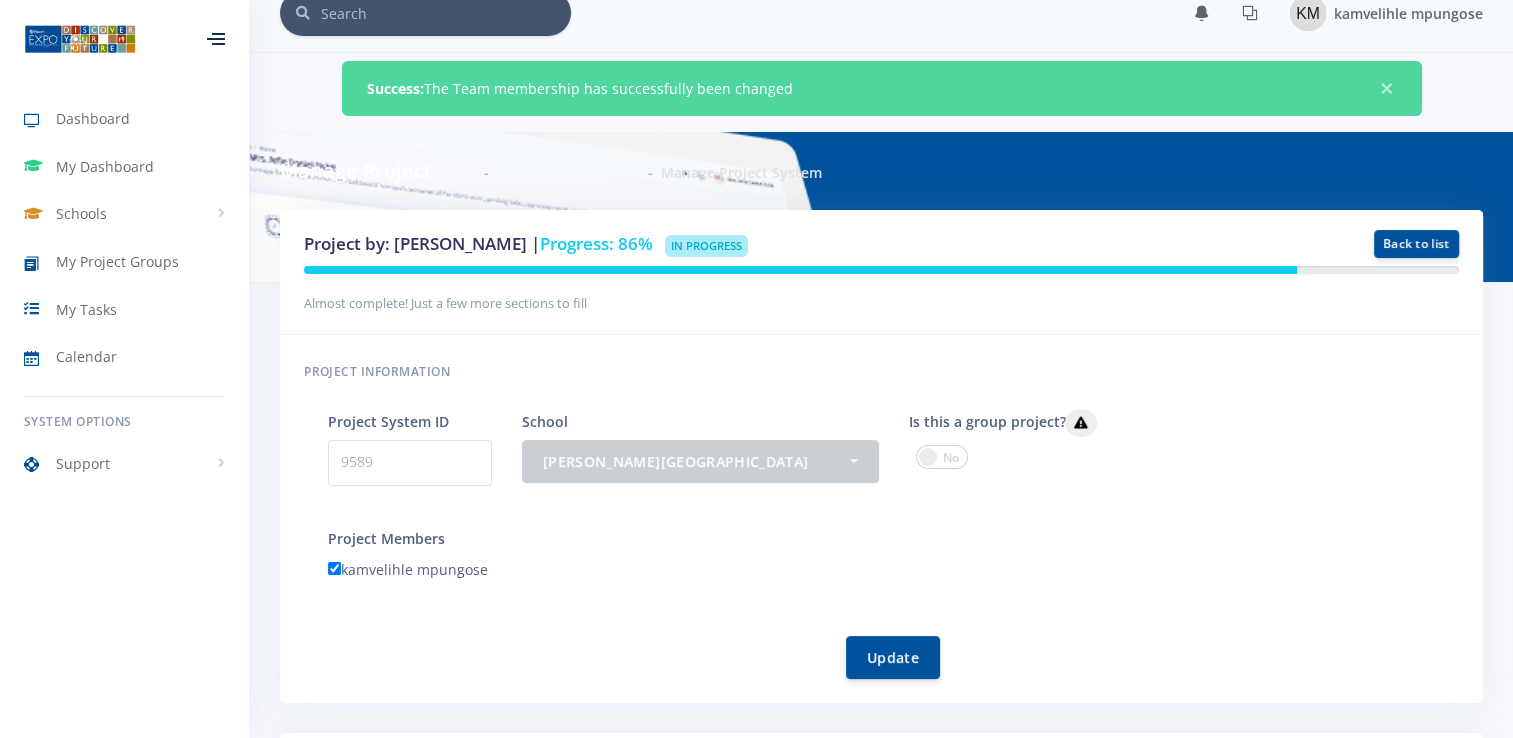 scroll, scrollTop: 0, scrollLeft: 0, axis: both 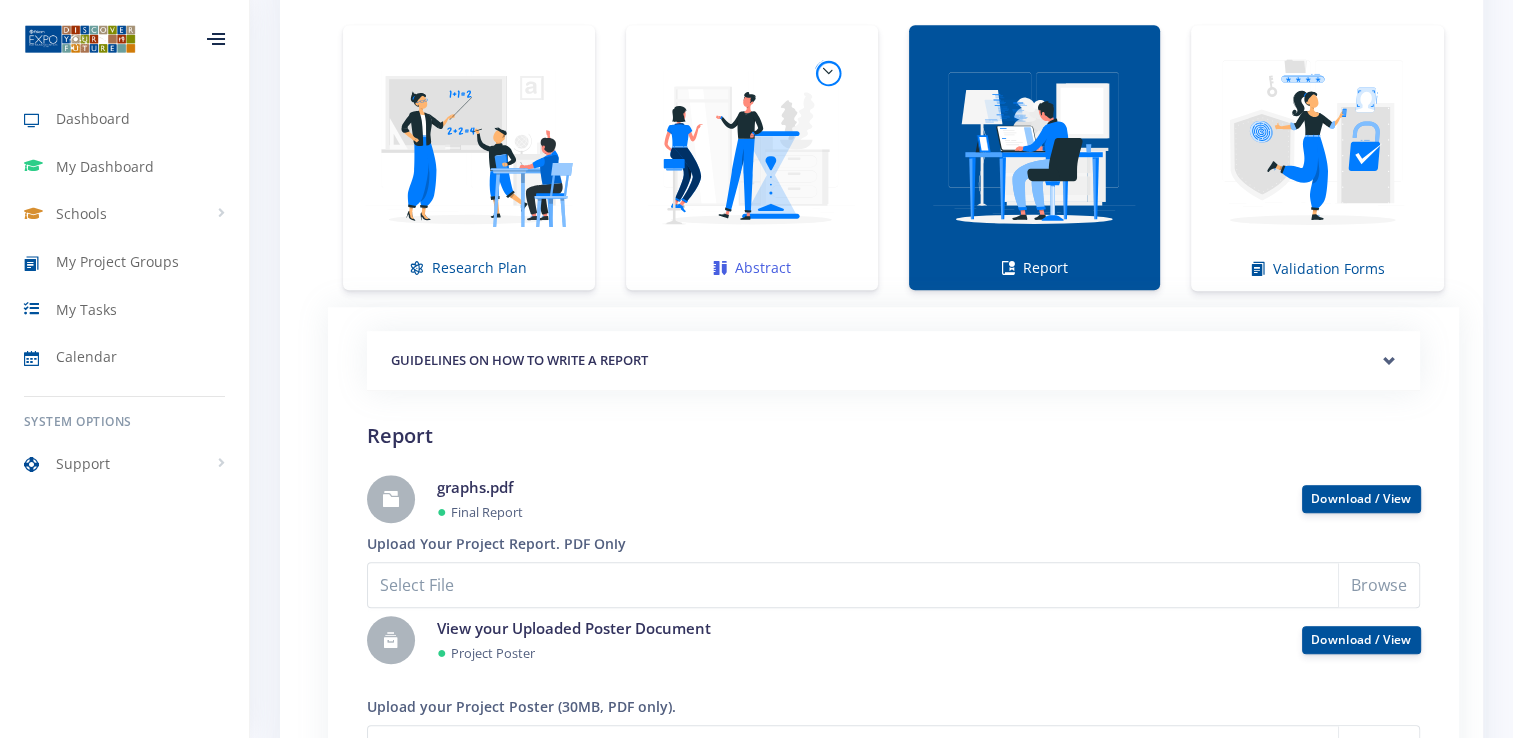 click at bounding box center (752, 147) 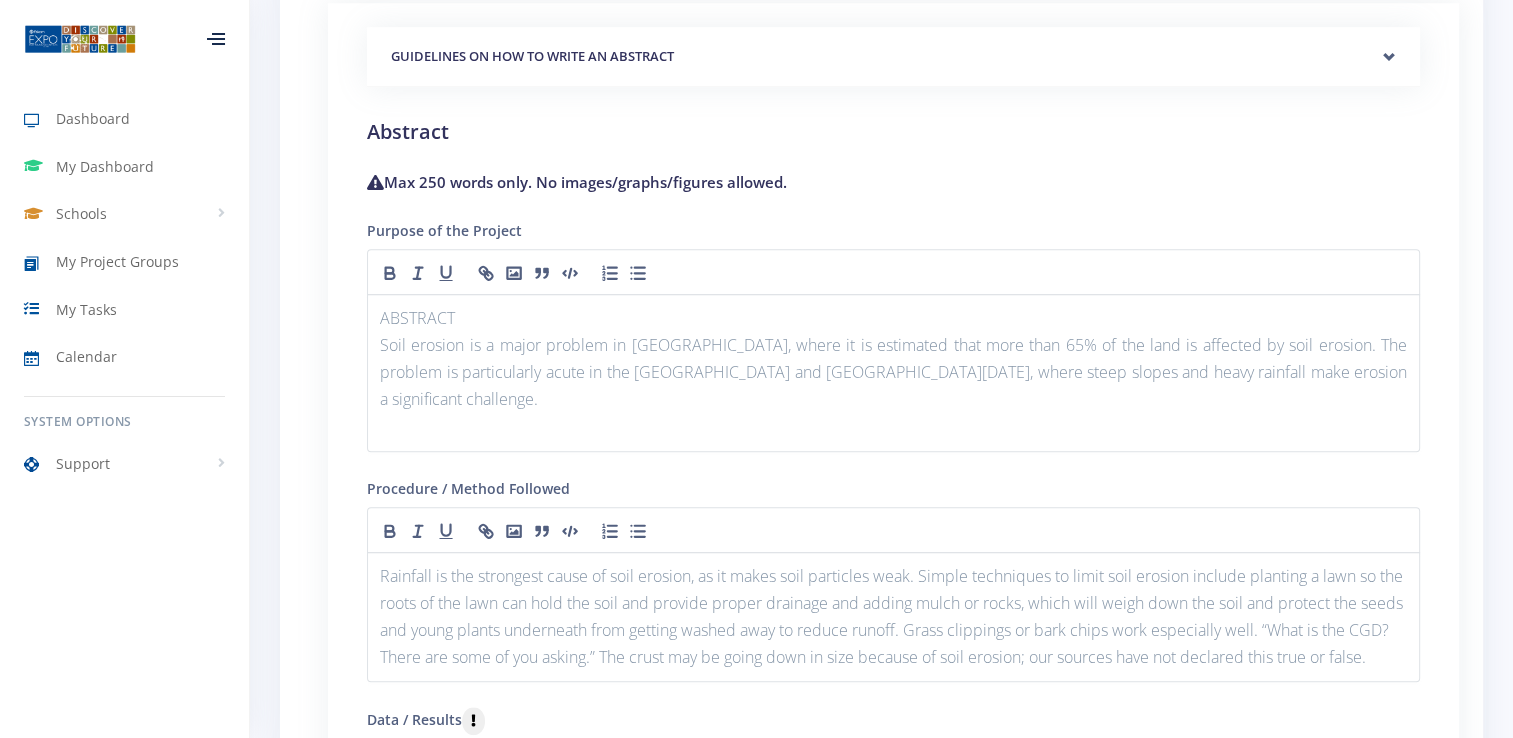scroll, scrollTop: 1752, scrollLeft: 0, axis: vertical 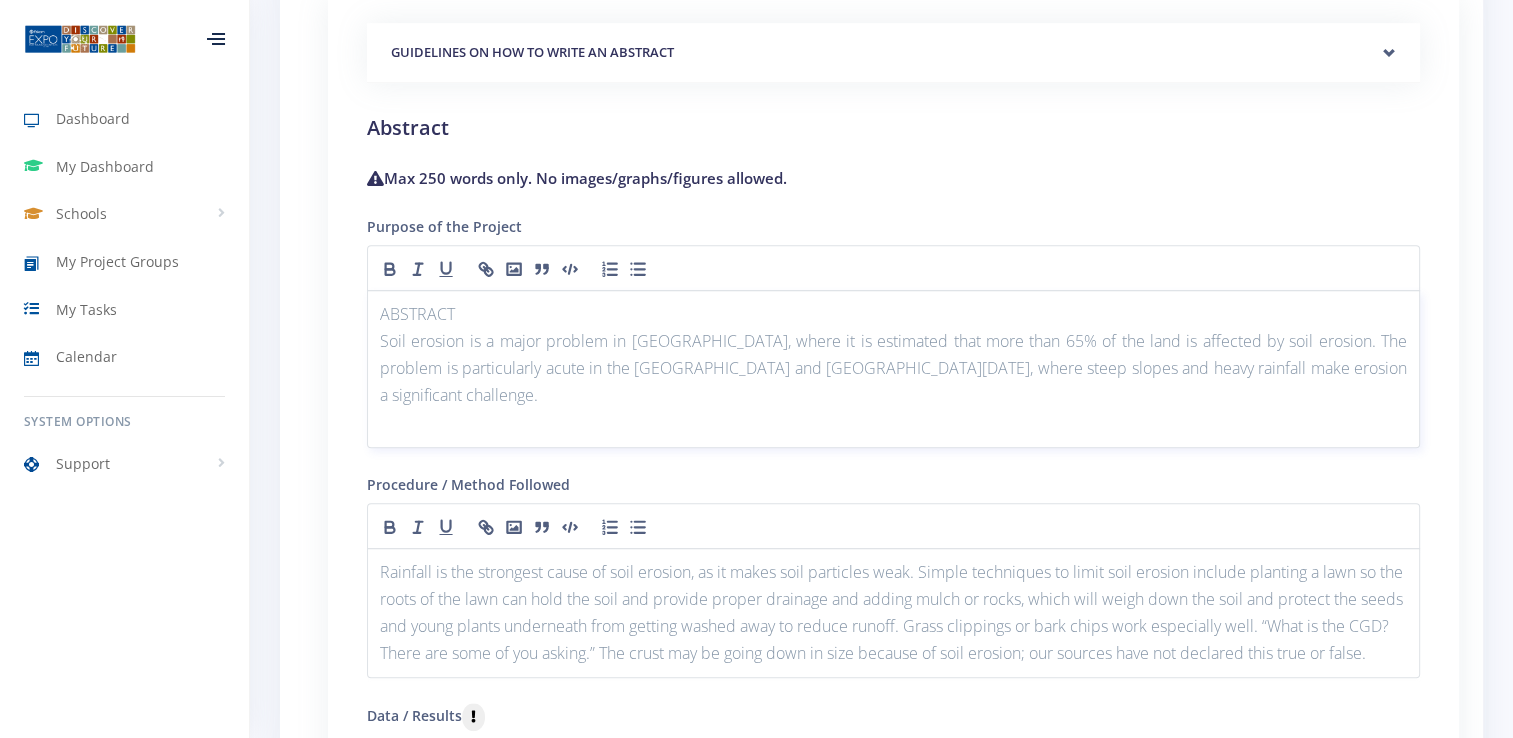 drag, startPoint x: 379, startPoint y: 328, endPoint x: 997, endPoint y: 395, distance: 621.6213 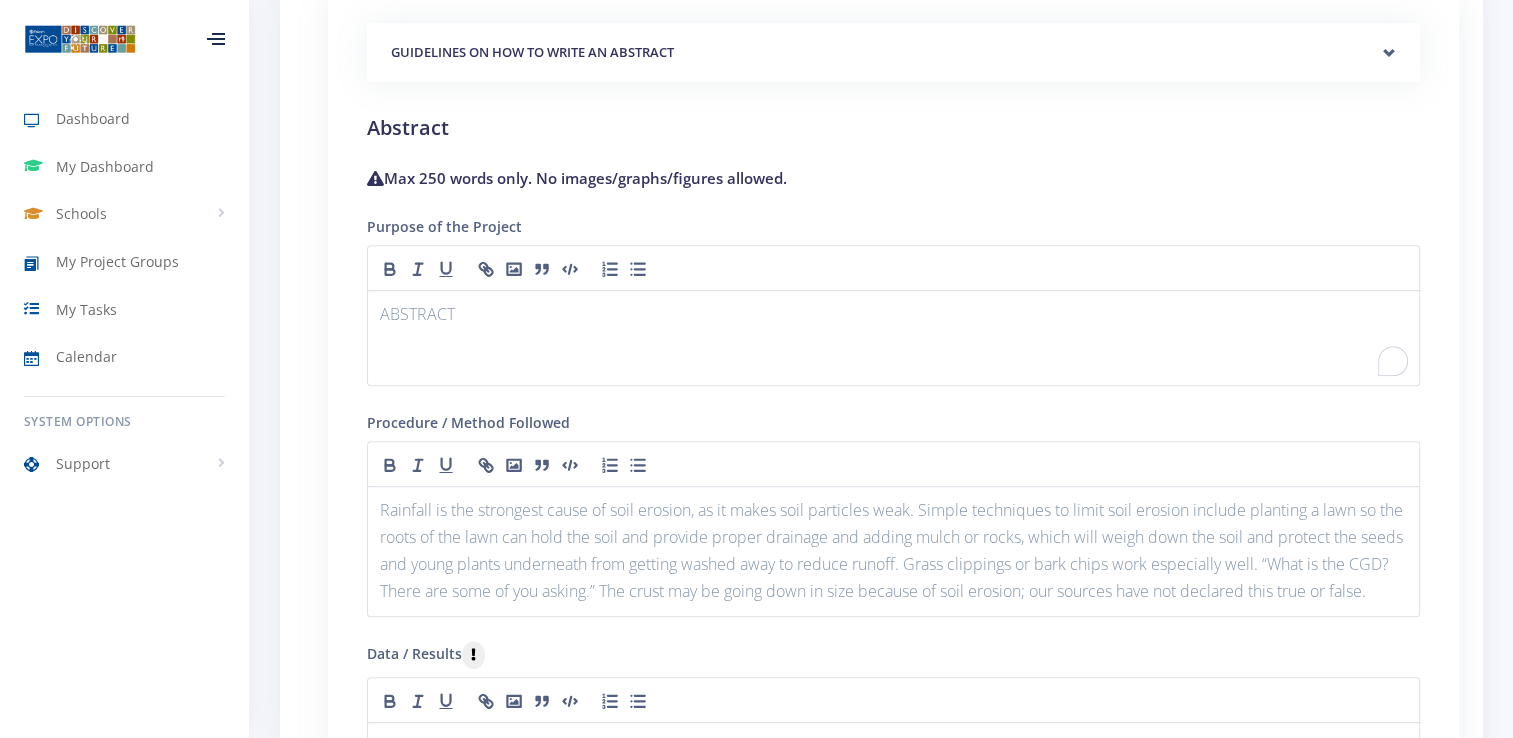 paste 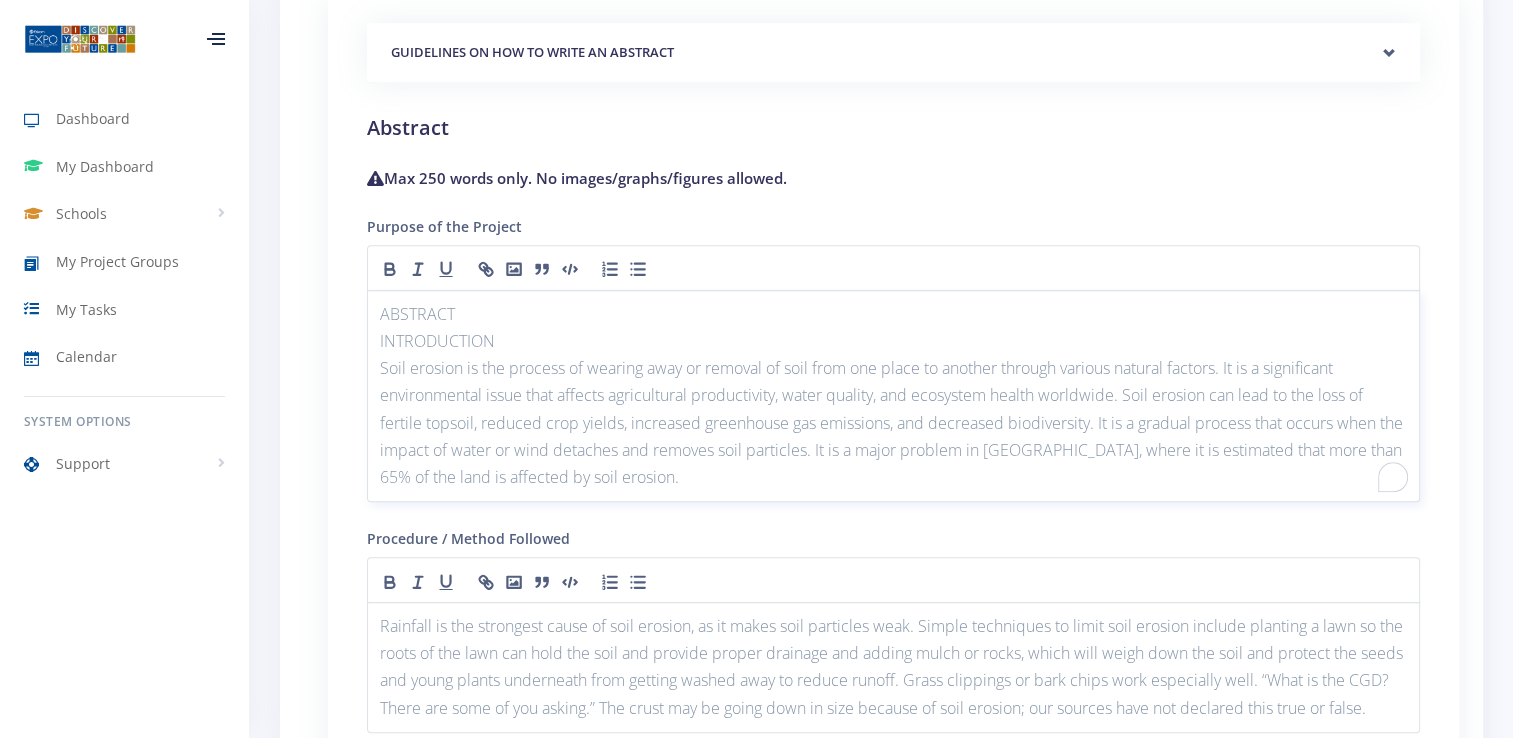 scroll, scrollTop: 0, scrollLeft: 0, axis: both 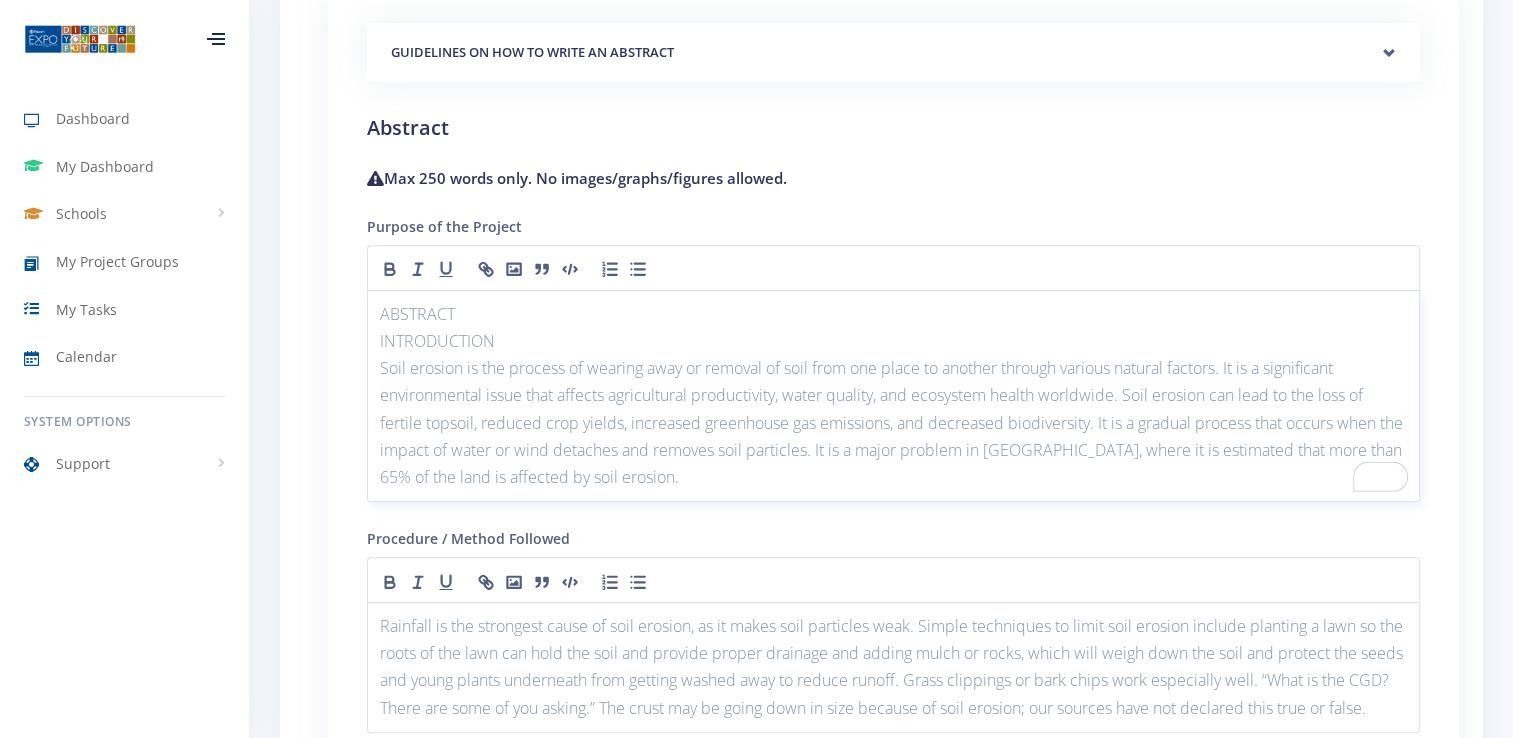 click on "ABSTRACT" at bounding box center [893, 314] 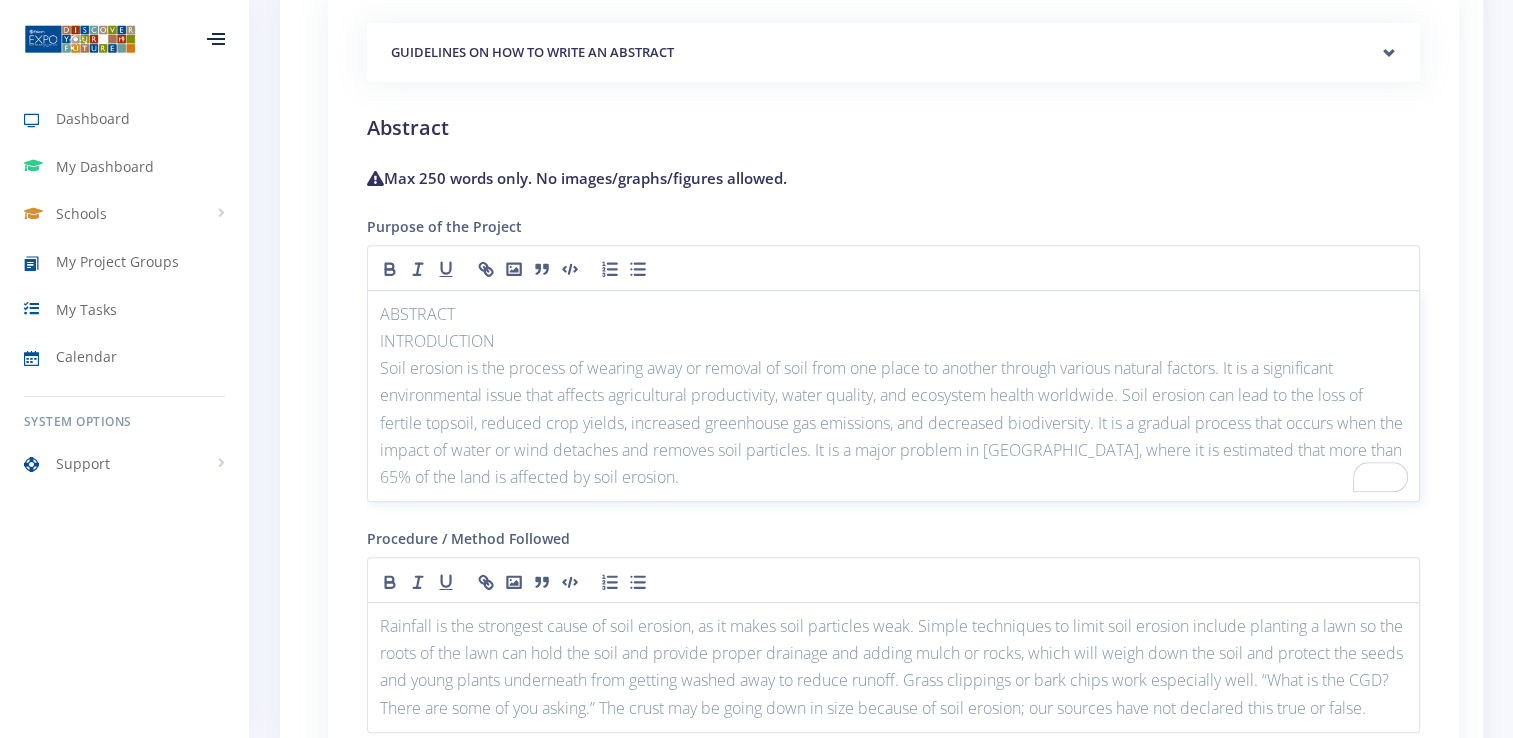 type 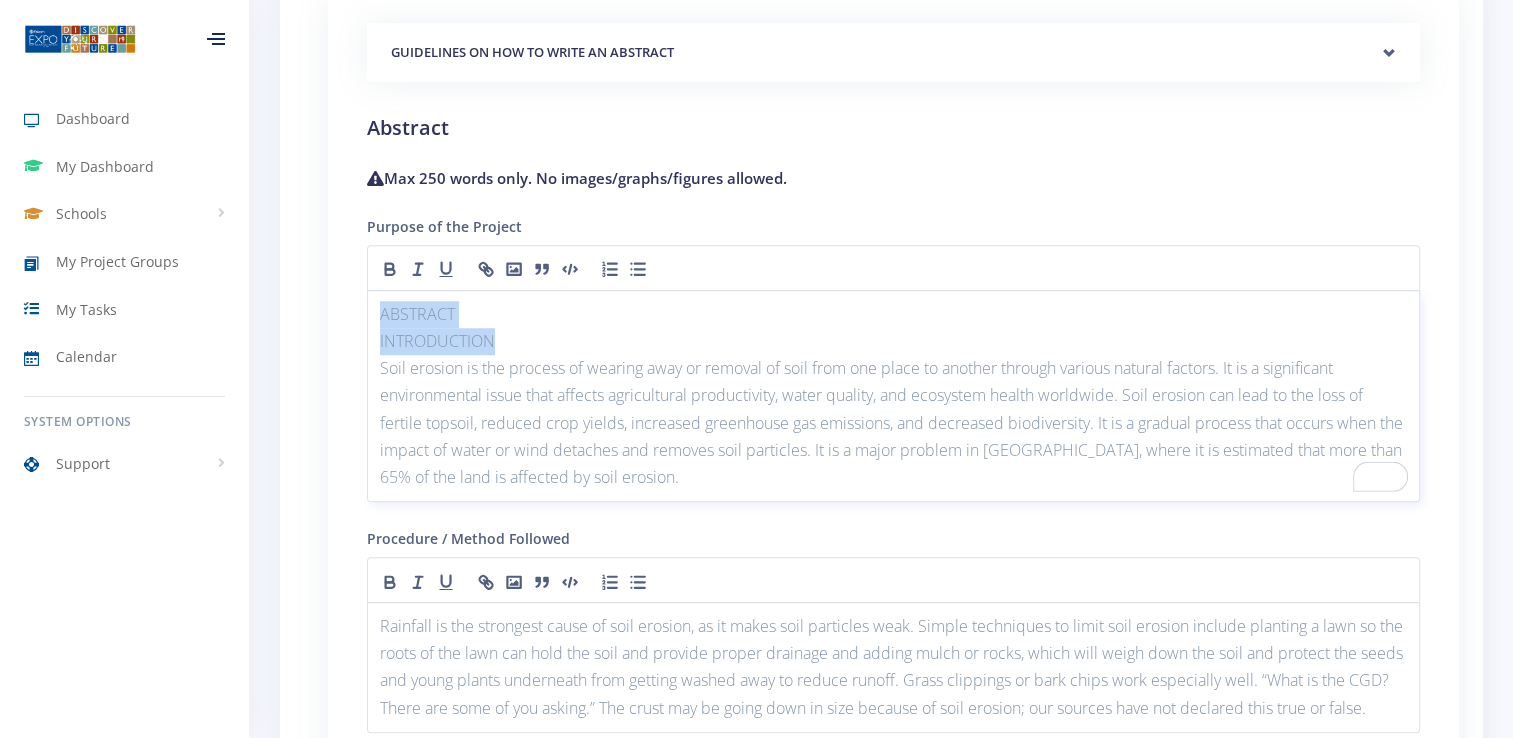 drag, startPoint x: 377, startPoint y: 306, endPoint x: 503, endPoint y: 323, distance: 127.141655 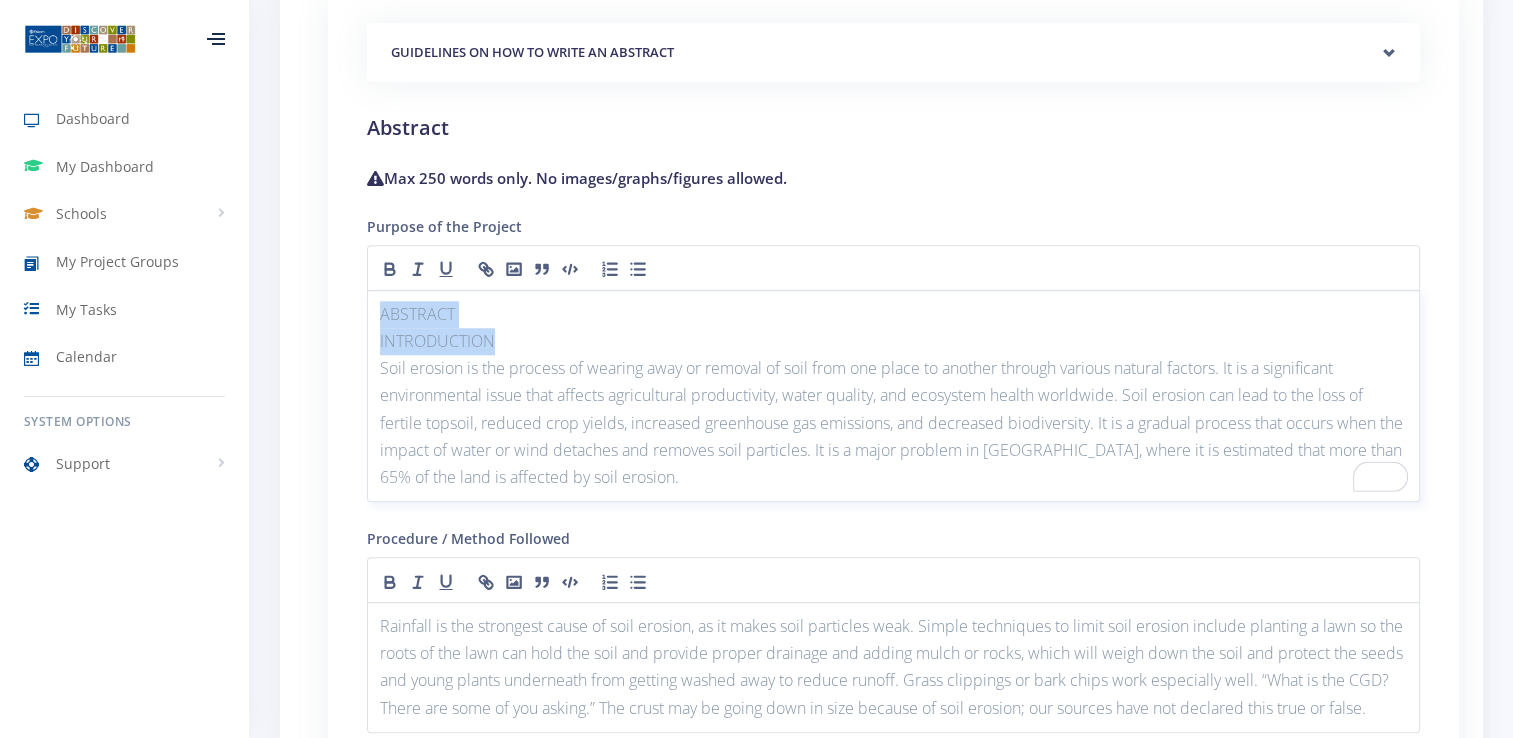 click on "ABSTRACT INTRODUCTION Soil erosion is the process of wearing away or removal of soil from one place to another through various natural factors. It is a significant environmental issue that affects agricultural productivity, water quality, and ecosystem health worldwide. Soil erosion can lead to the loss of fertile topsoil, reduced crop yields, increased greenhouse gas emissions, and decreased biodiversity. It is a gradual process that occurs when the impact of water or wind detaches and removes soil particles. It is a major problem in South Africa, where it is estimated that more than 65% of the land is affected by soil erosion." at bounding box center [893, 396] 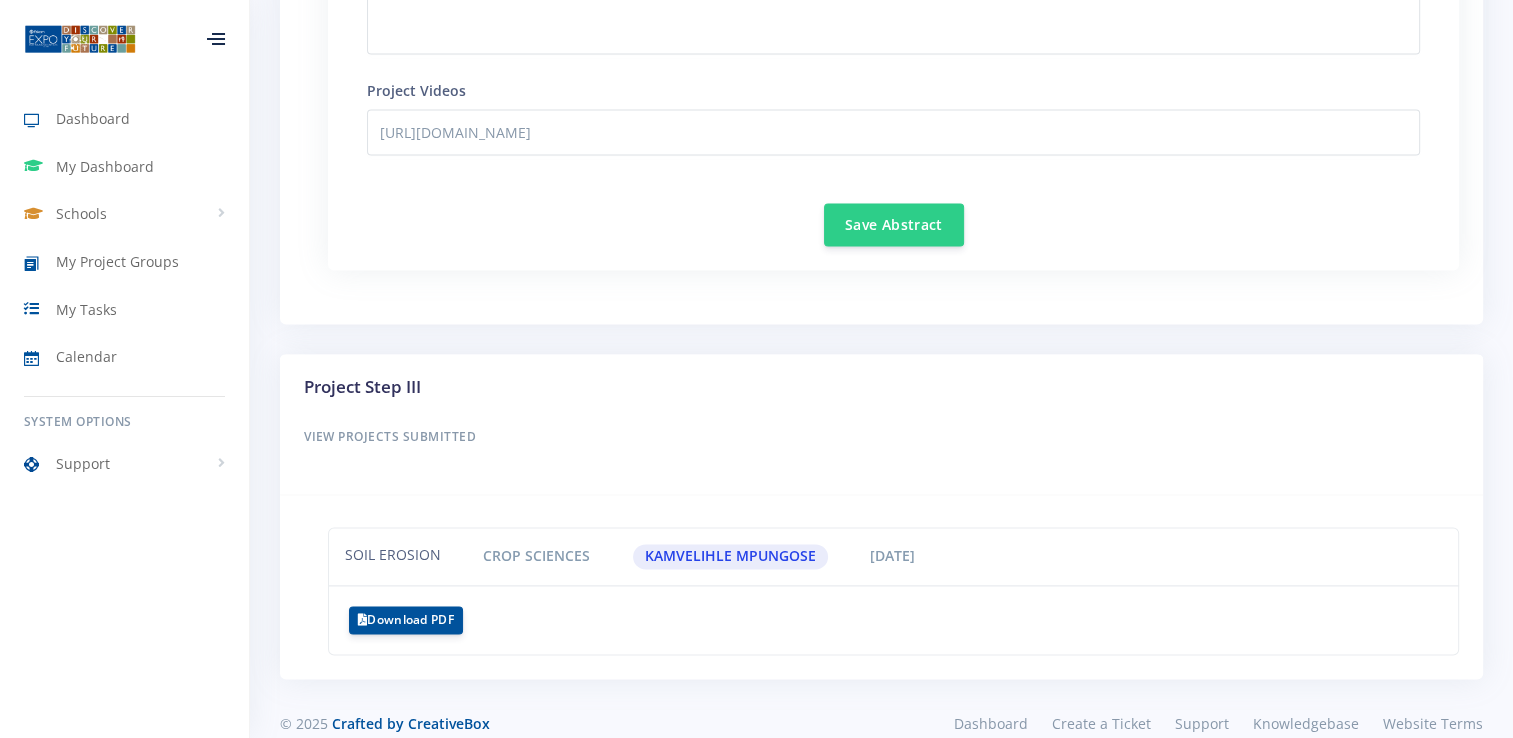 scroll, scrollTop: 2915, scrollLeft: 0, axis: vertical 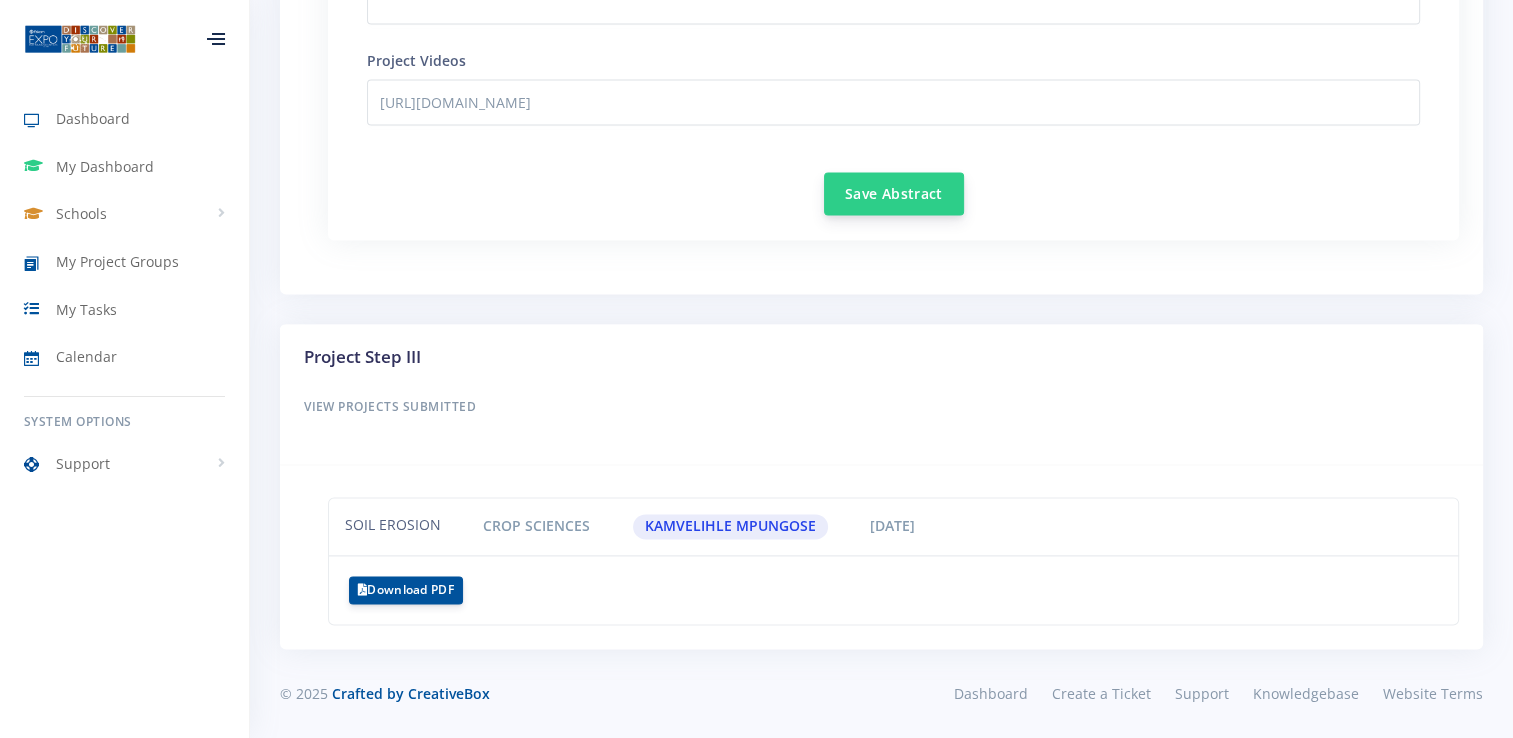 click on "Save Abstract" at bounding box center [894, 193] 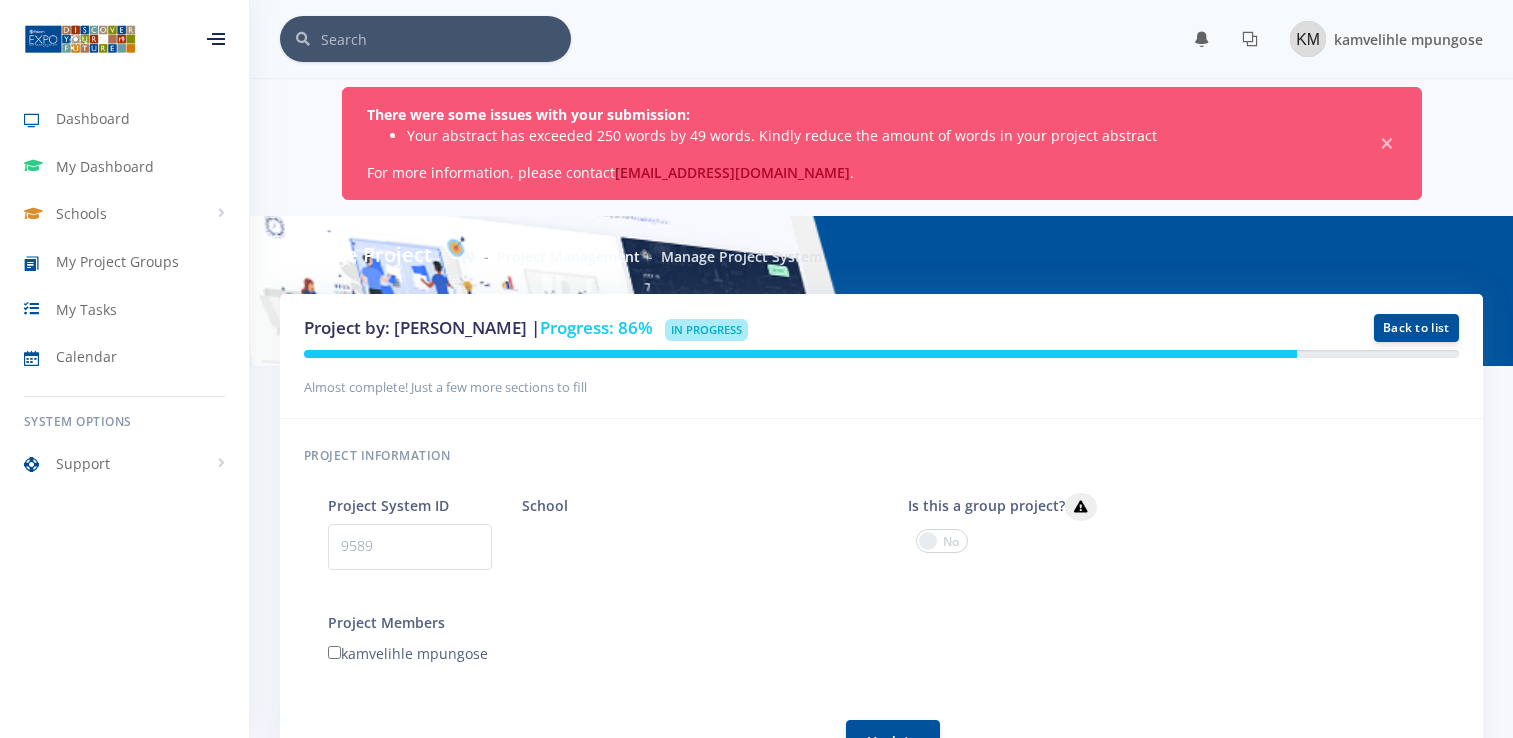 scroll, scrollTop: 0, scrollLeft: 0, axis: both 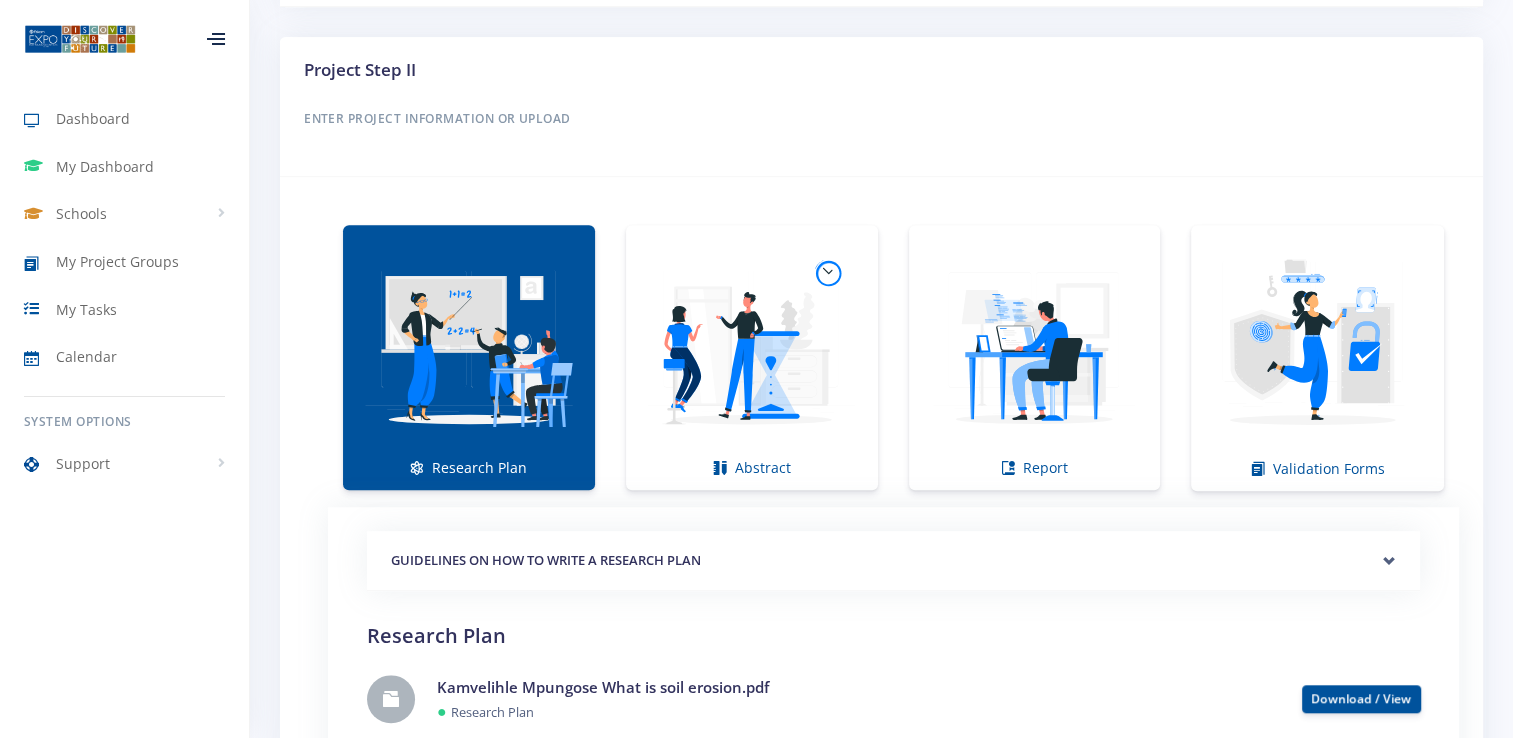 click at bounding box center (469, 347) 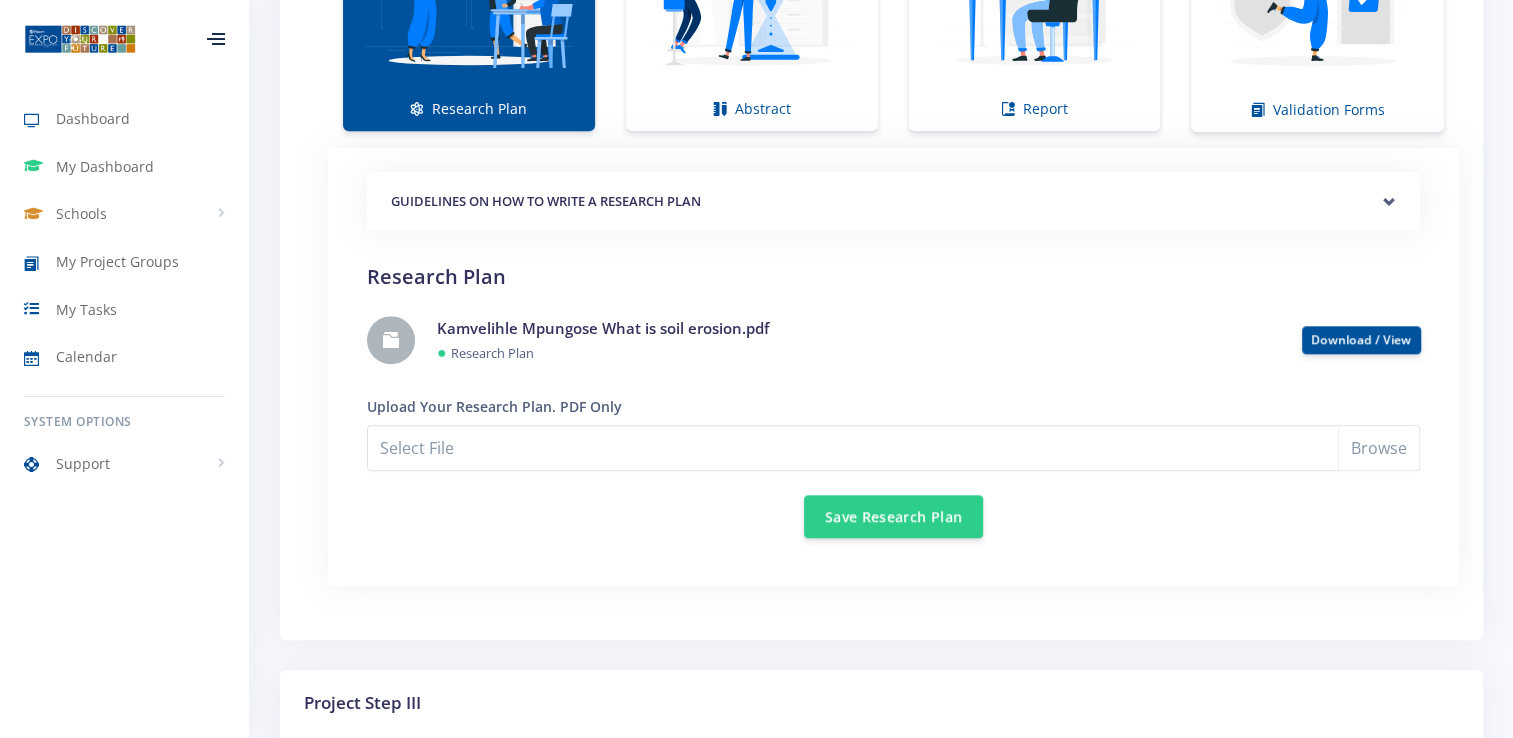 scroll, scrollTop: 1692, scrollLeft: 0, axis: vertical 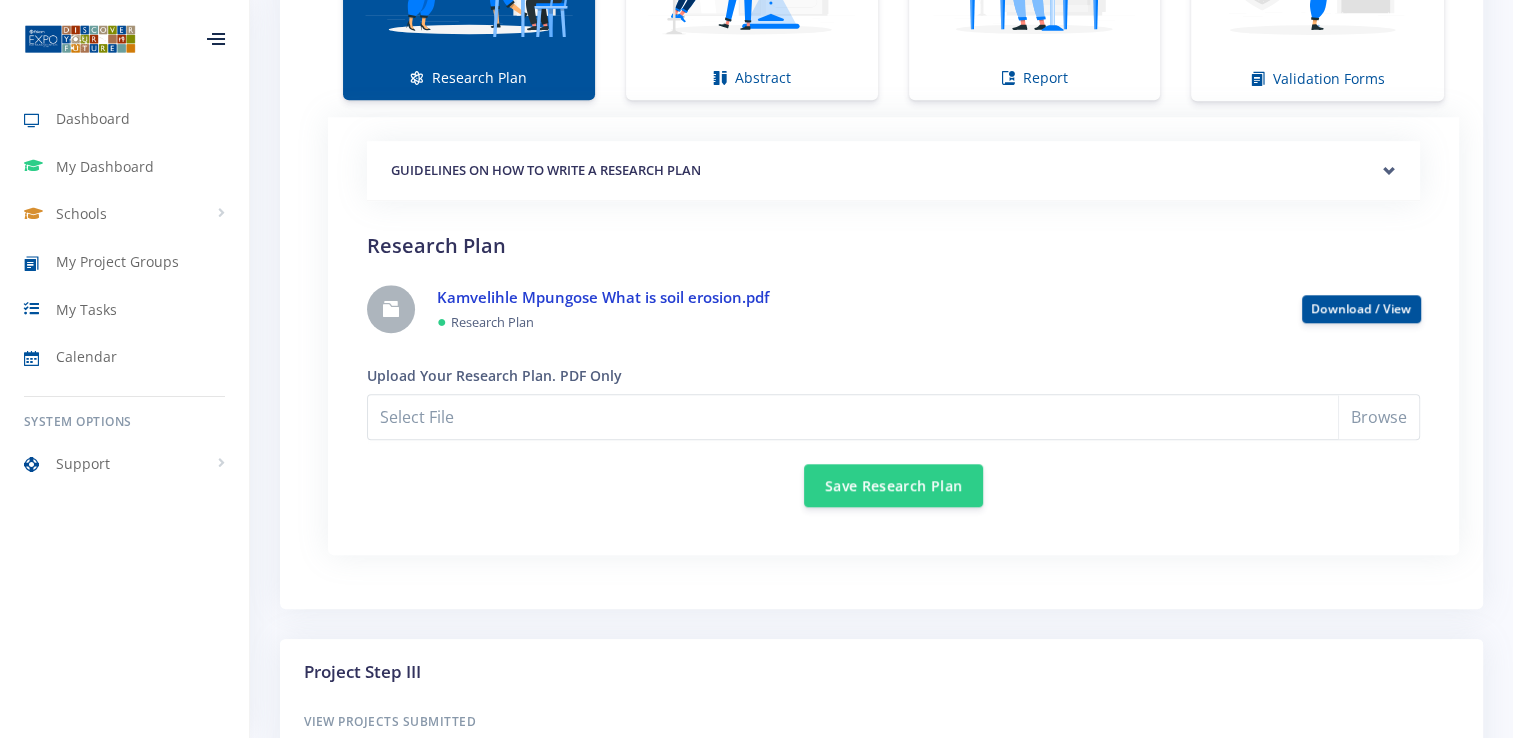click on "Kamvelihle Mpungose What is soil erosion.pdf" at bounding box center (603, 297) 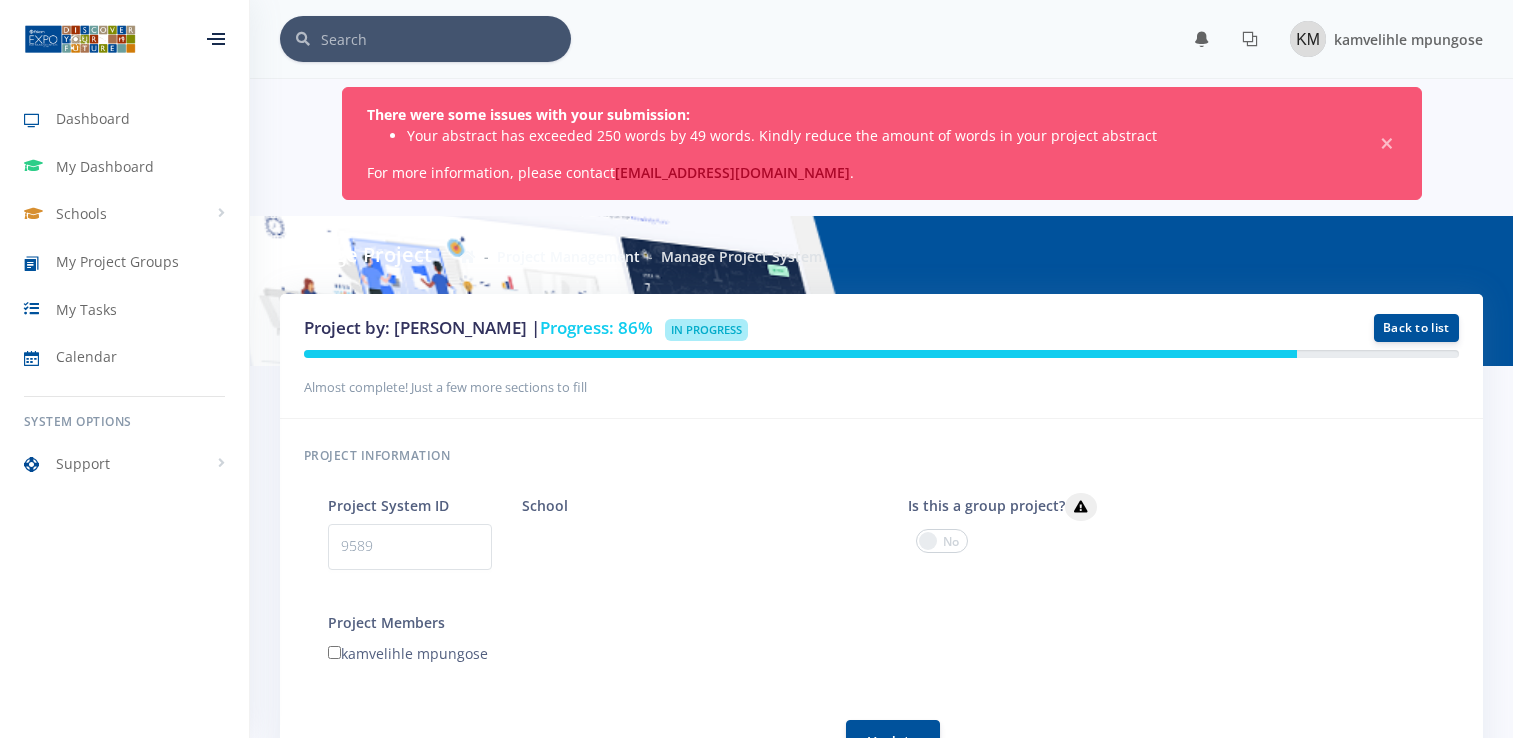scroll, scrollTop: 1650, scrollLeft: 0, axis: vertical 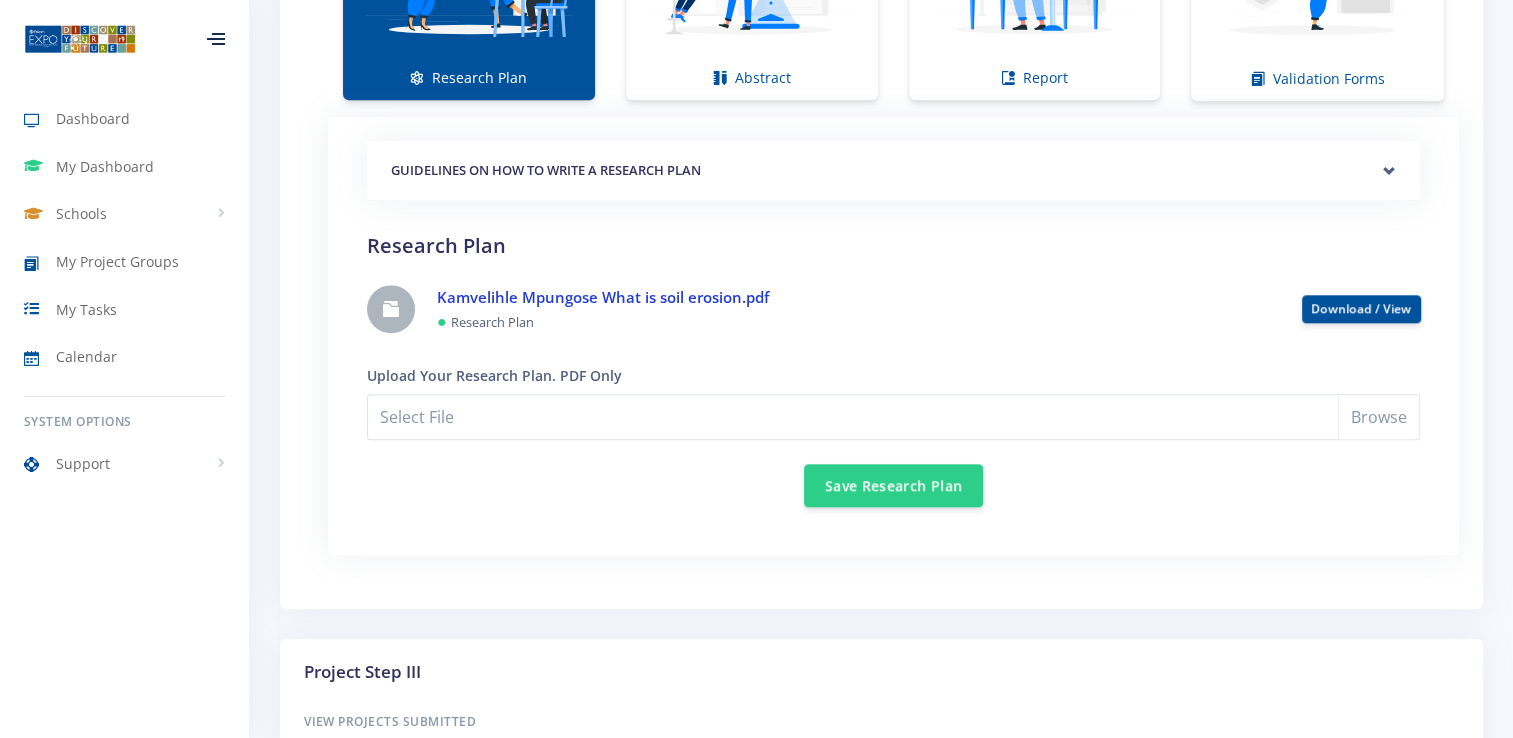 click on "Kamvelihle Mpungose What is soil erosion.pdf" at bounding box center (603, 297) 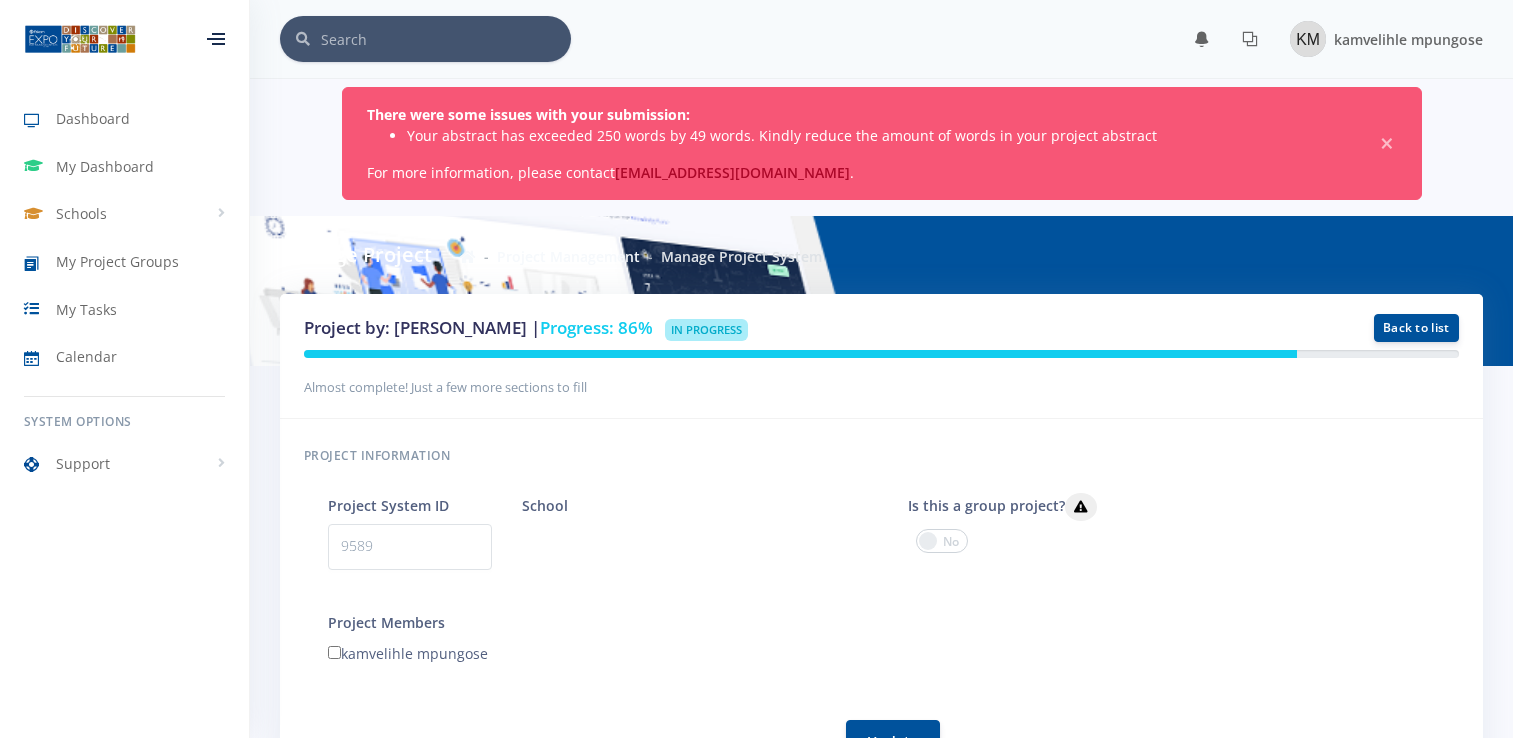 scroll, scrollTop: 1212, scrollLeft: 0, axis: vertical 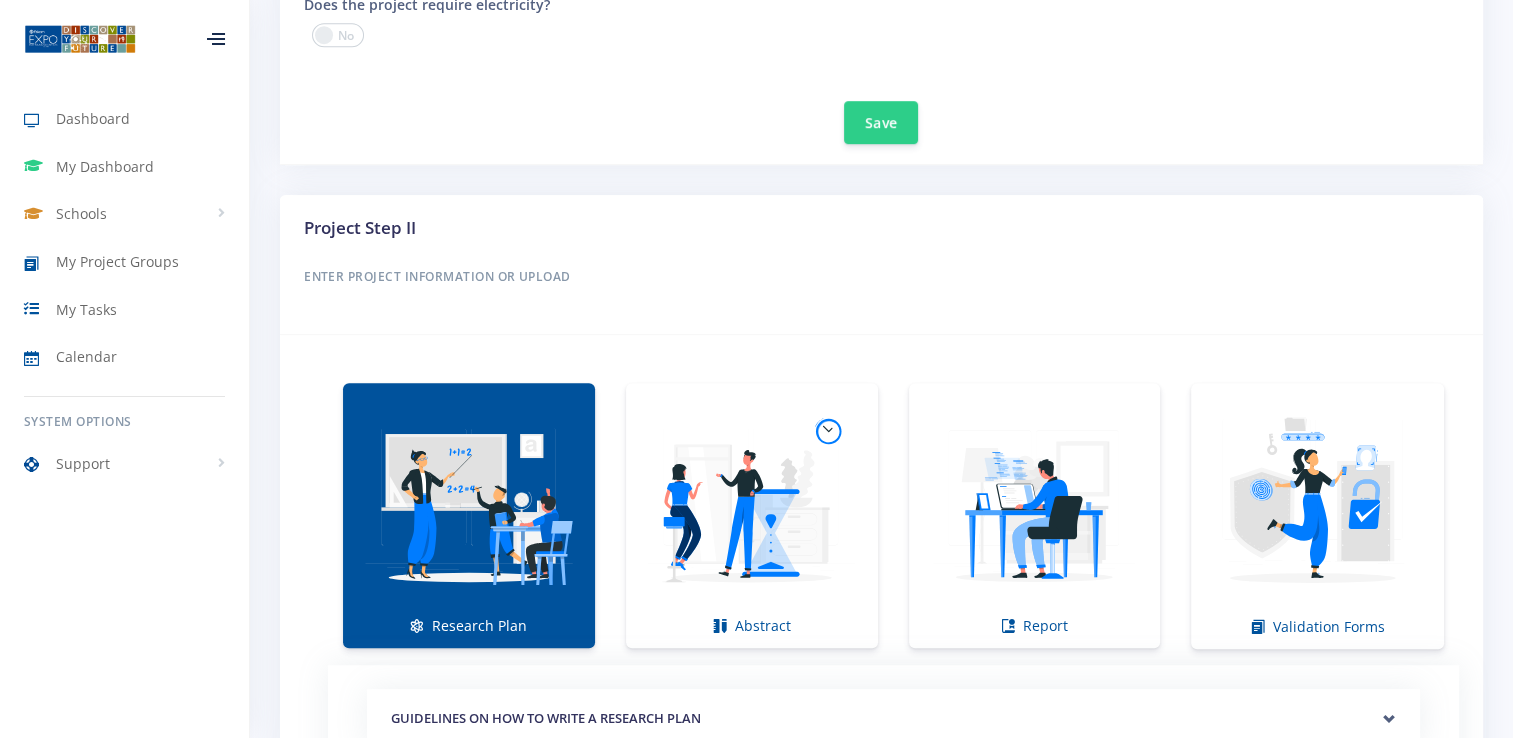 click at bounding box center (469, 505) 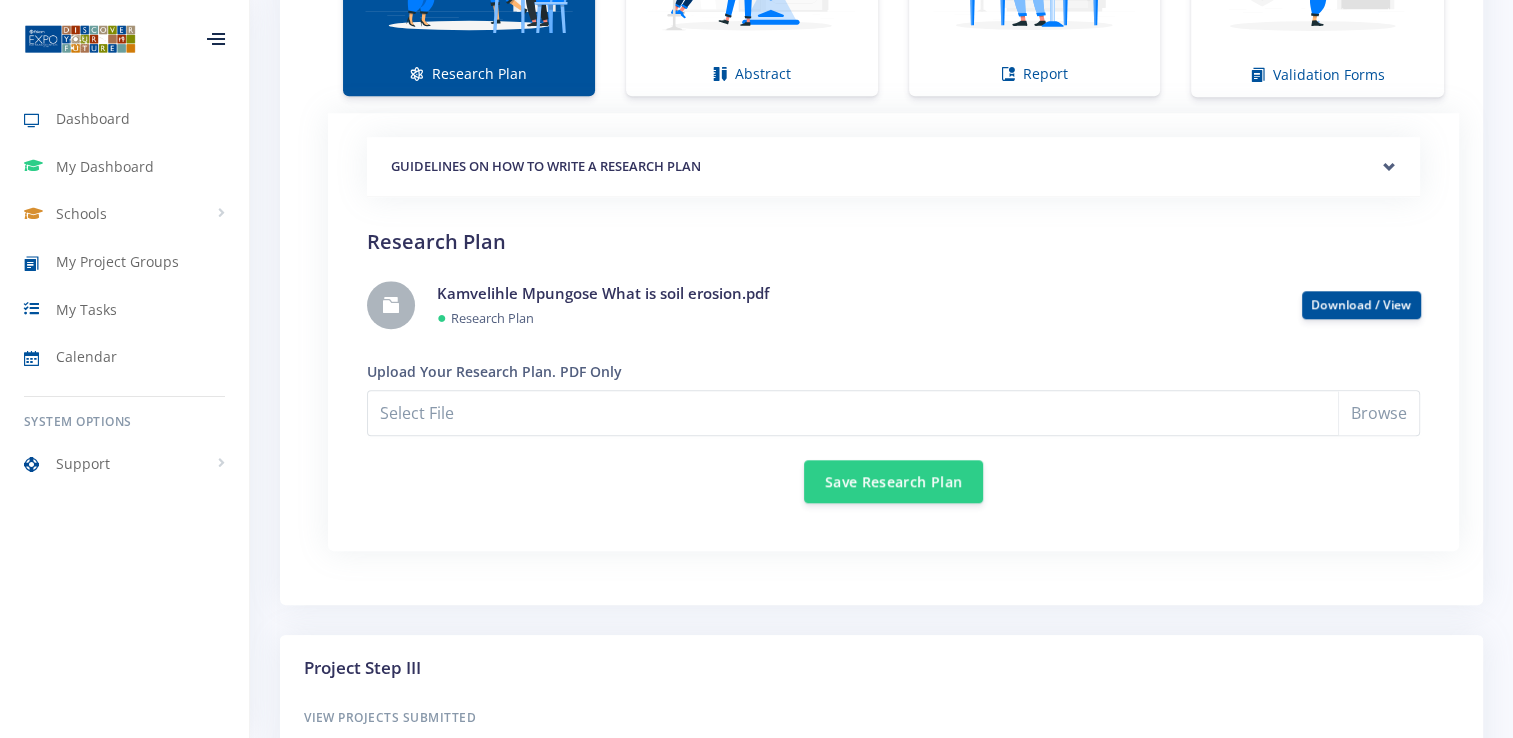 scroll, scrollTop: 1719, scrollLeft: 0, axis: vertical 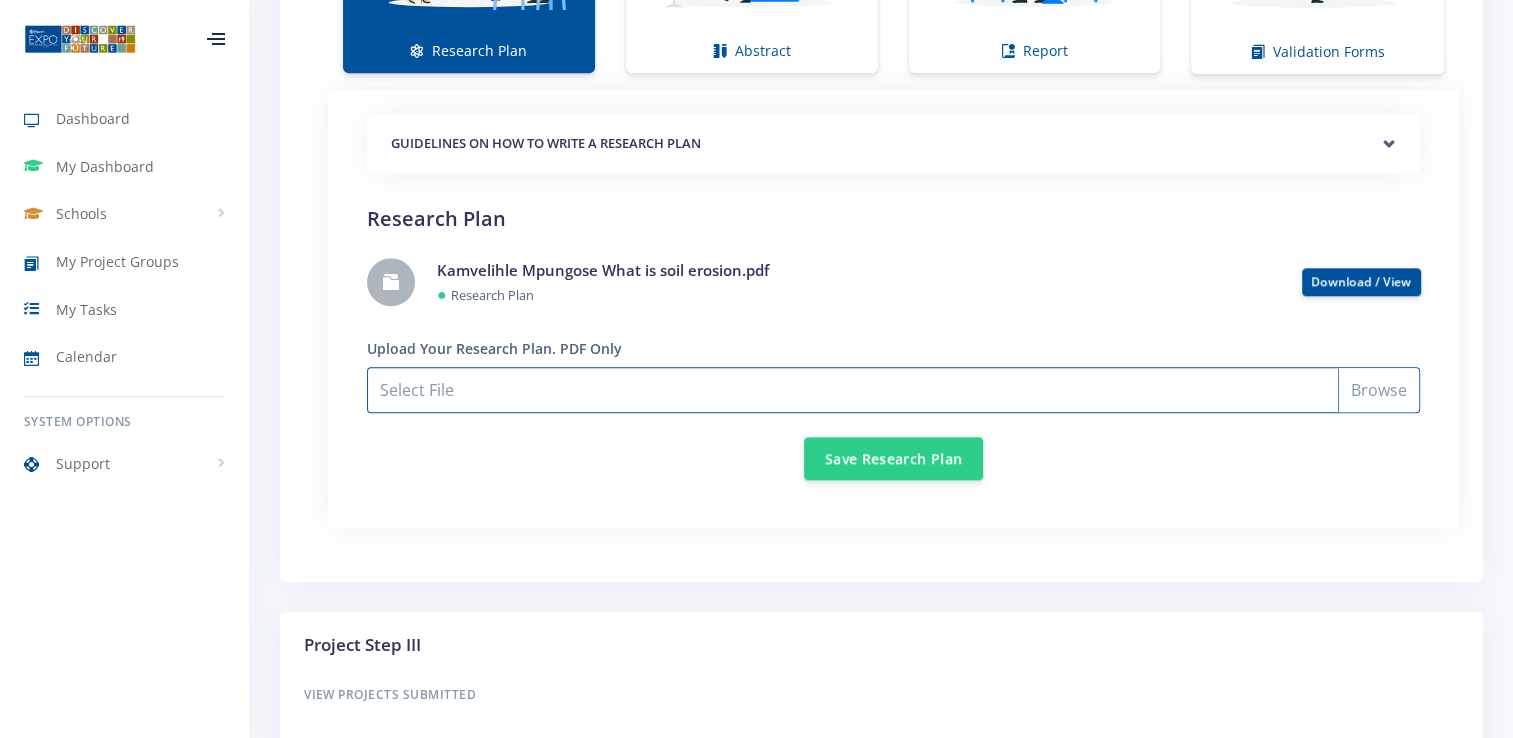 click on "Select File" at bounding box center (893, 390) 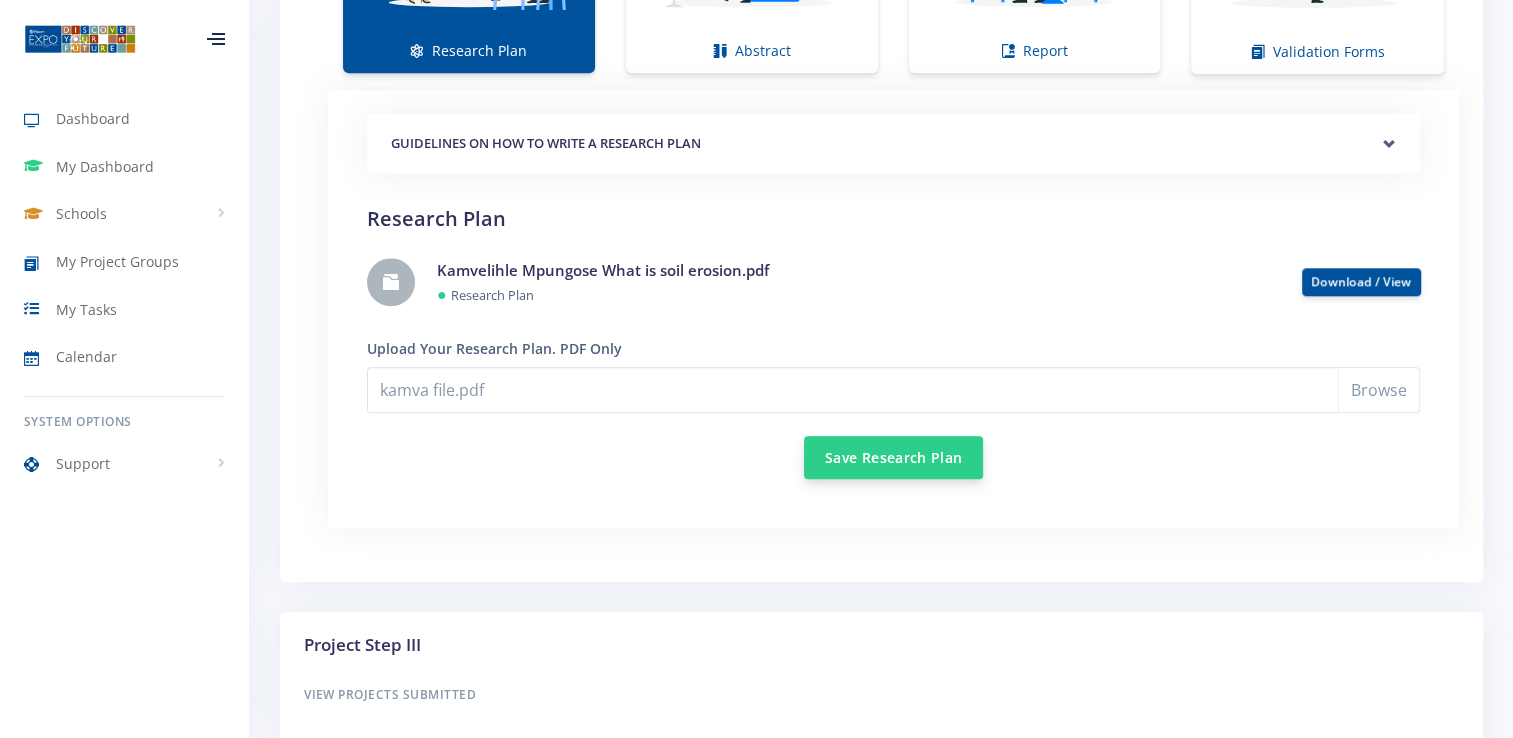 click on "Save Research Plan" at bounding box center (893, 457) 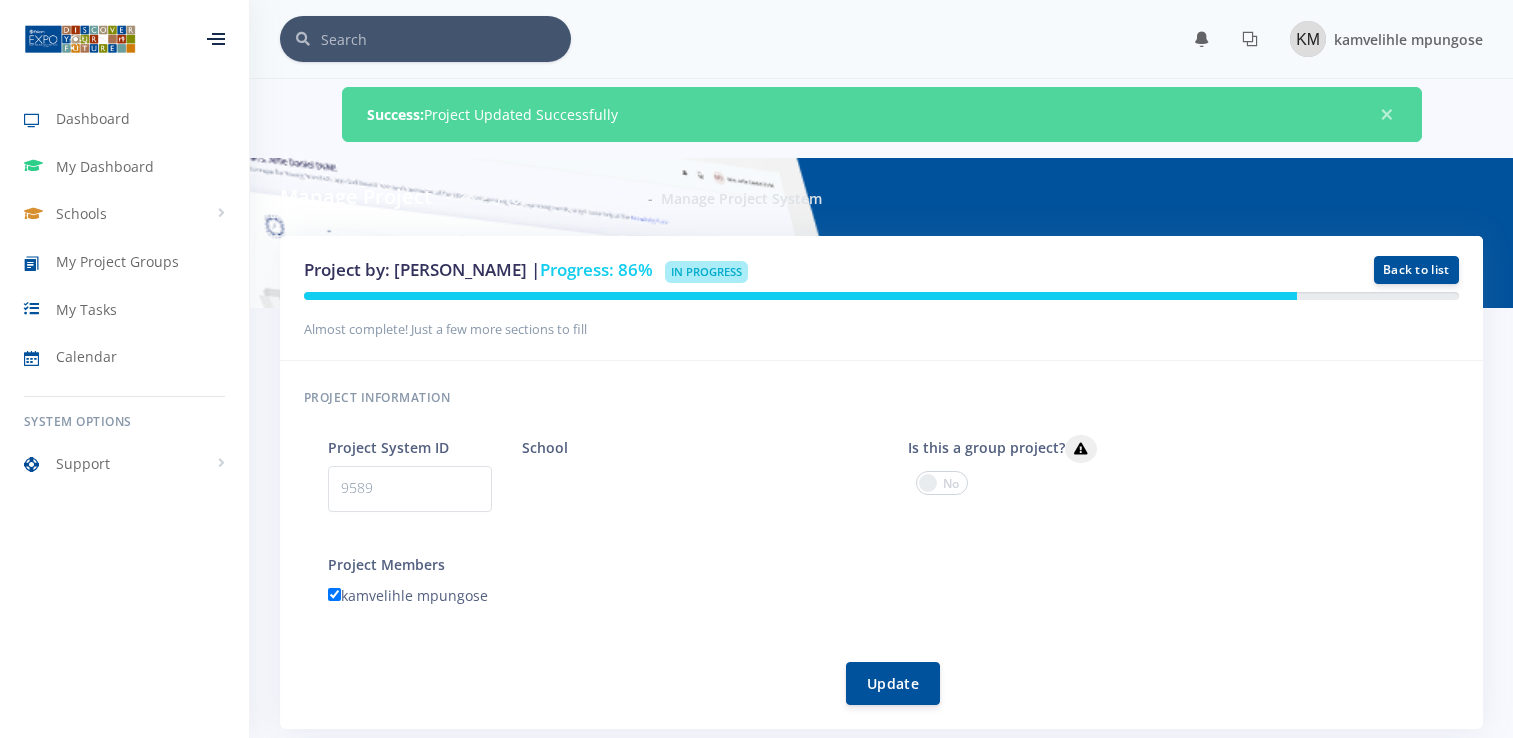 scroll, scrollTop: 0, scrollLeft: 0, axis: both 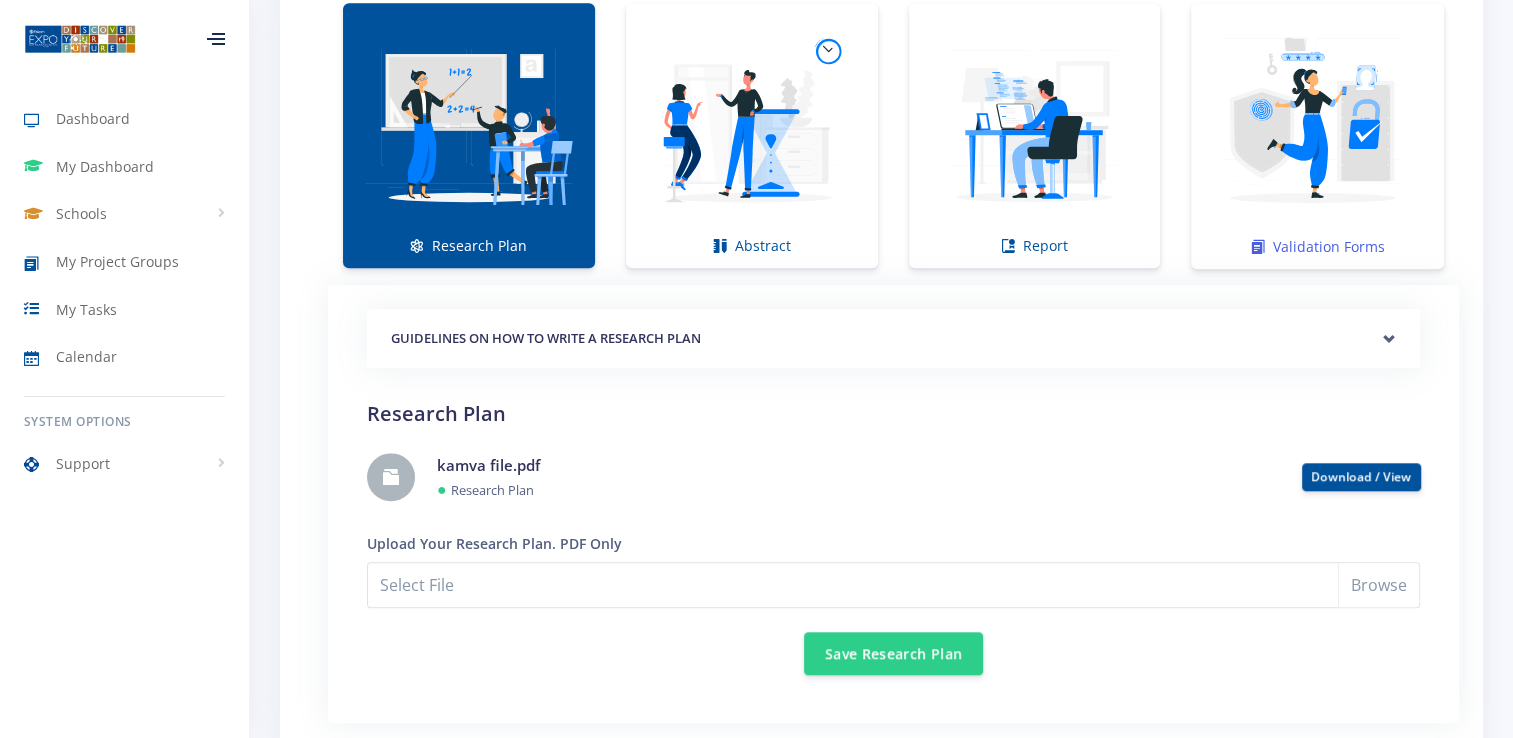 click at bounding box center (1317, 125) 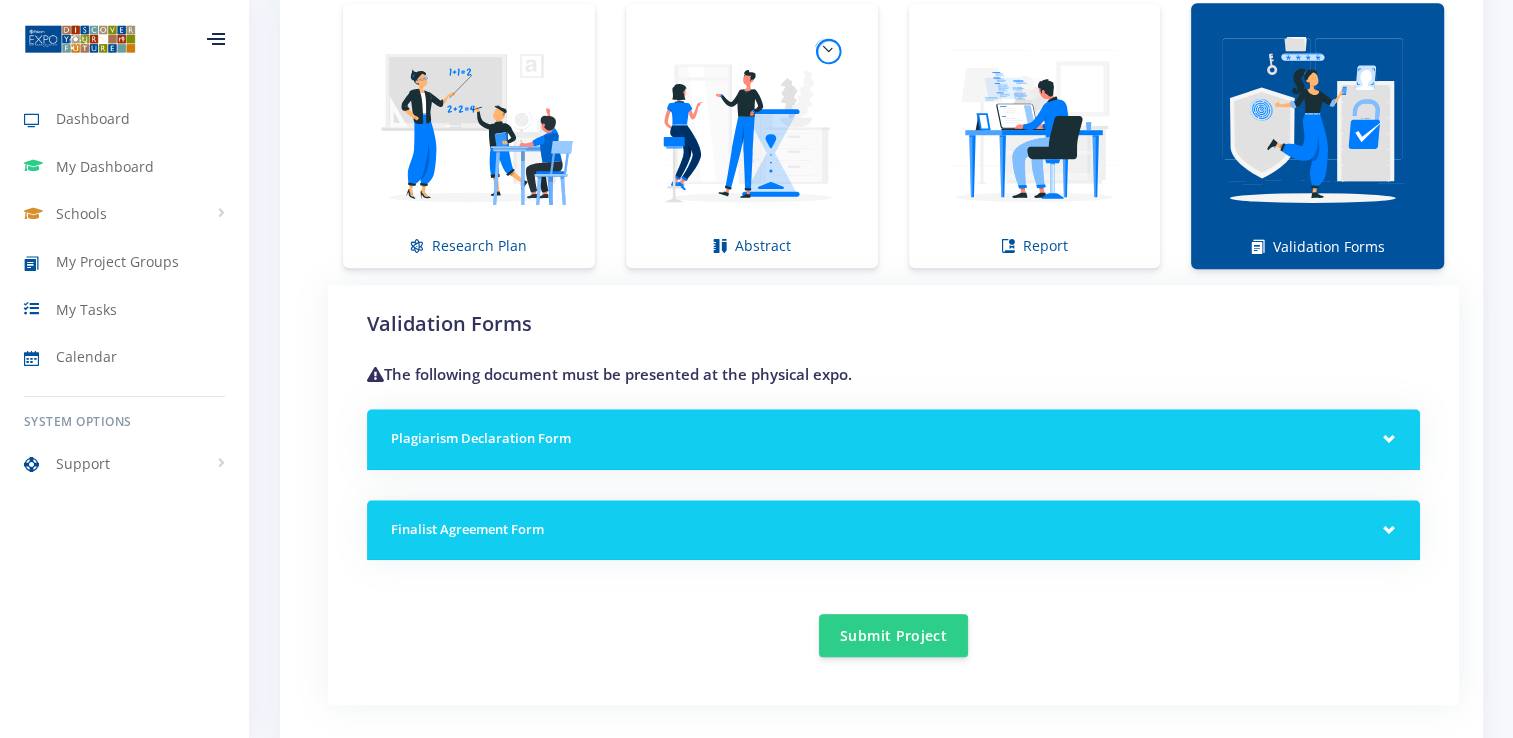 click on "Plagiarism
Declaration
Form" at bounding box center [893, 439] 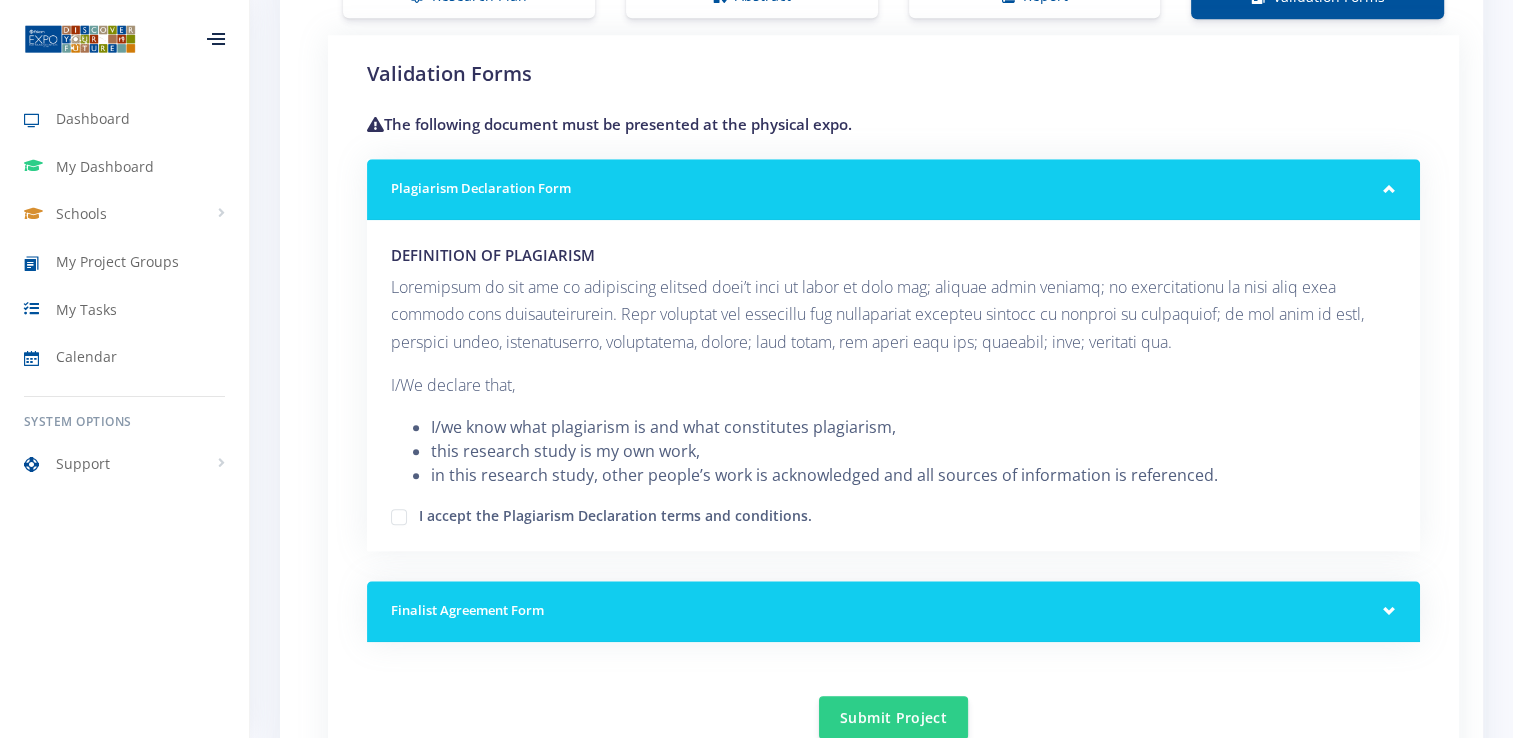 scroll, scrollTop: 1720, scrollLeft: 0, axis: vertical 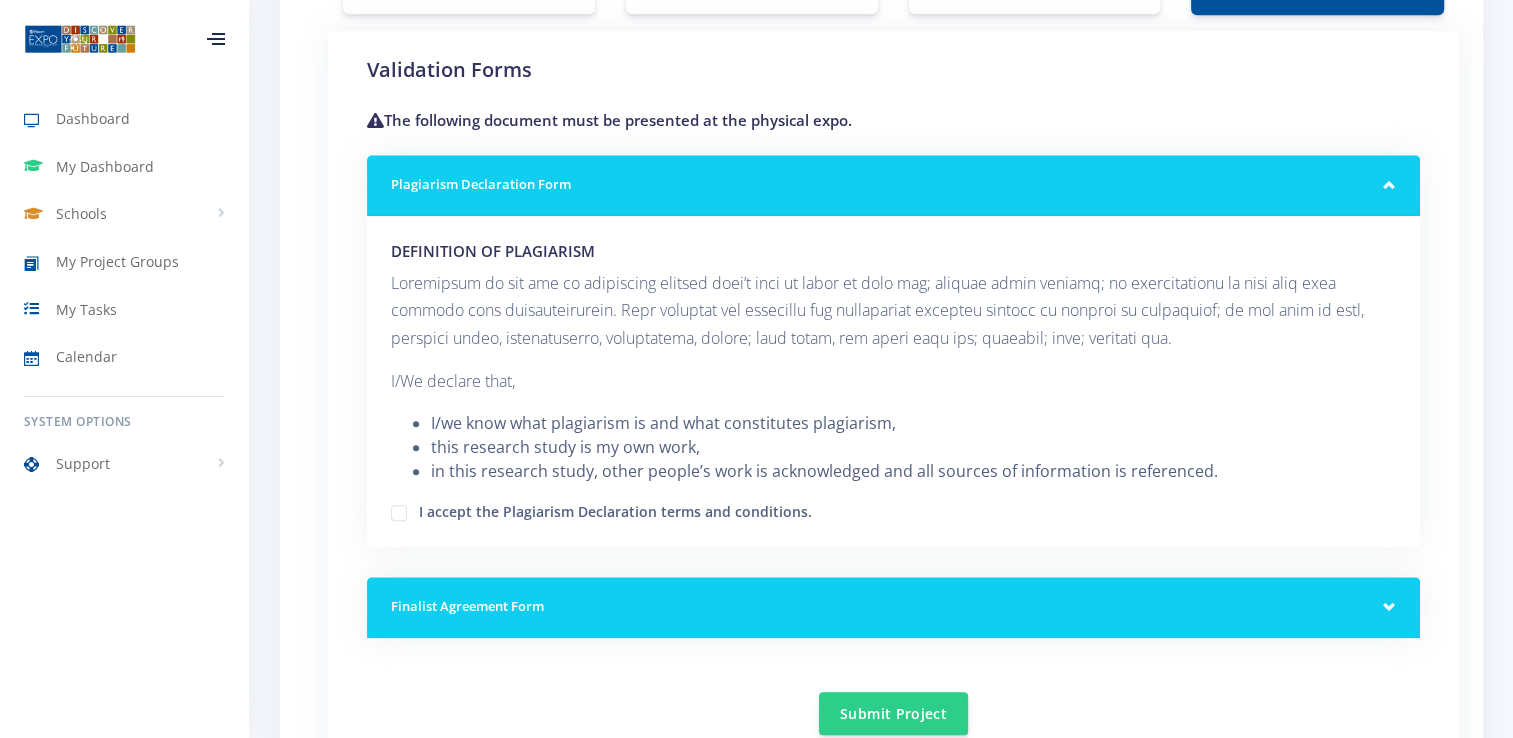 click on "I accept the
Plagiarism
Declaration terms and
conditions." at bounding box center (615, 509) 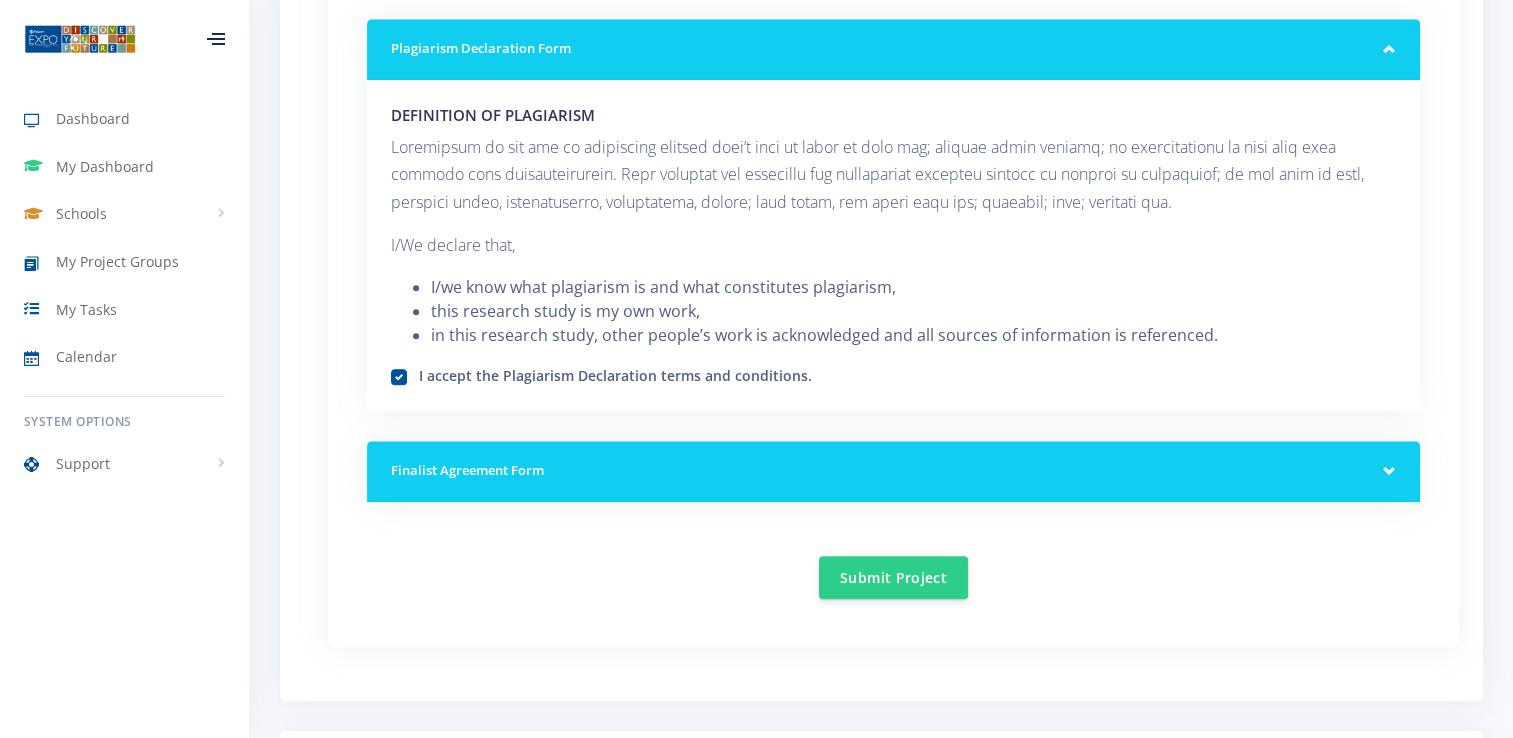 scroll, scrollTop: 1895, scrollLeft: 0, axis: vertical 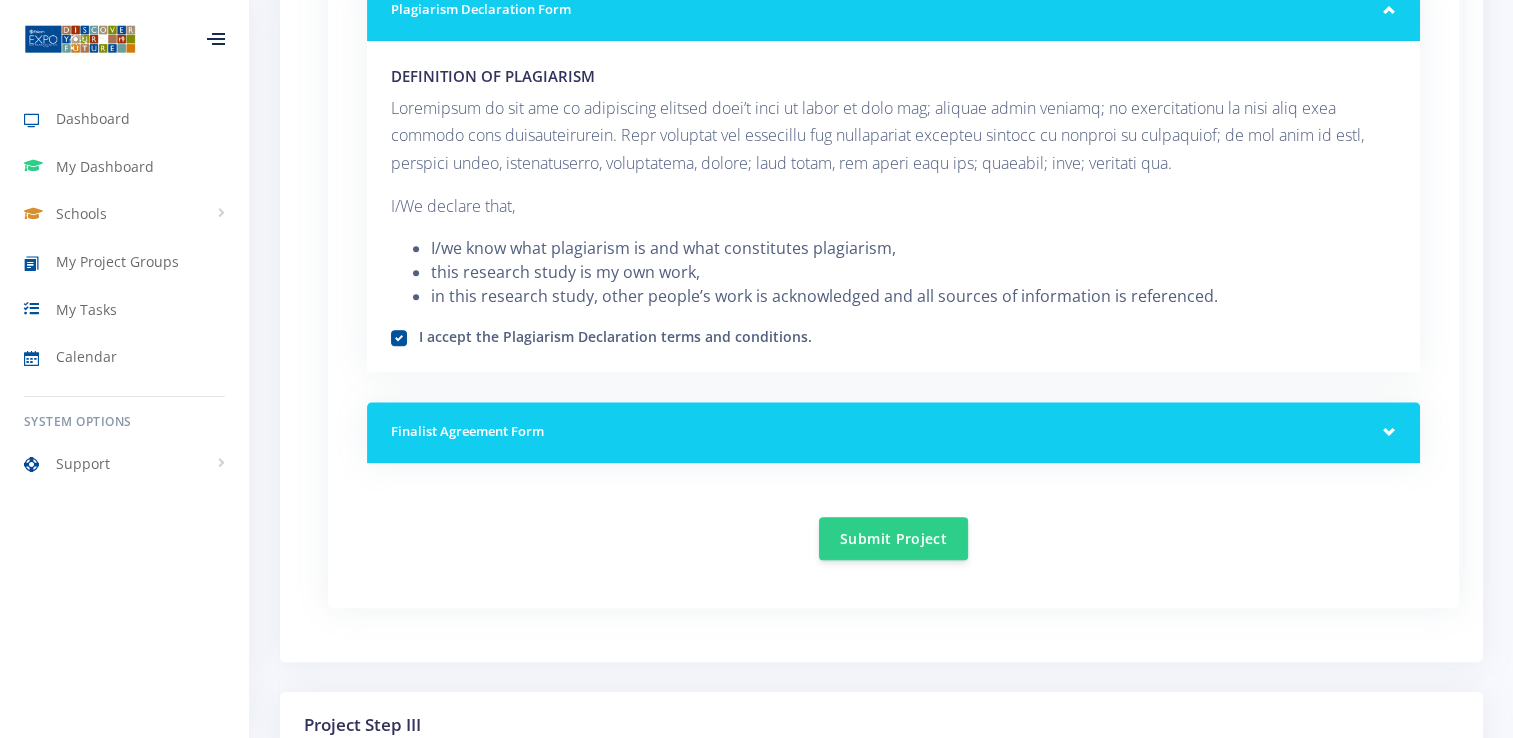 click on "Finalist Agreement
Form" at bounding box center [893, 432] 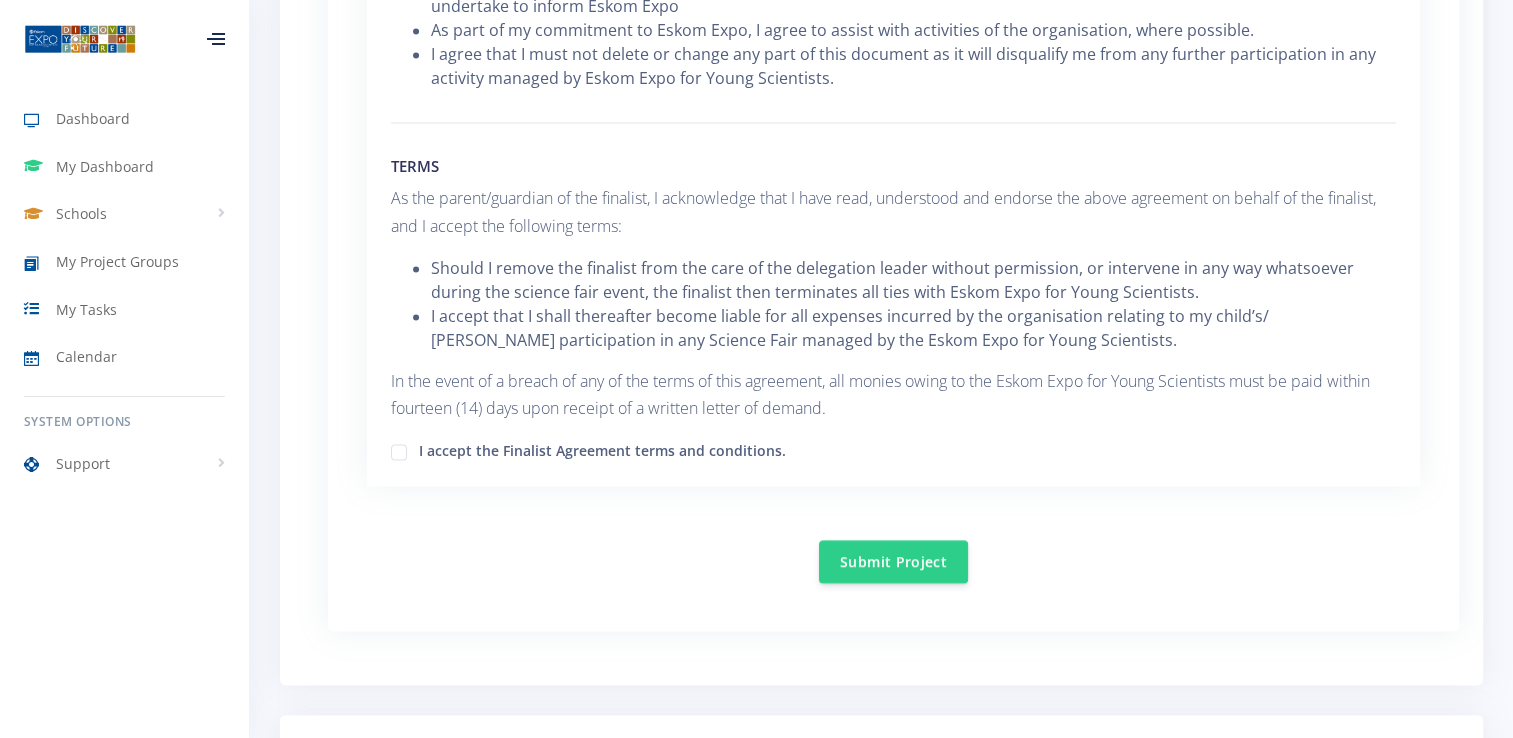 scroll, scrollTop: 3048, scrollLeft: 0, axis: vertical 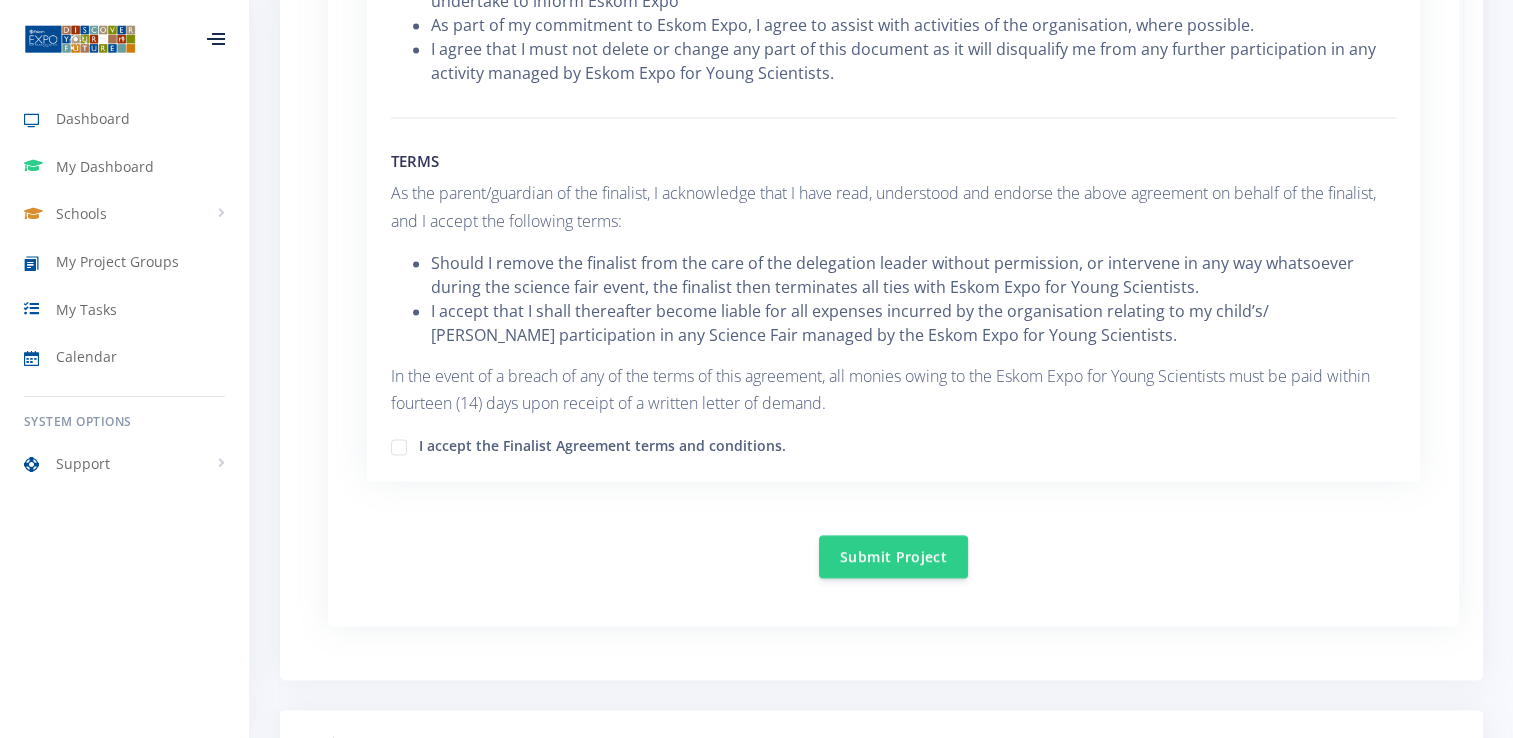 click on "I accept the
Finalist Agreement
terms and conditions." at bounding box center (602, 443) 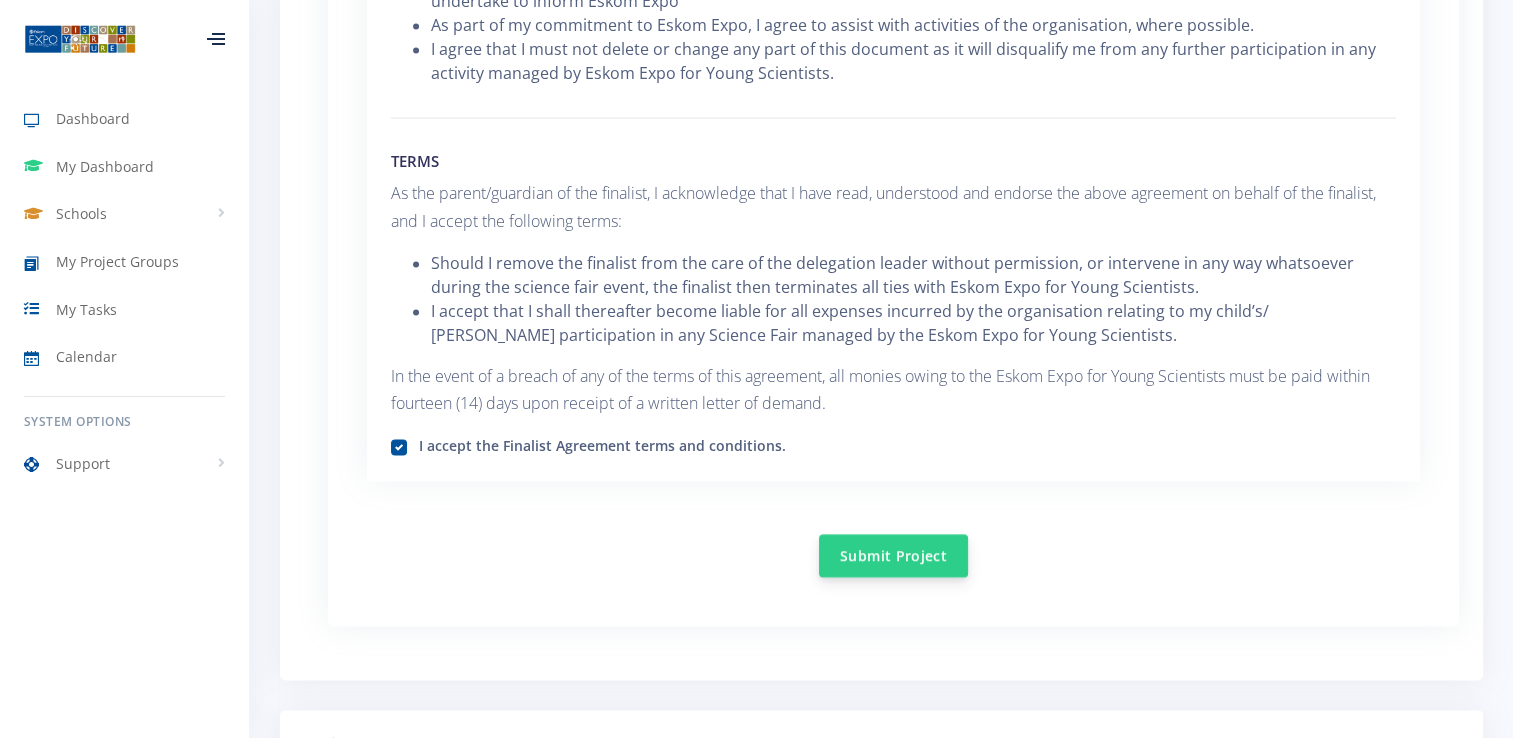 click on "Submit Project" at bounding box center [893, 555] 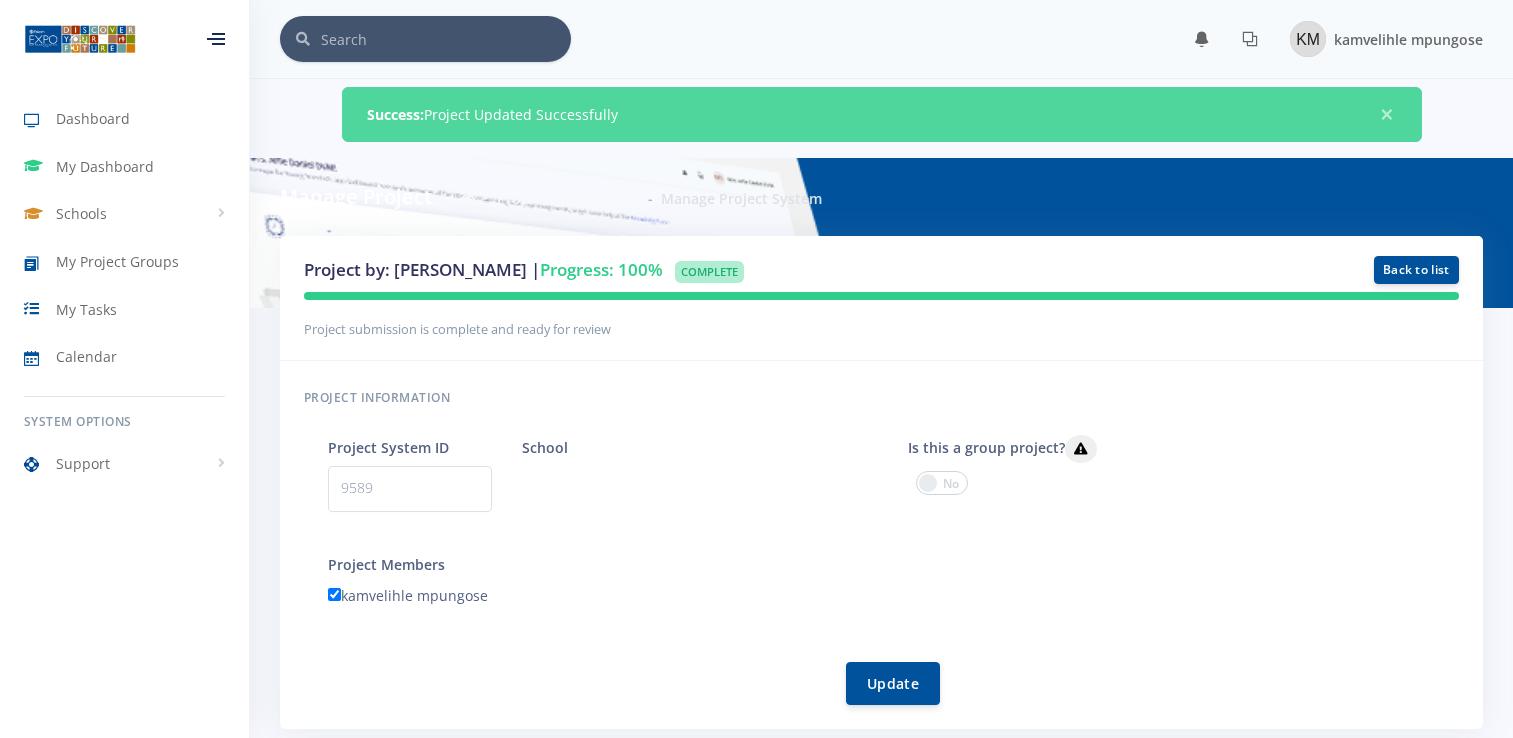 scroll, scrollTop: 0, scrollLeft: 0, axis: both 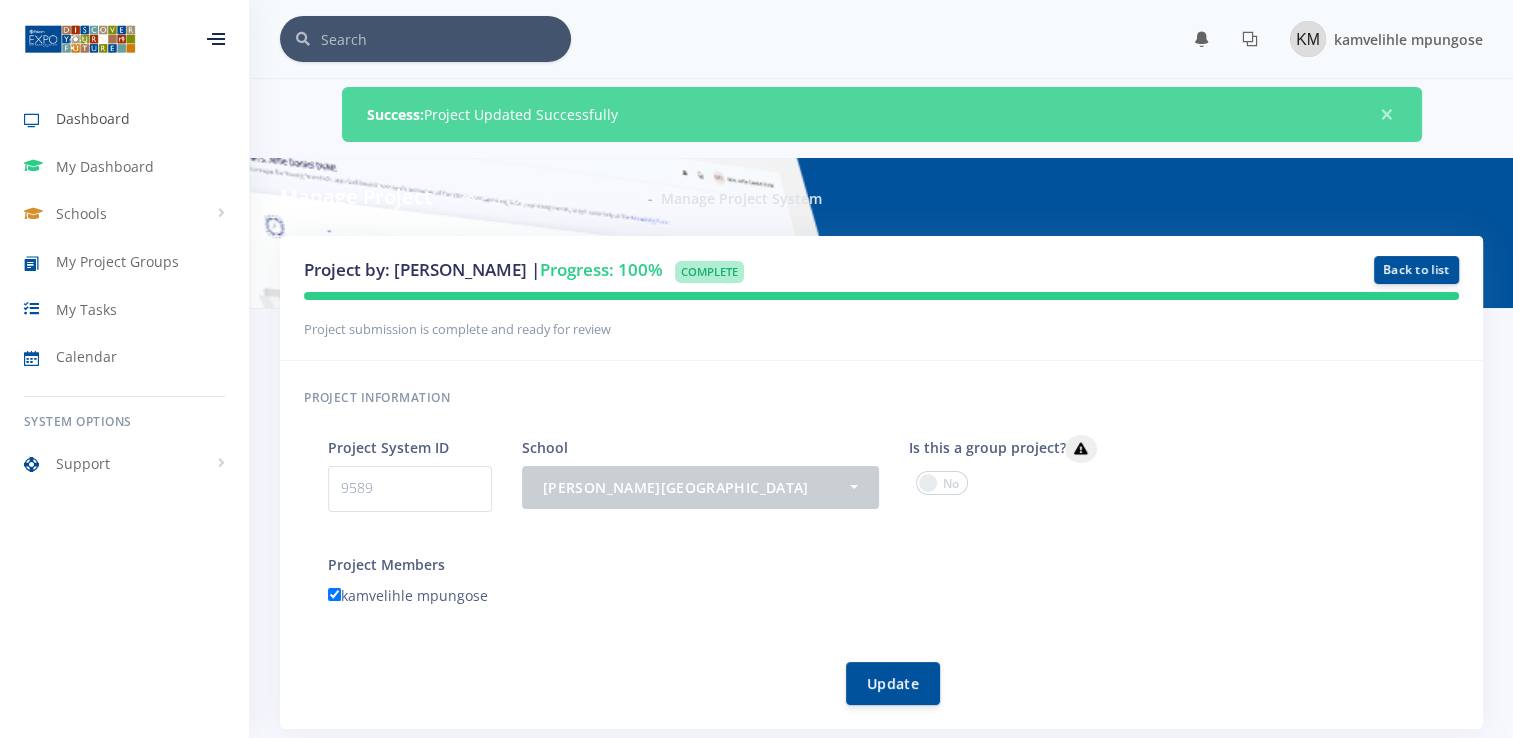 click on "Dashboard" at bounding box center [93, 118] 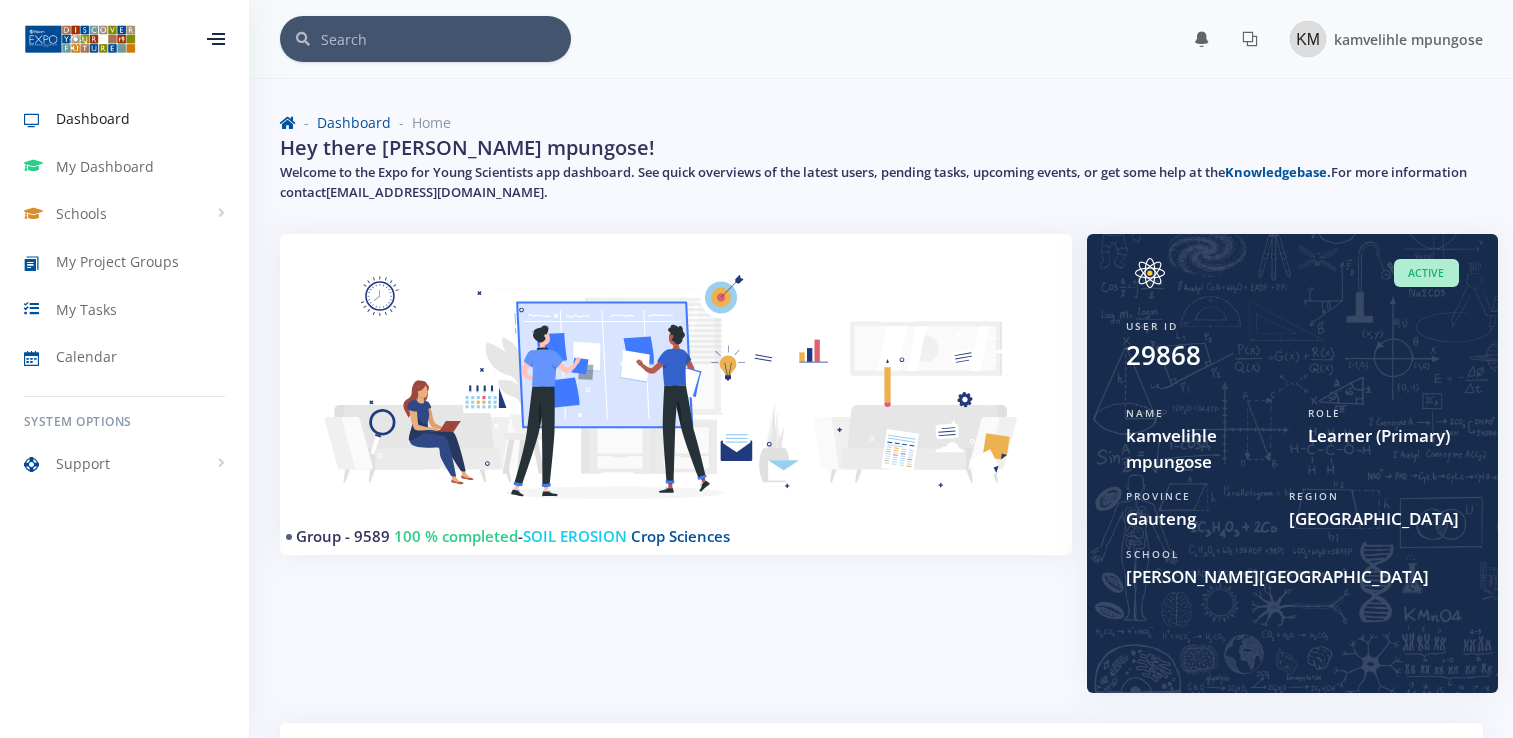 scroll, scrollTop: 0, scrollLeft: 0, axis: both 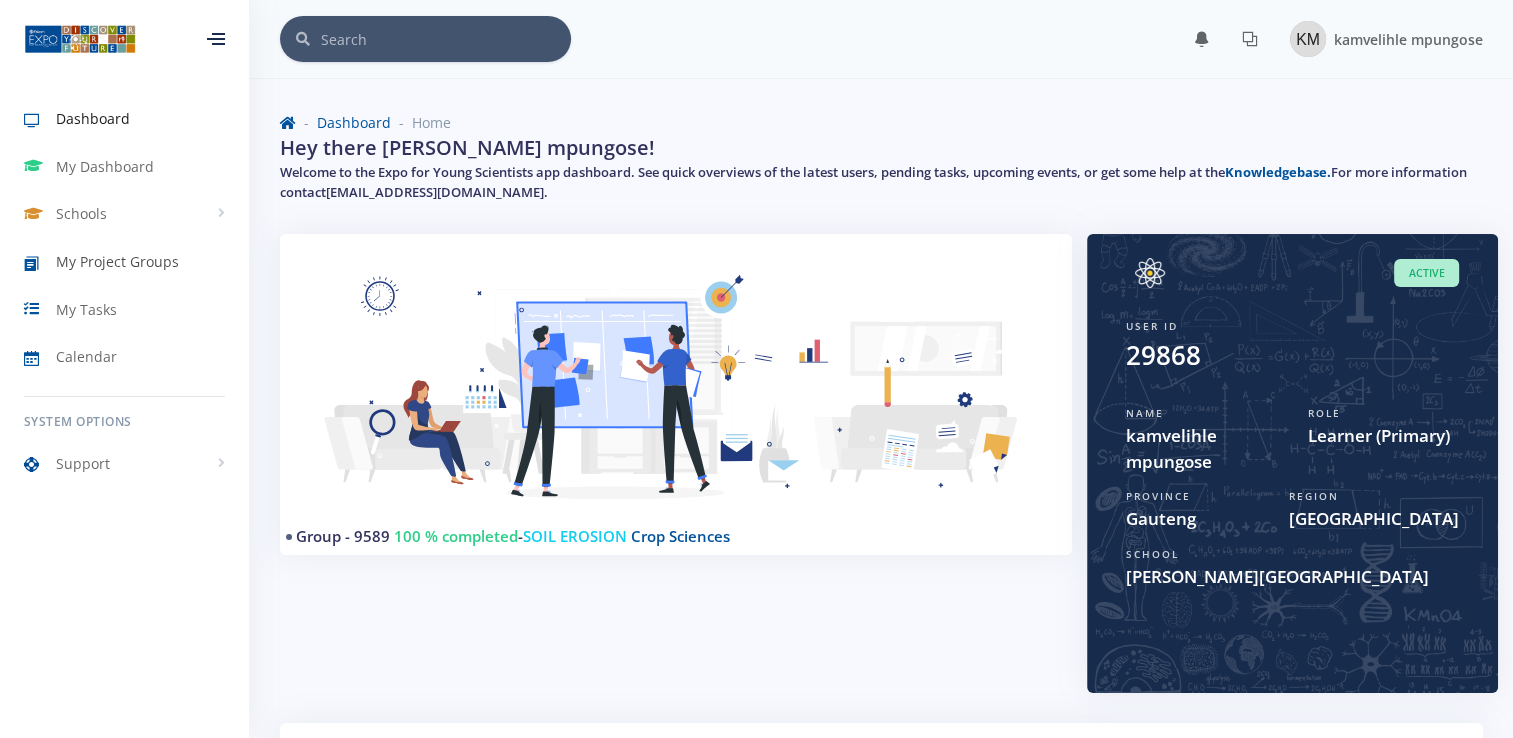 click on "My Project Groups" at bounding box center [117, 261] 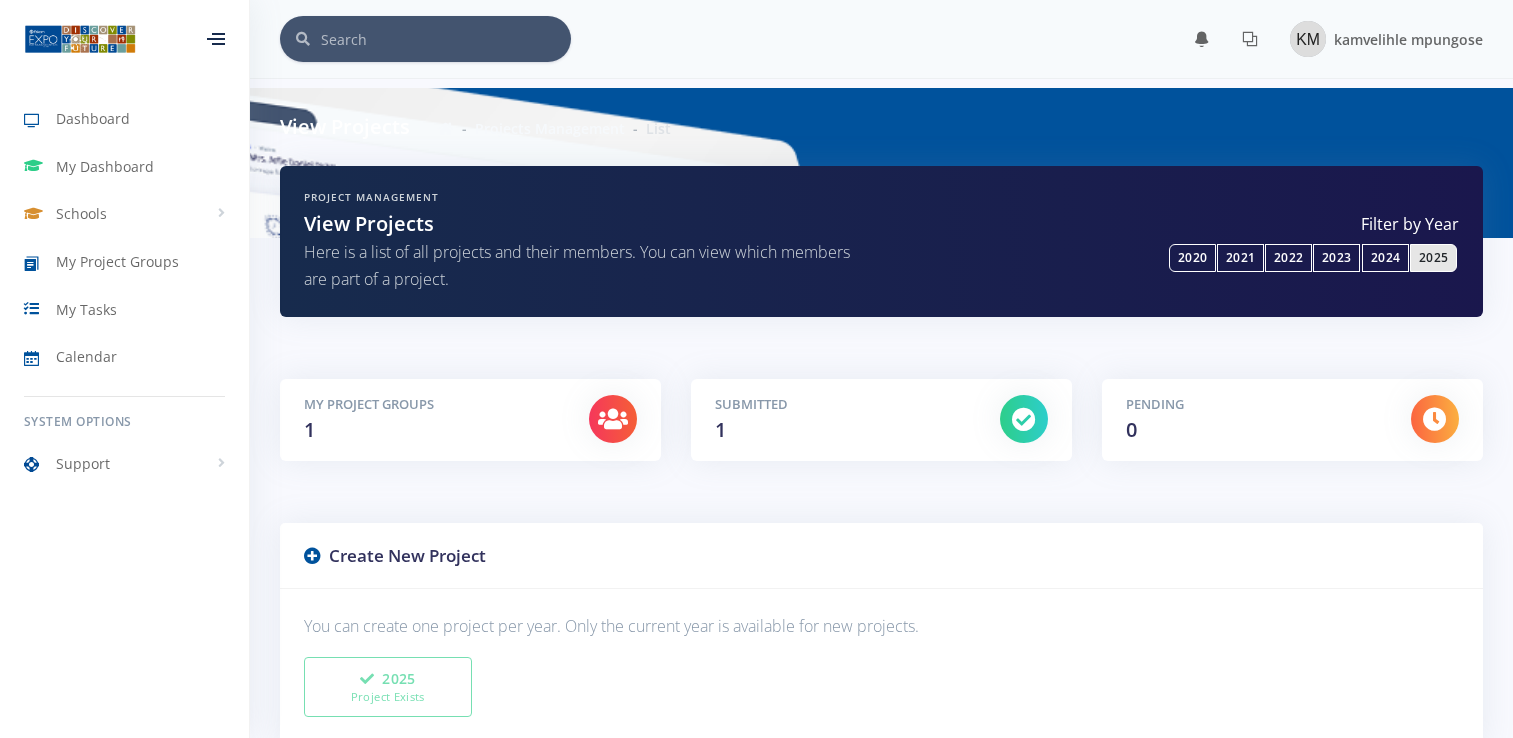 scroll, scrollTop: 0, scrollLeft: 0, axis: both 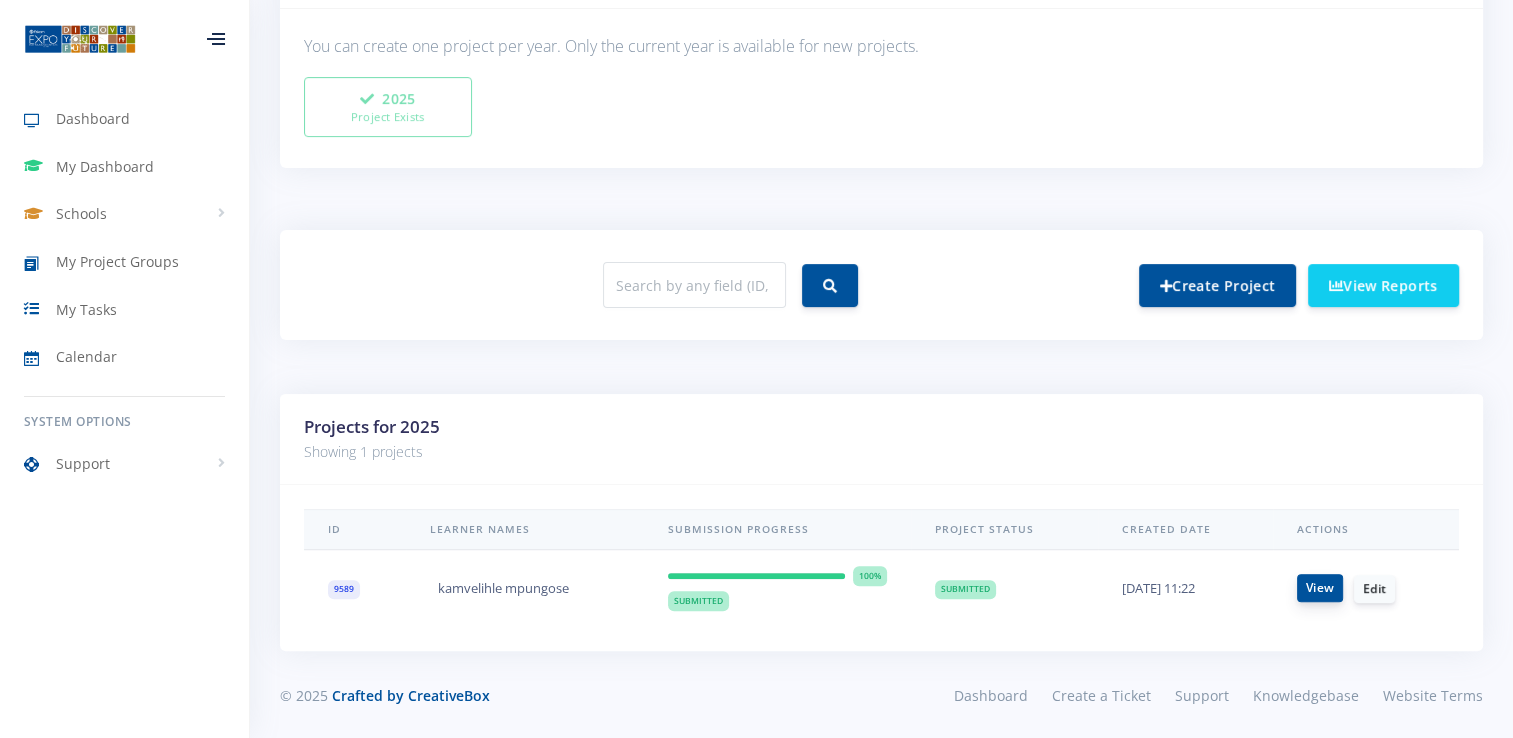 click on "View" at bounding box center (1320, 588) 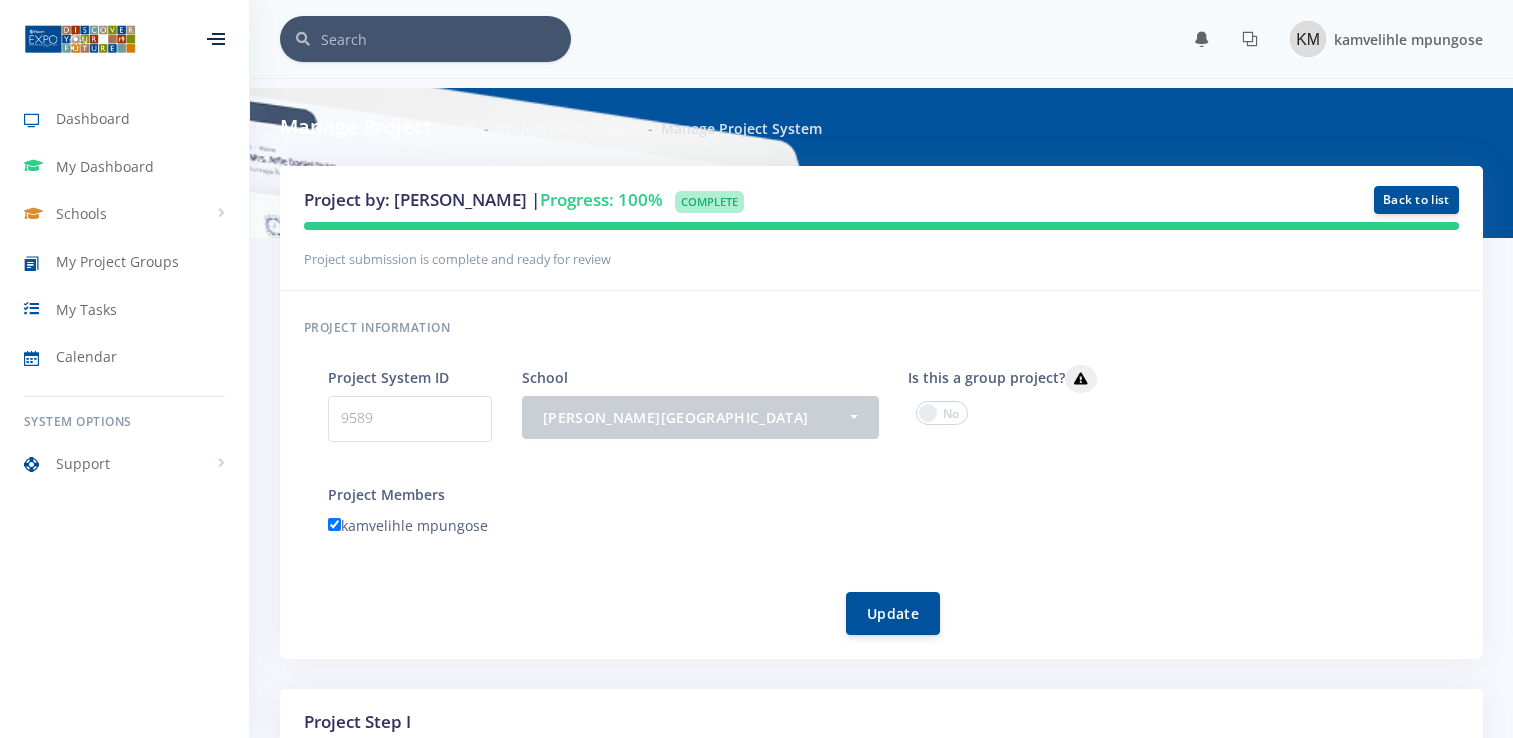 scroll, scrollTop: 0, scrollLeft: 0, axis: both 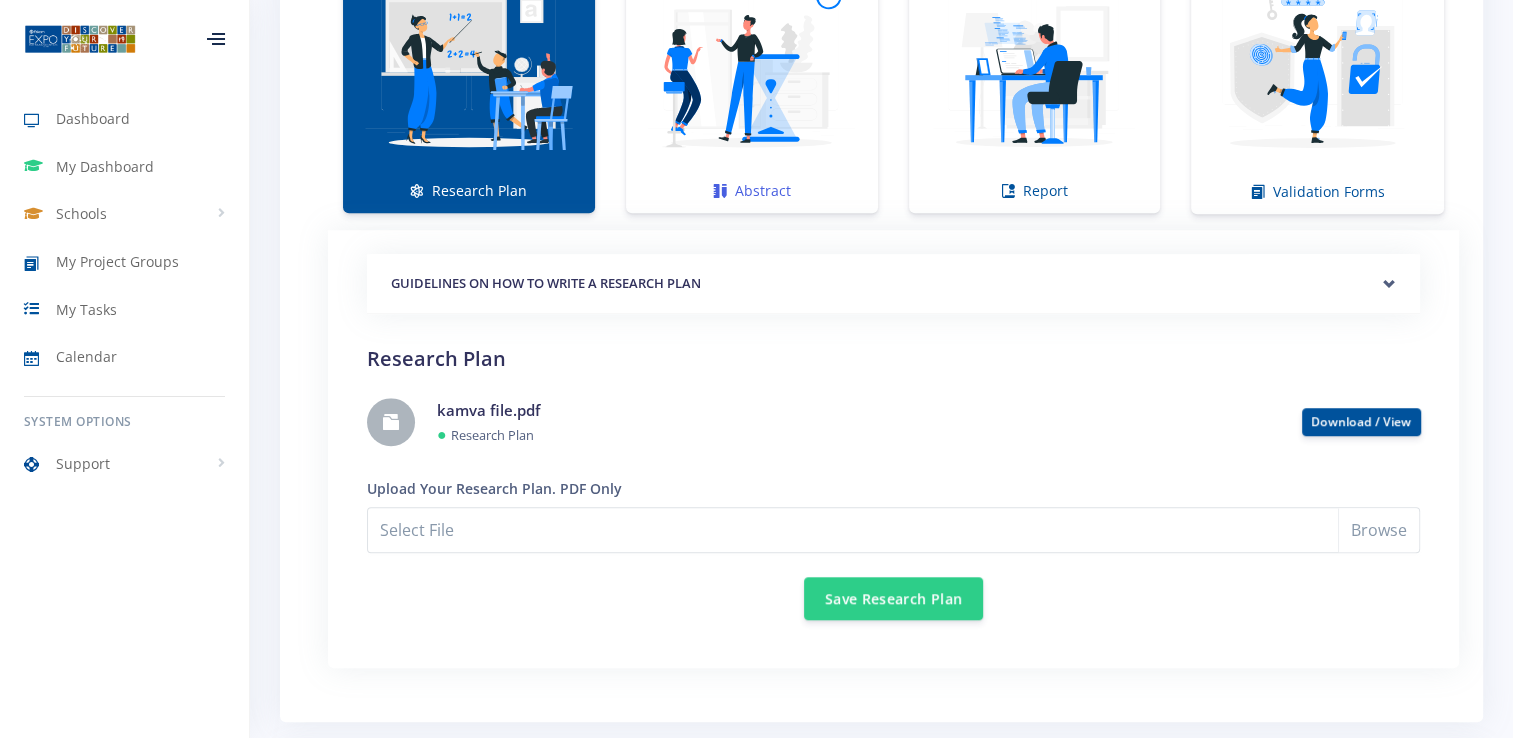 click at bounding box center [752, 70] 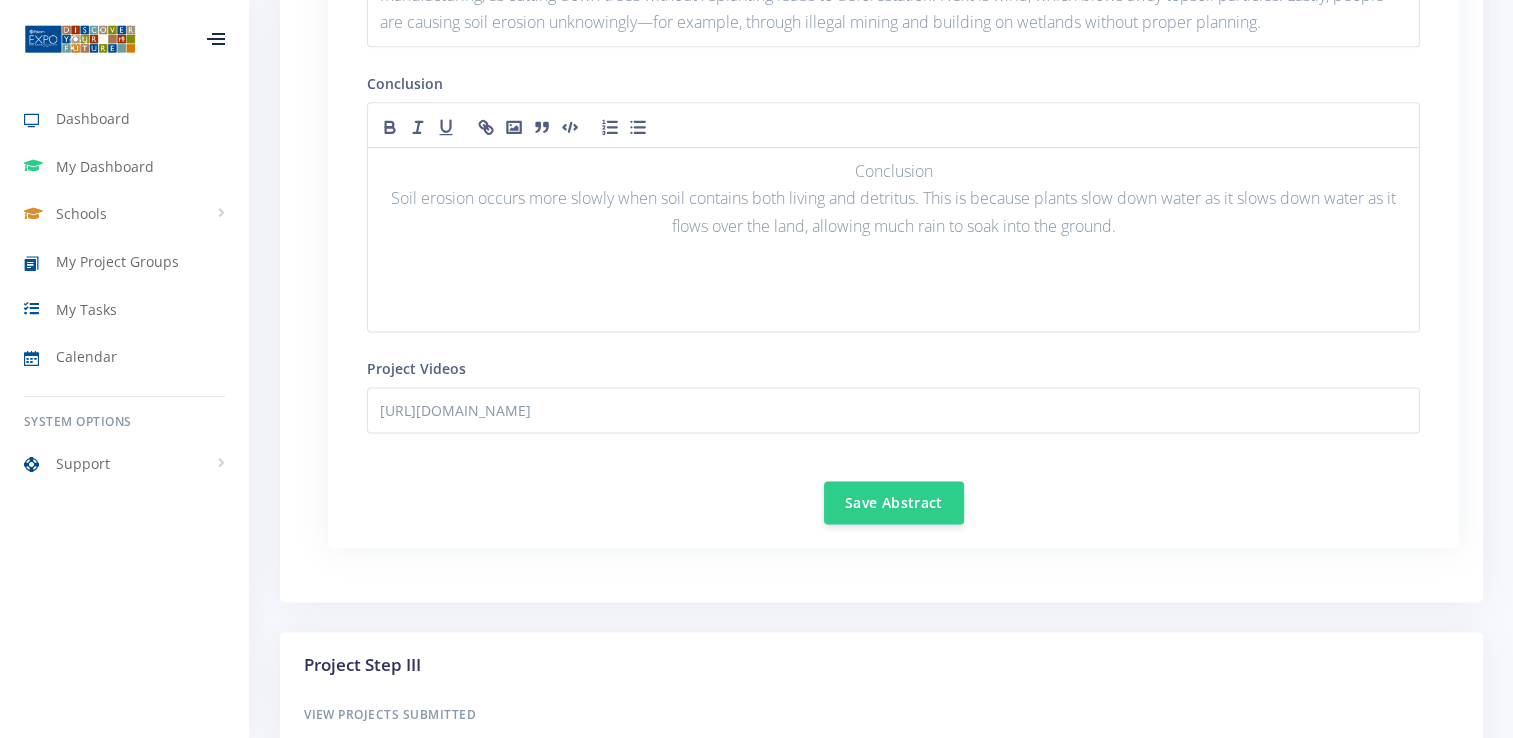 scroll, scrollTop: 2543, scrollLeft: 0, axis: vertical 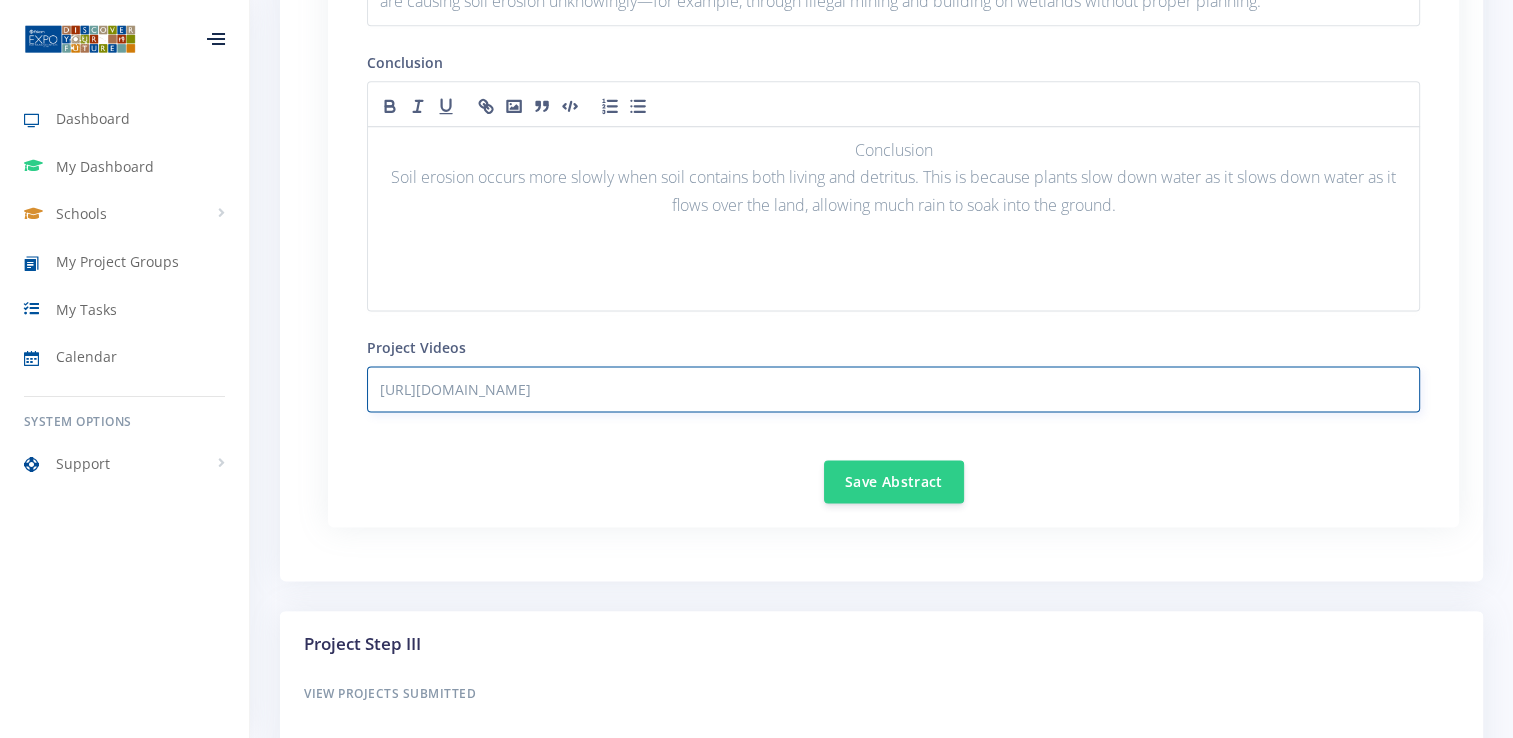 drag, startPoint x: 896, startPoint y: 381, endPoint x: 330, endPoint y: 397, distance: 566.2261 